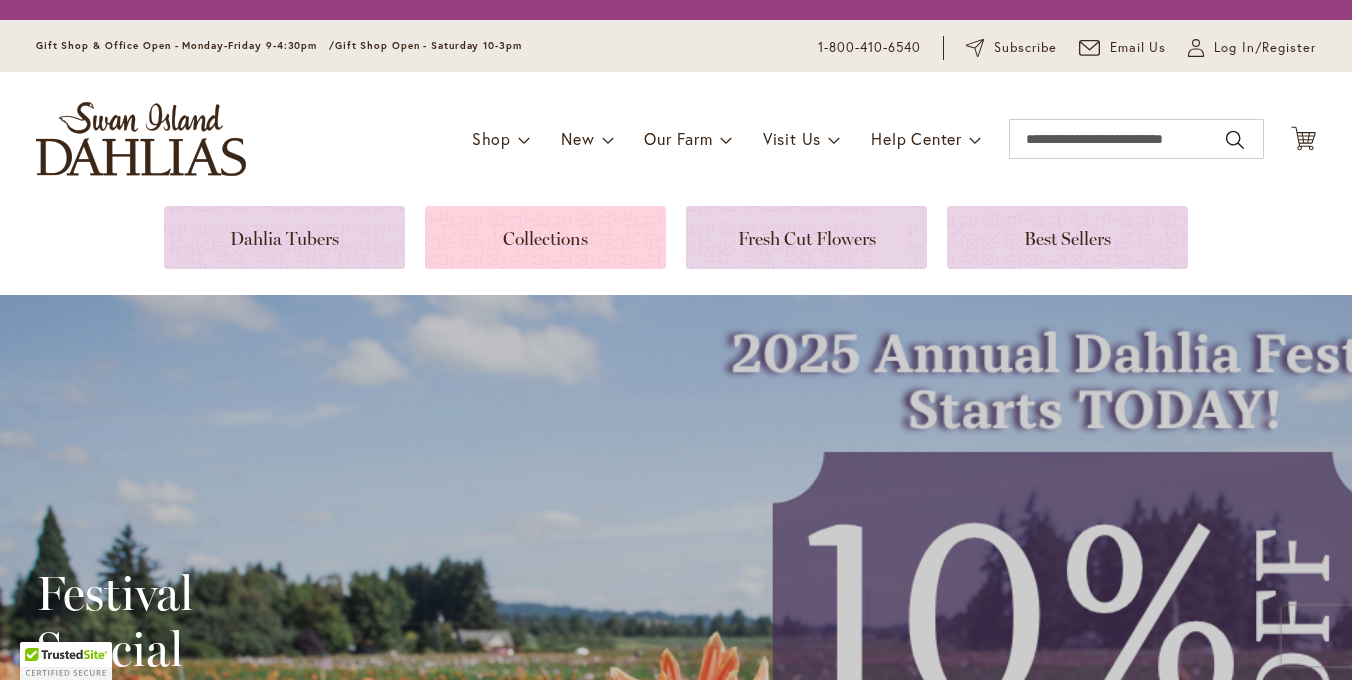 scroll, scrollTop: 0, scrollLeft: 0, axis: both 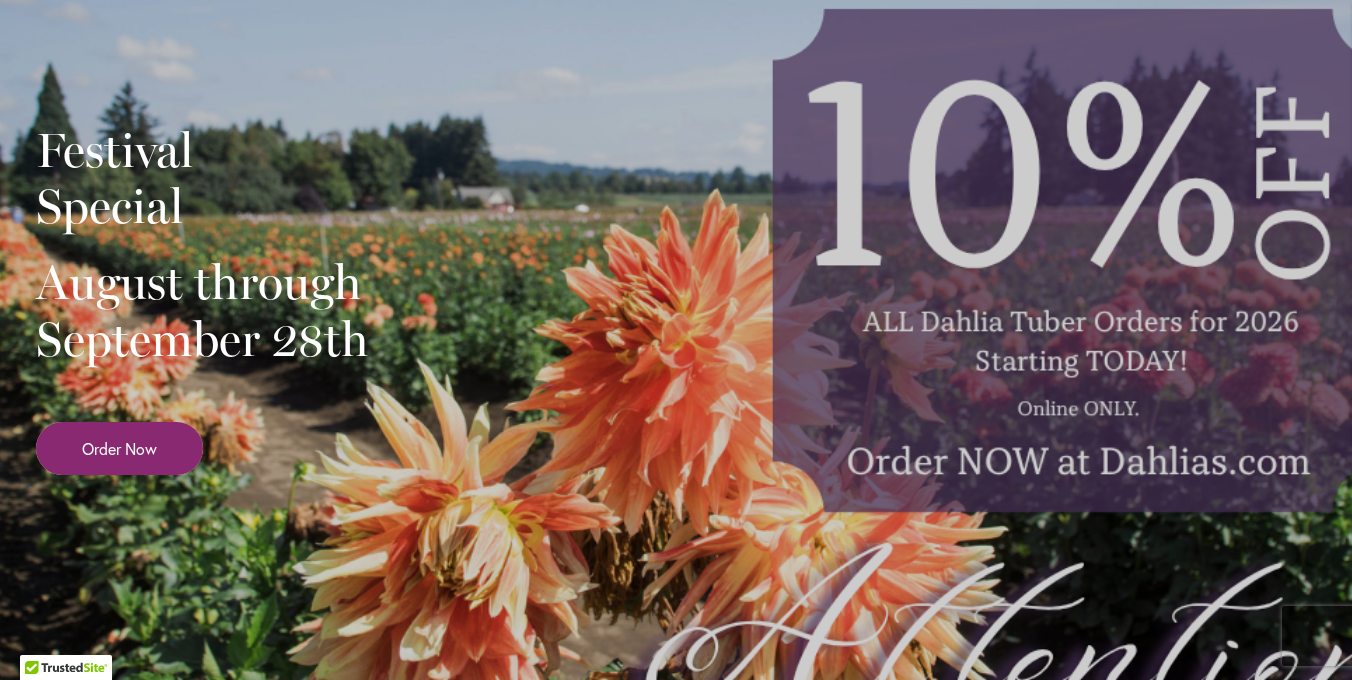click on "Order Now" at bounding box center (119, 448) 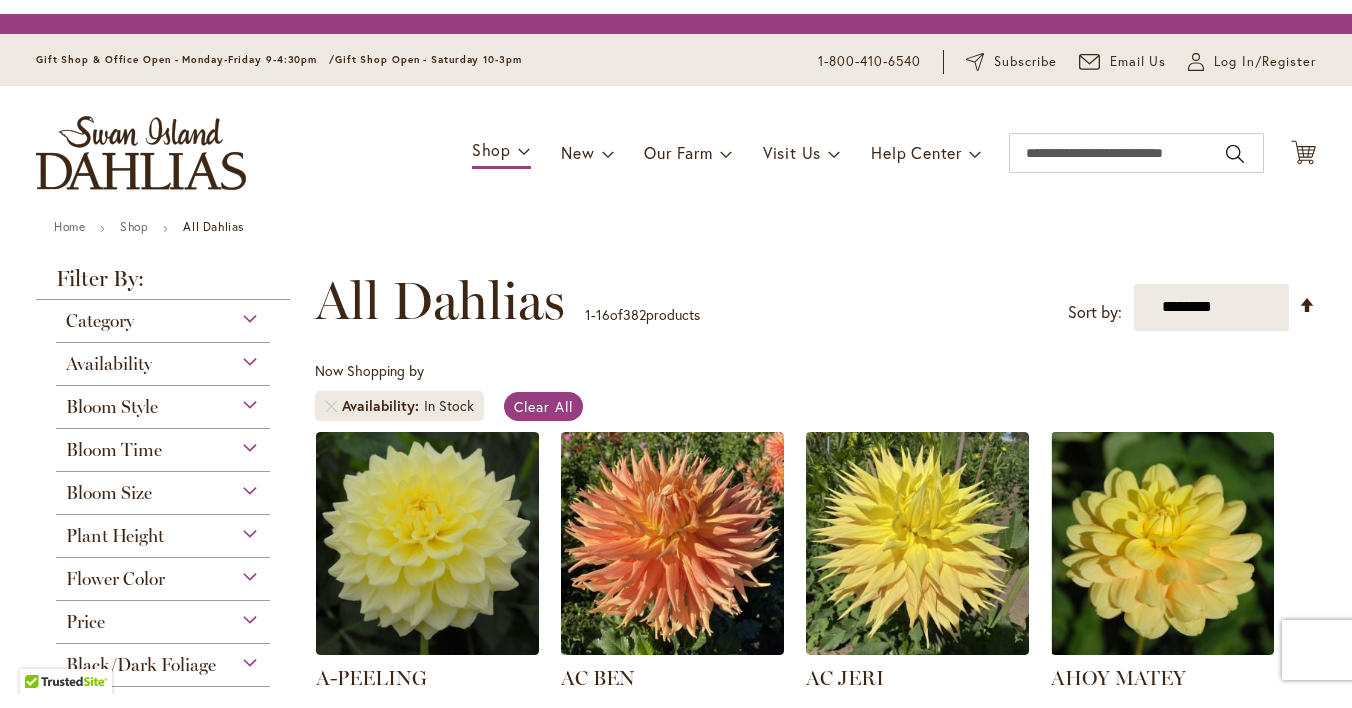 scroll, scrollTop: 0, scrollLeft: 0, axis: both 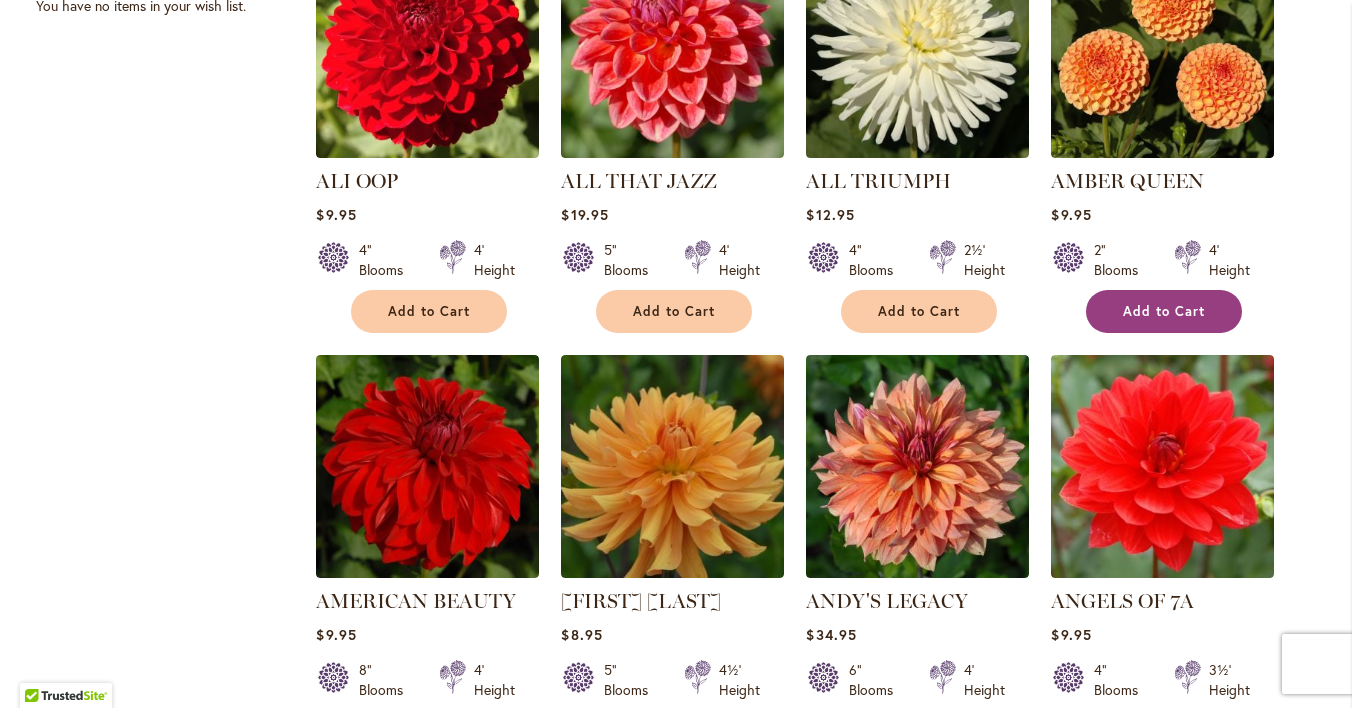 click on "Add to Cart" at bounding box center (1164, 311) 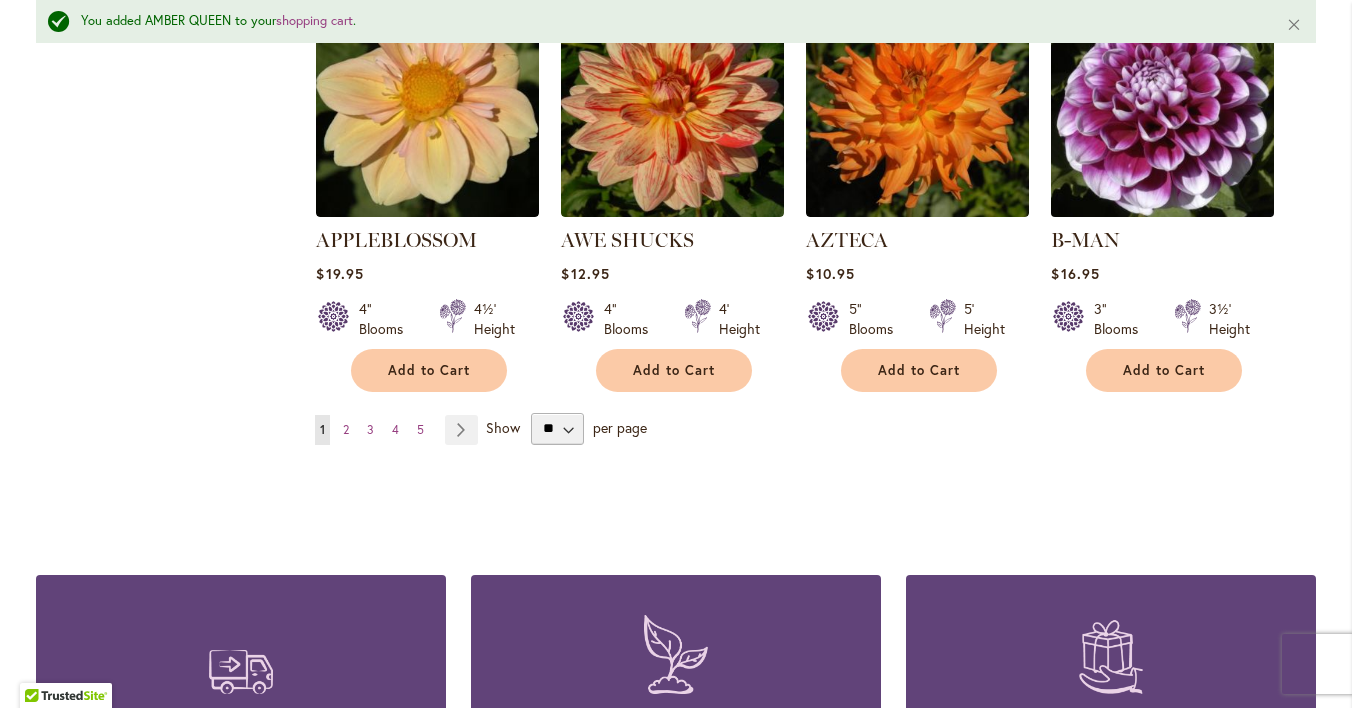 scroll, scrollTop: 1788, scrollLeft: 0, axis: vertical 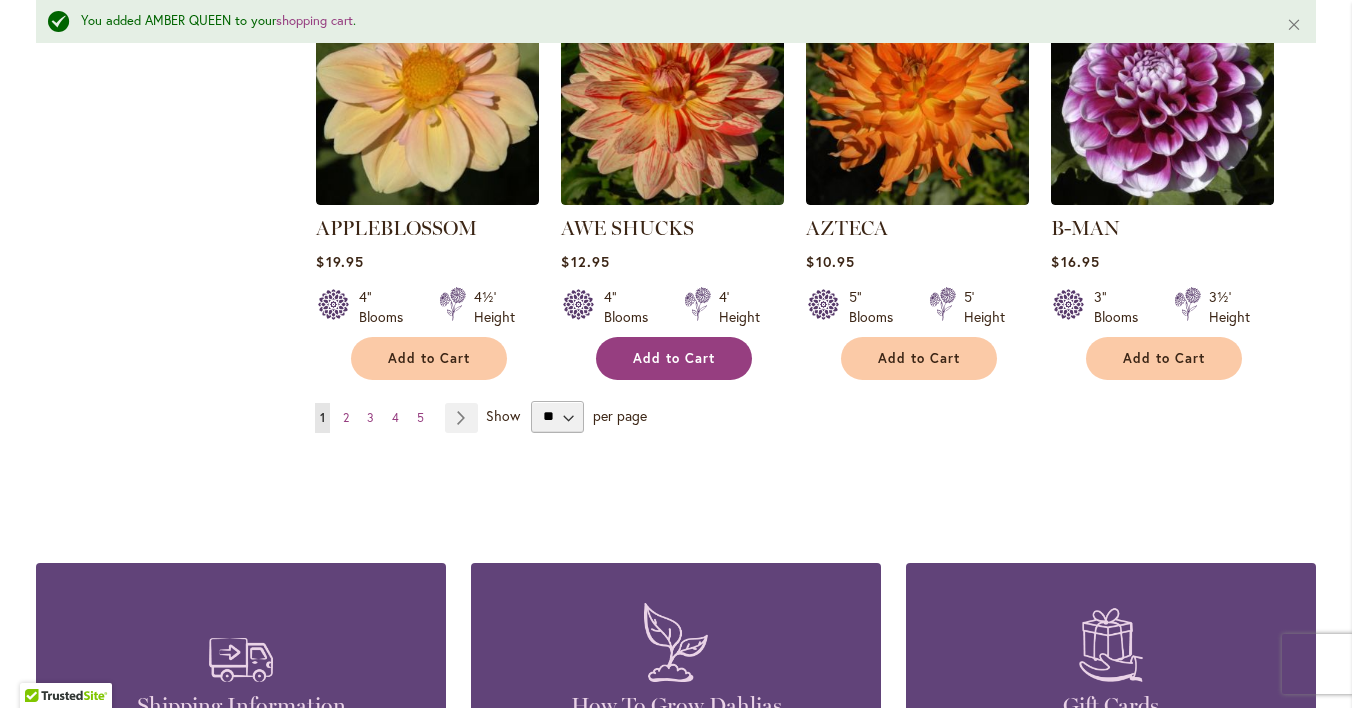 click on "Add to Cart" at bounding box center [674, 358] 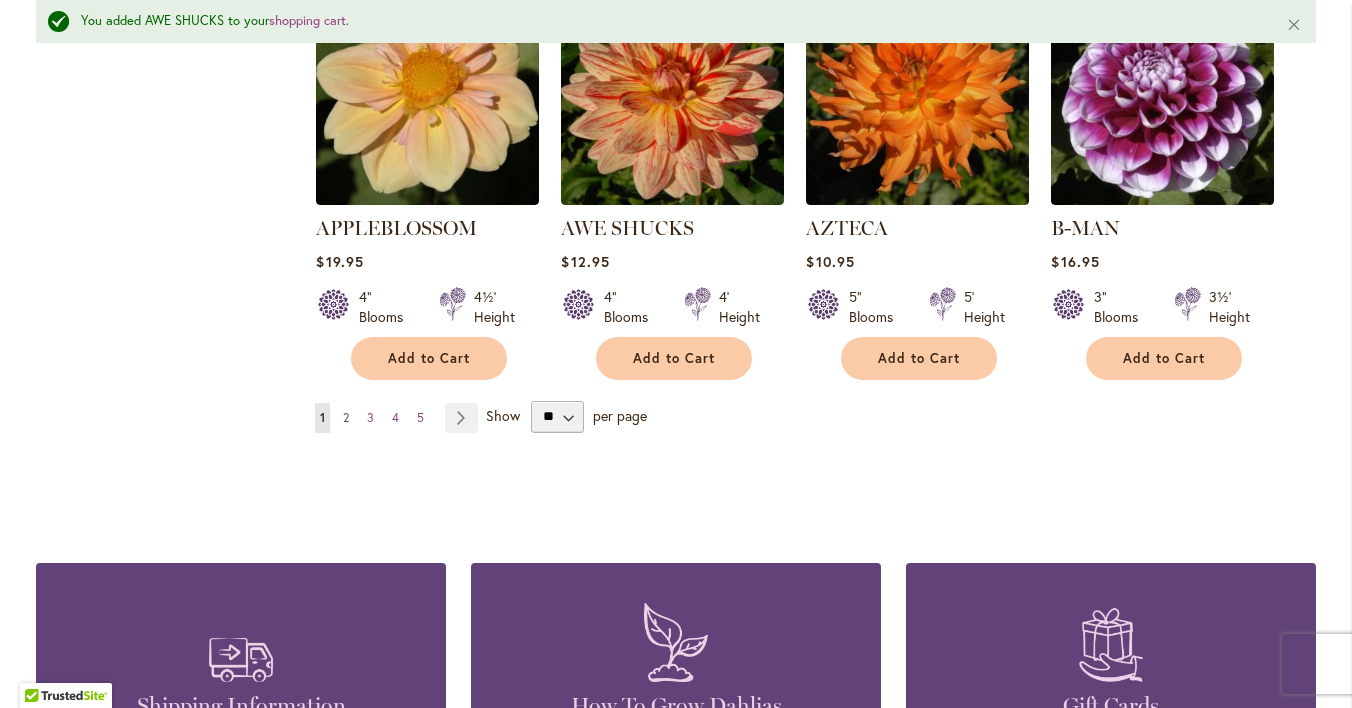 click on "2" at bounding box center (346, 417) 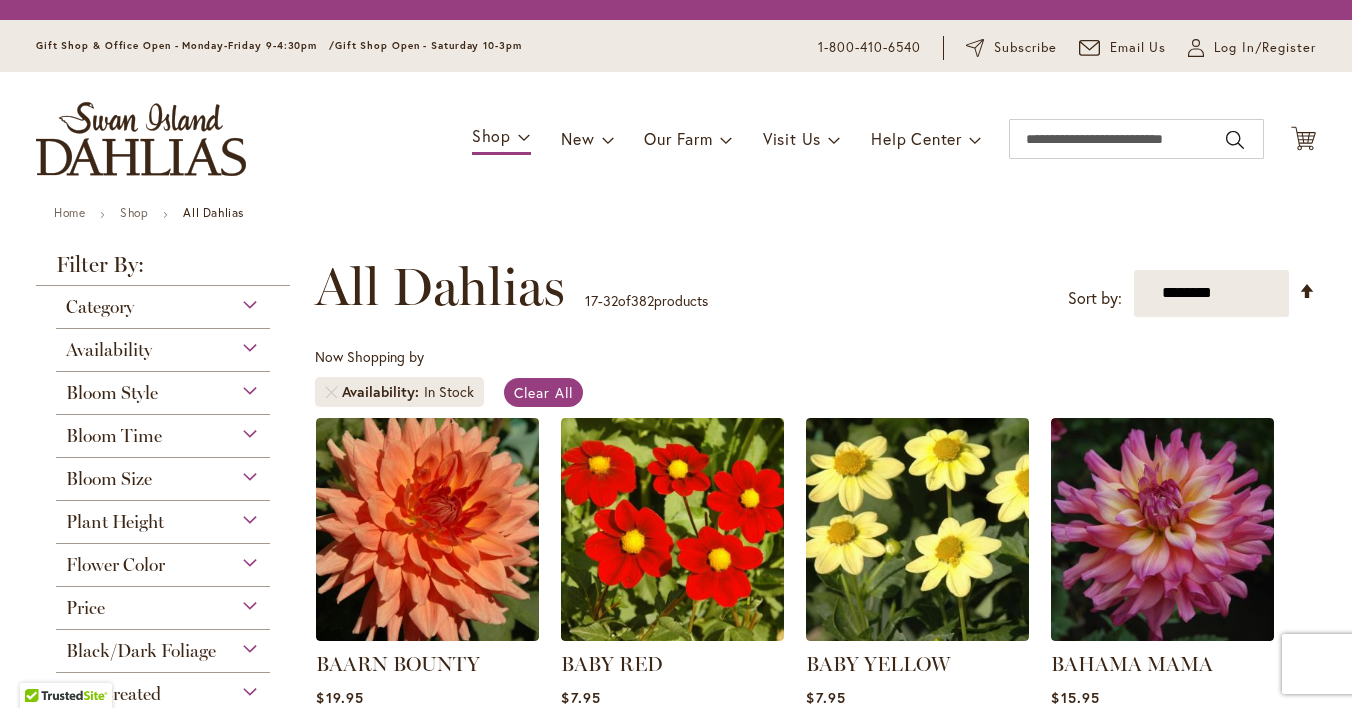 scroll, scrollTop: 0, scrollLeft: 0, axis: both 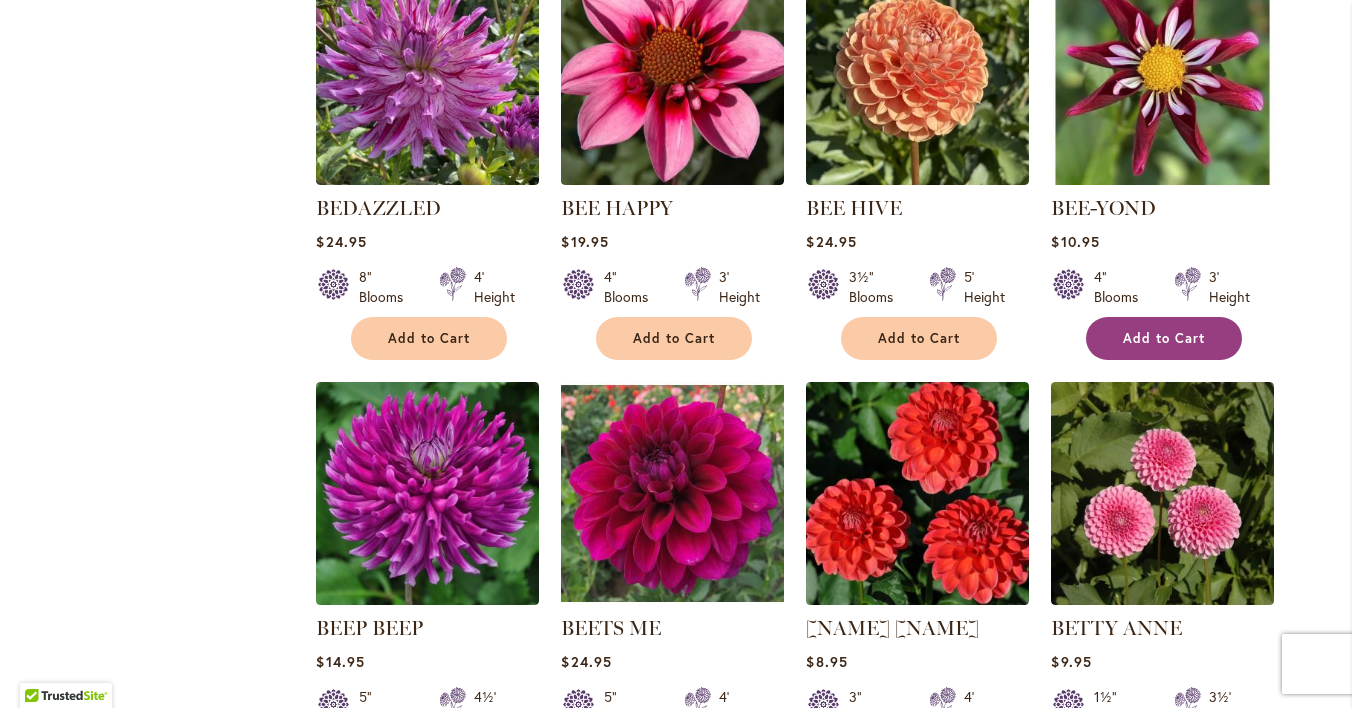 click on "Add to Cart" at bounding box center (1164, 338) 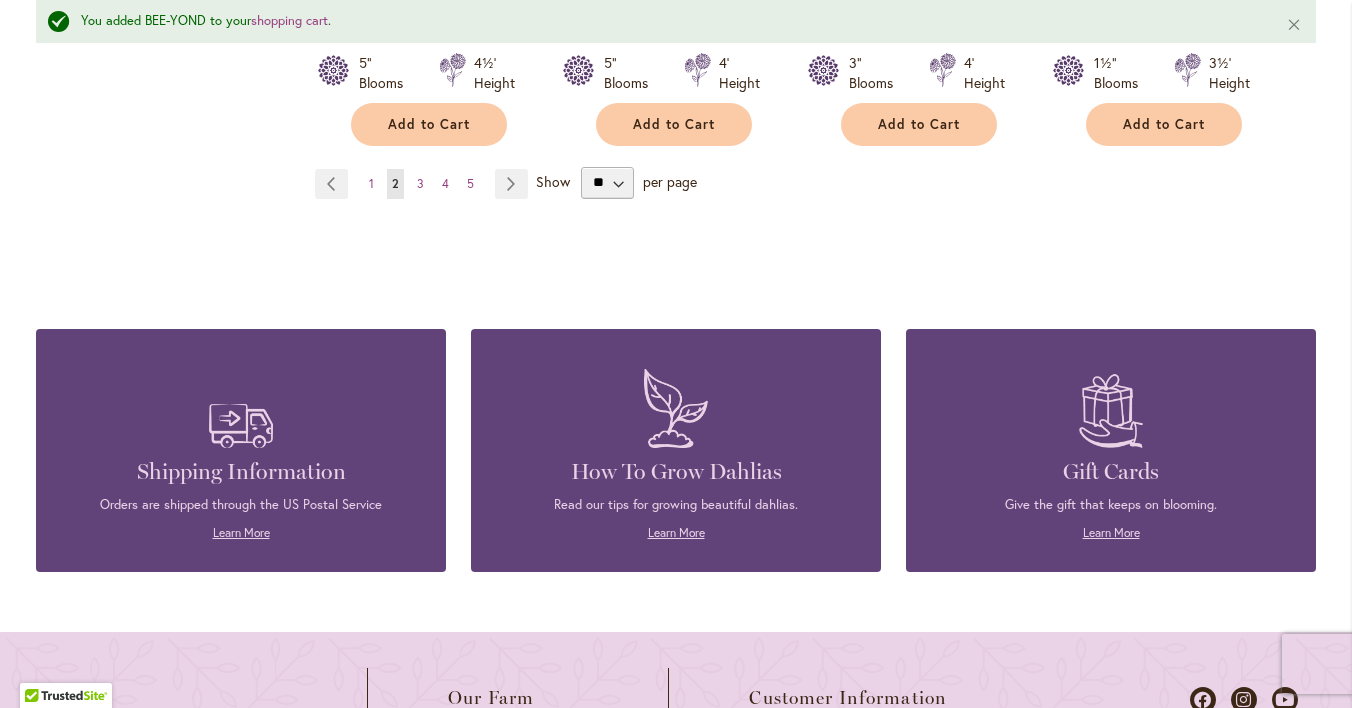 scroll, scrollTop: 2024, scrollLeft: 0, axis: vertical 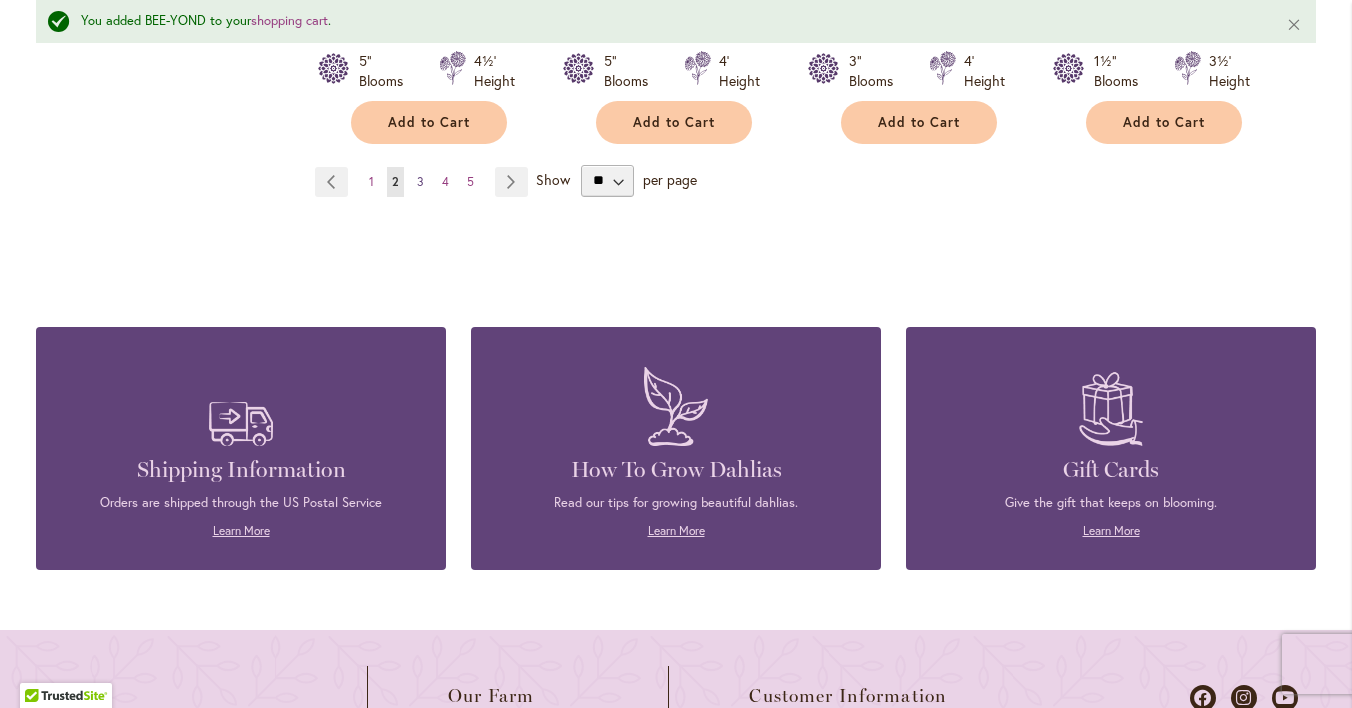 click on "3" at bounding box center (420, 181) 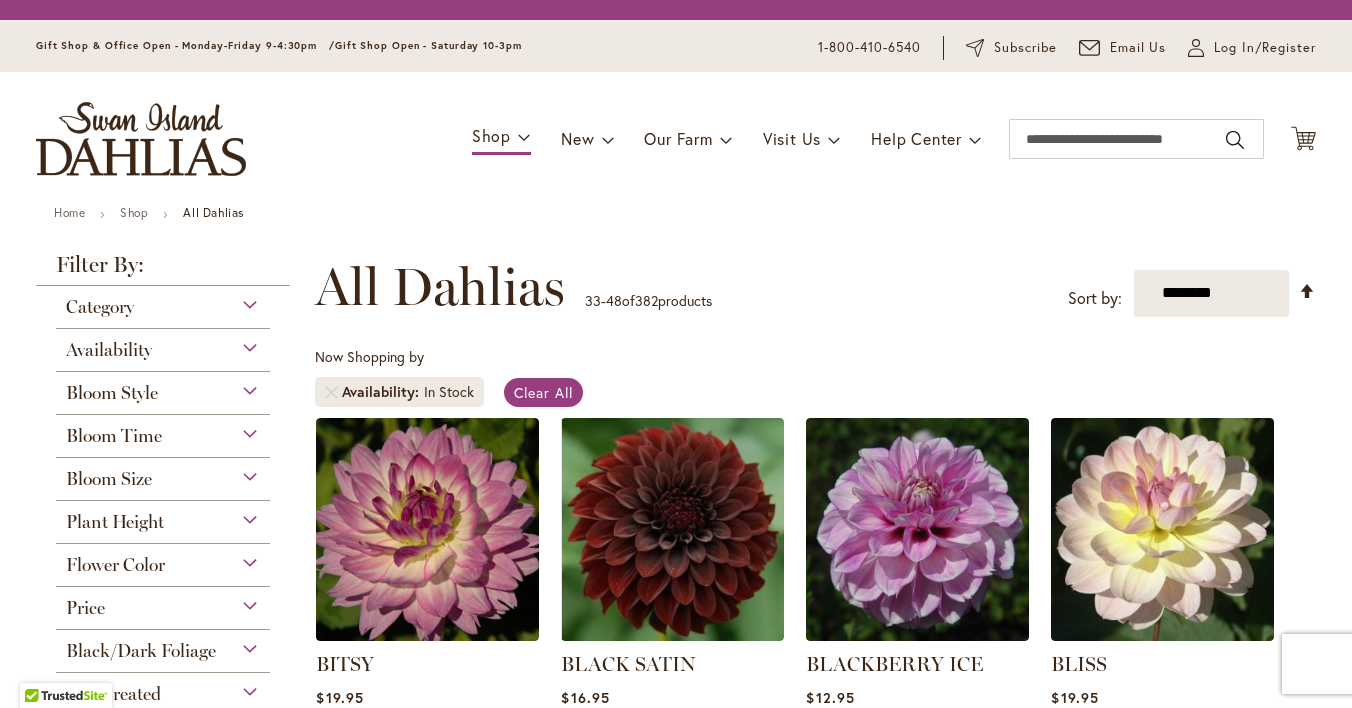 scroll, scrollTop: 0, scrollLeft: 0, axis: both 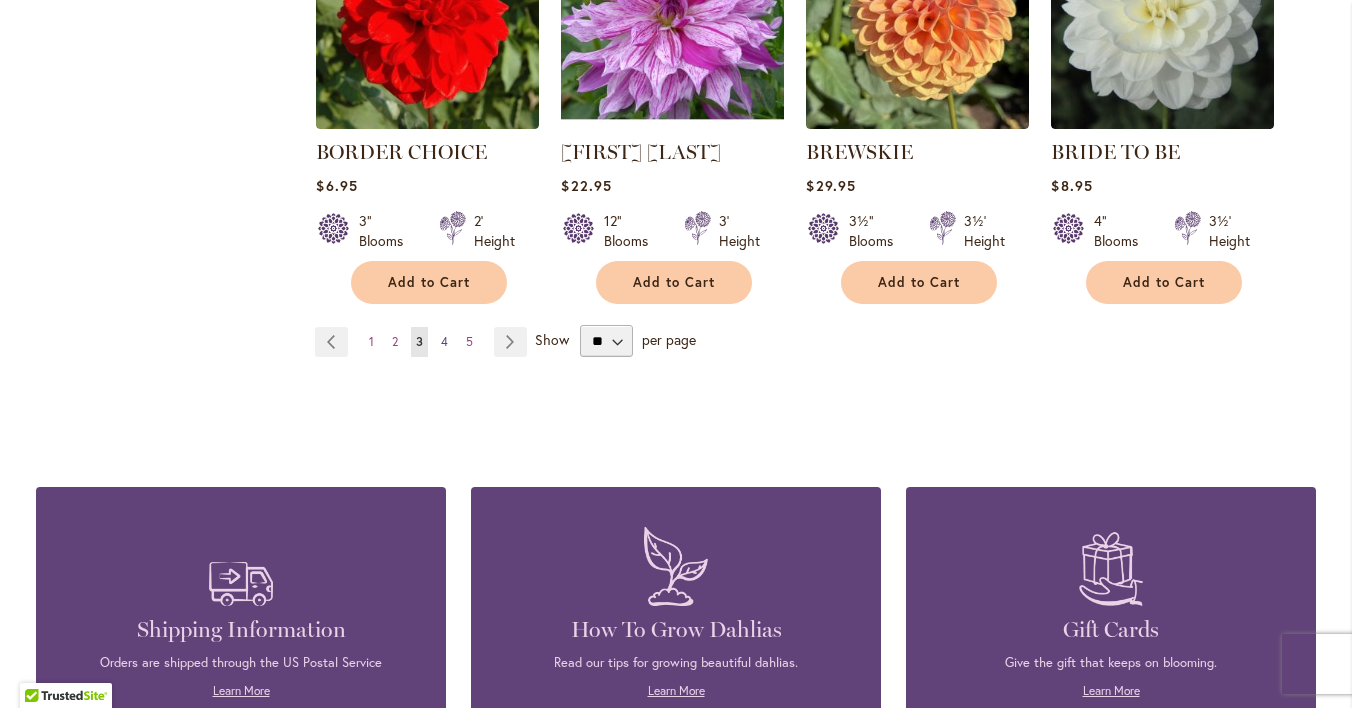 click on "4" at bounding box center (444, 341) 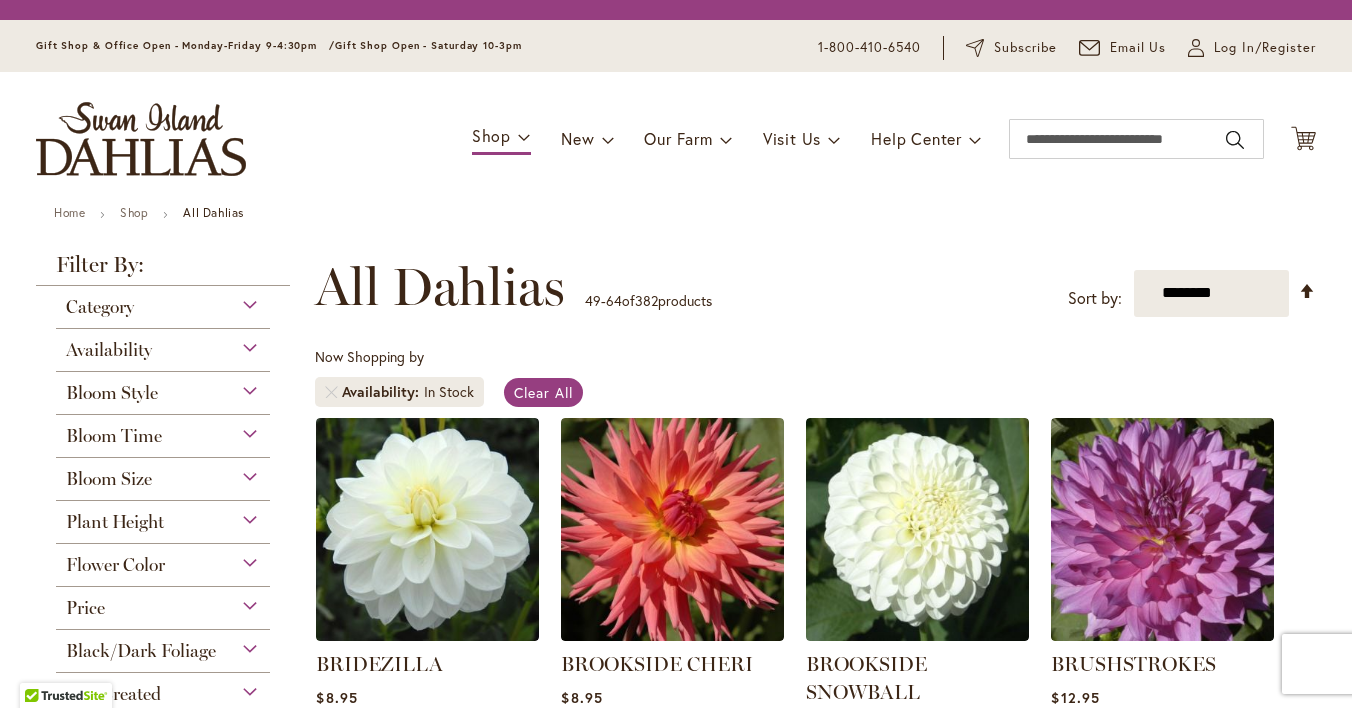 scroll, scrollTop: 0, scrollLeft: 0, axis: both 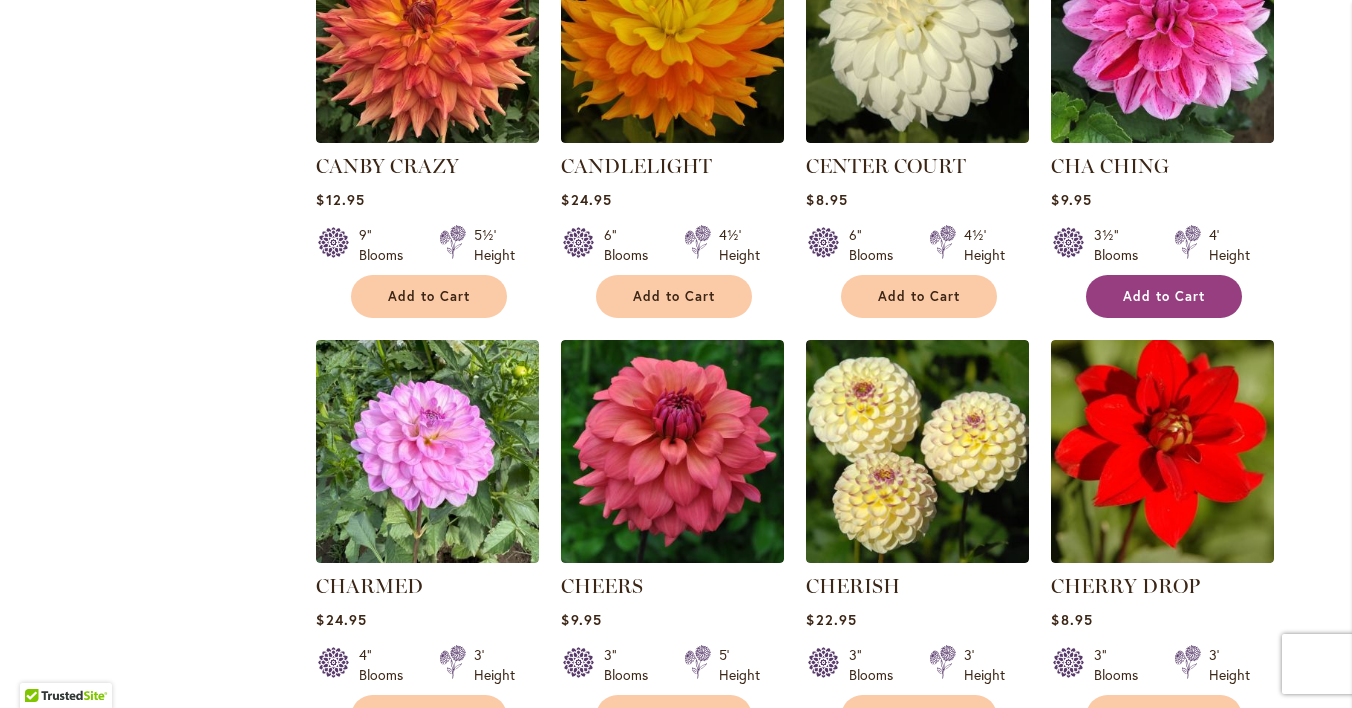 click on "Add to Cart" at bounding box center [1164, 296] 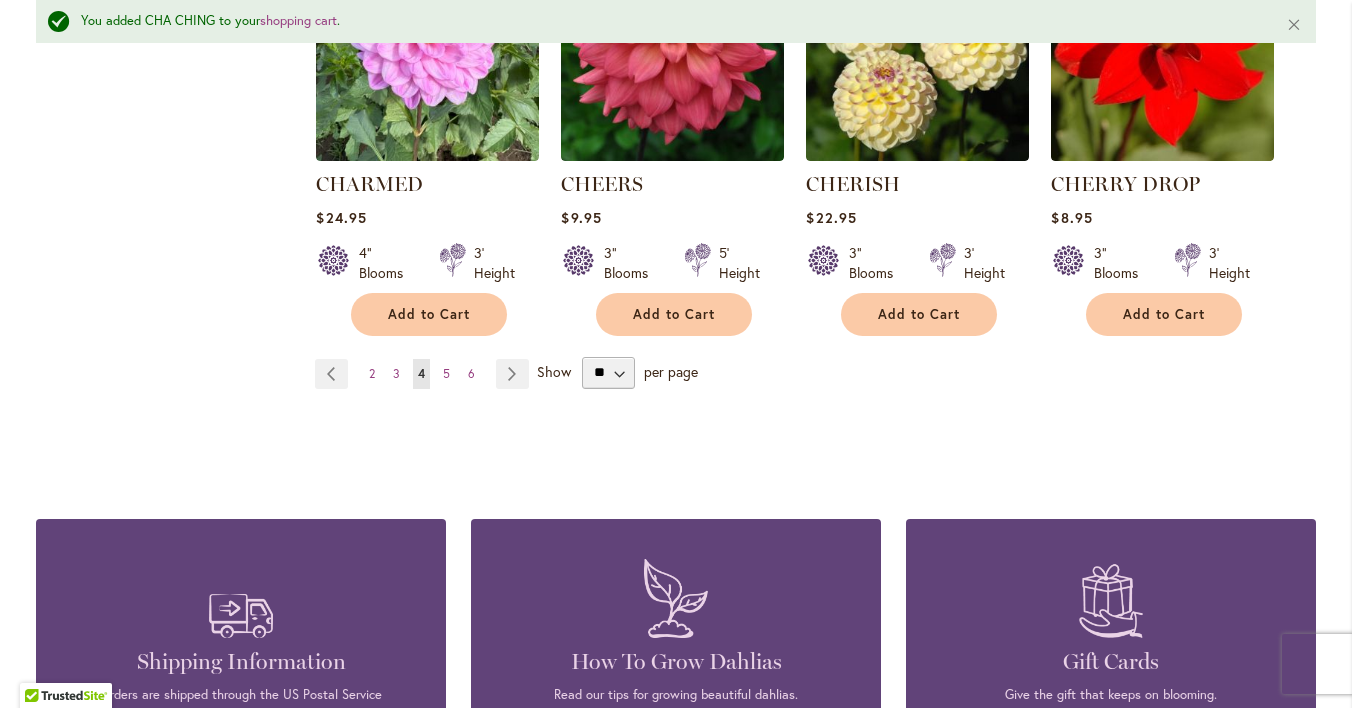 scroll, scrollTop: 1863, scrollLeft: 0, axis: vertical 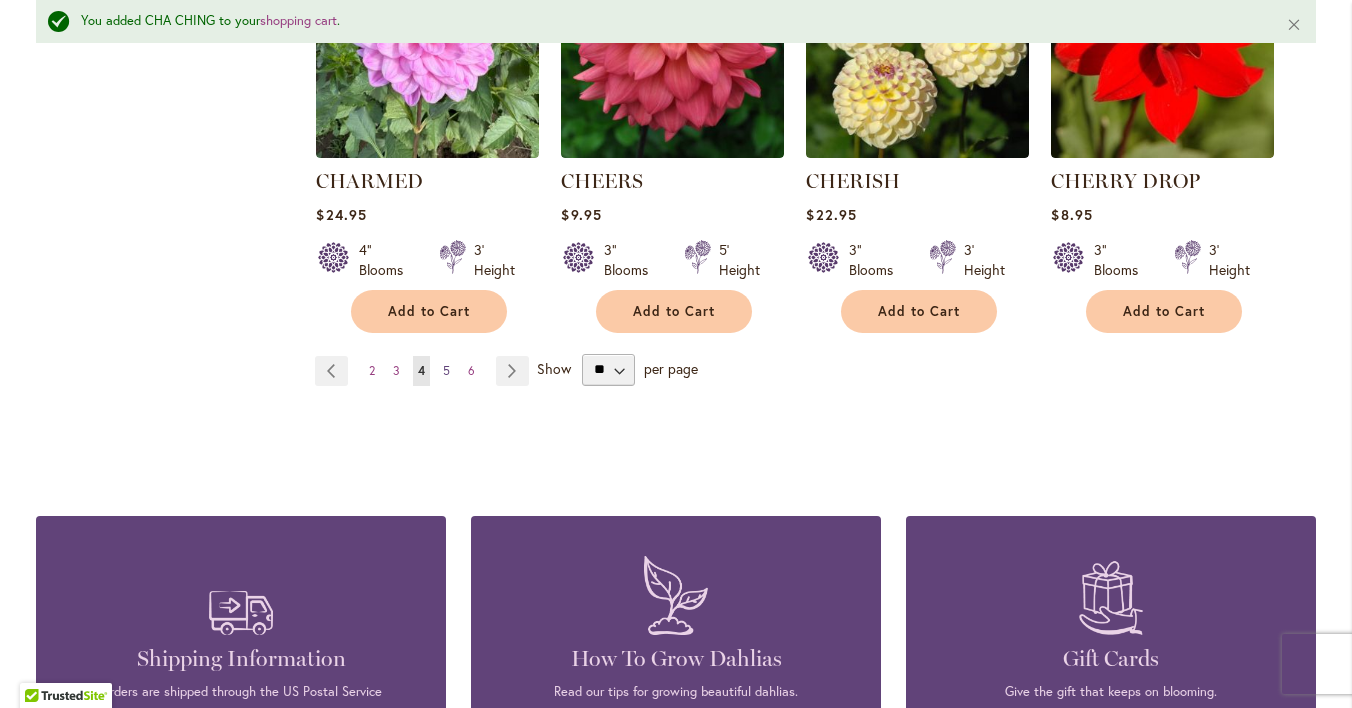 click on "5" at bounding box center (446, 370) 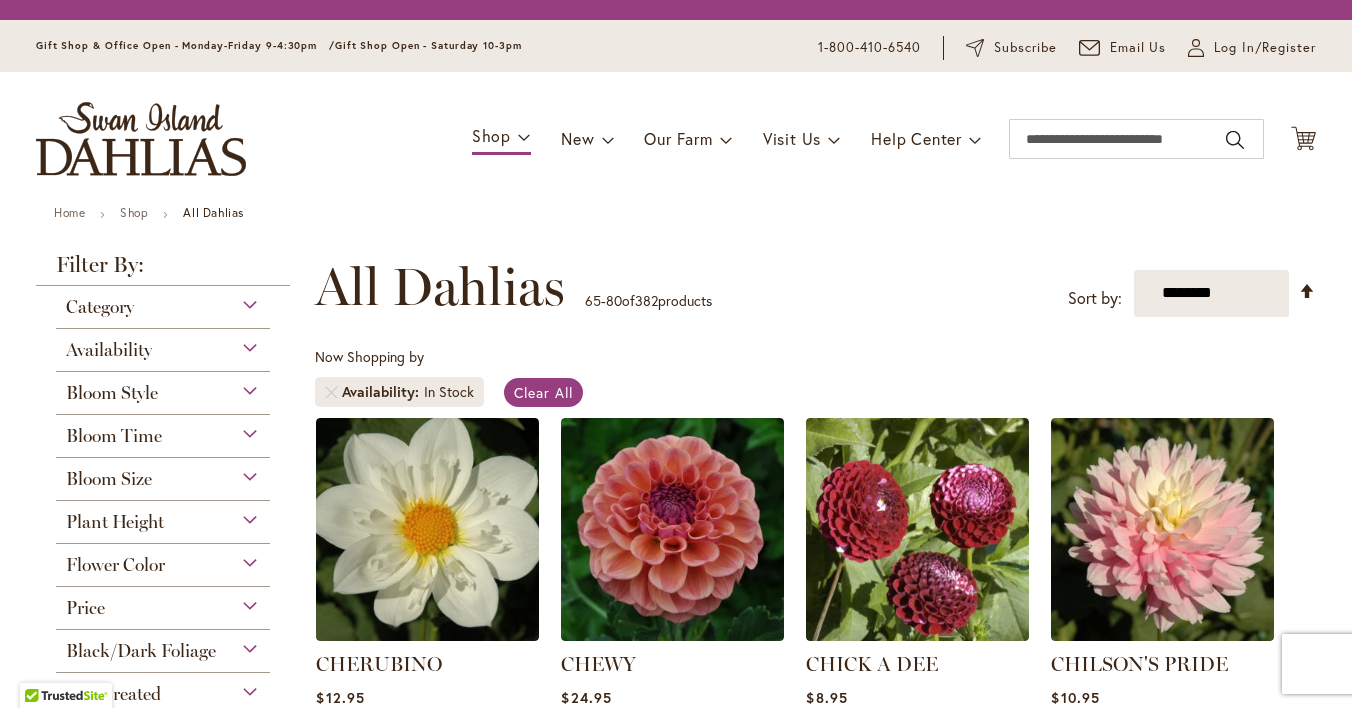 scroll, scrollTop: 0, scrollLeft: 0, axis: both 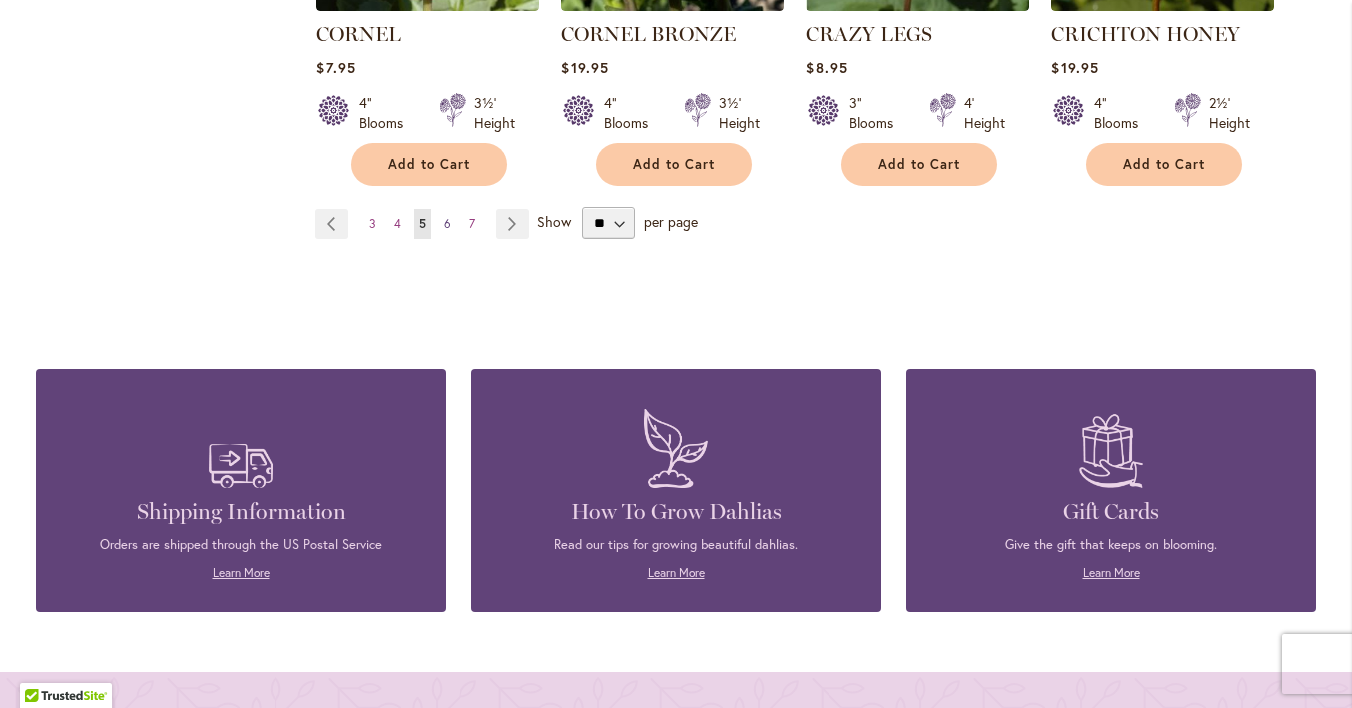 click on "6" at bounding box center [447, 223] 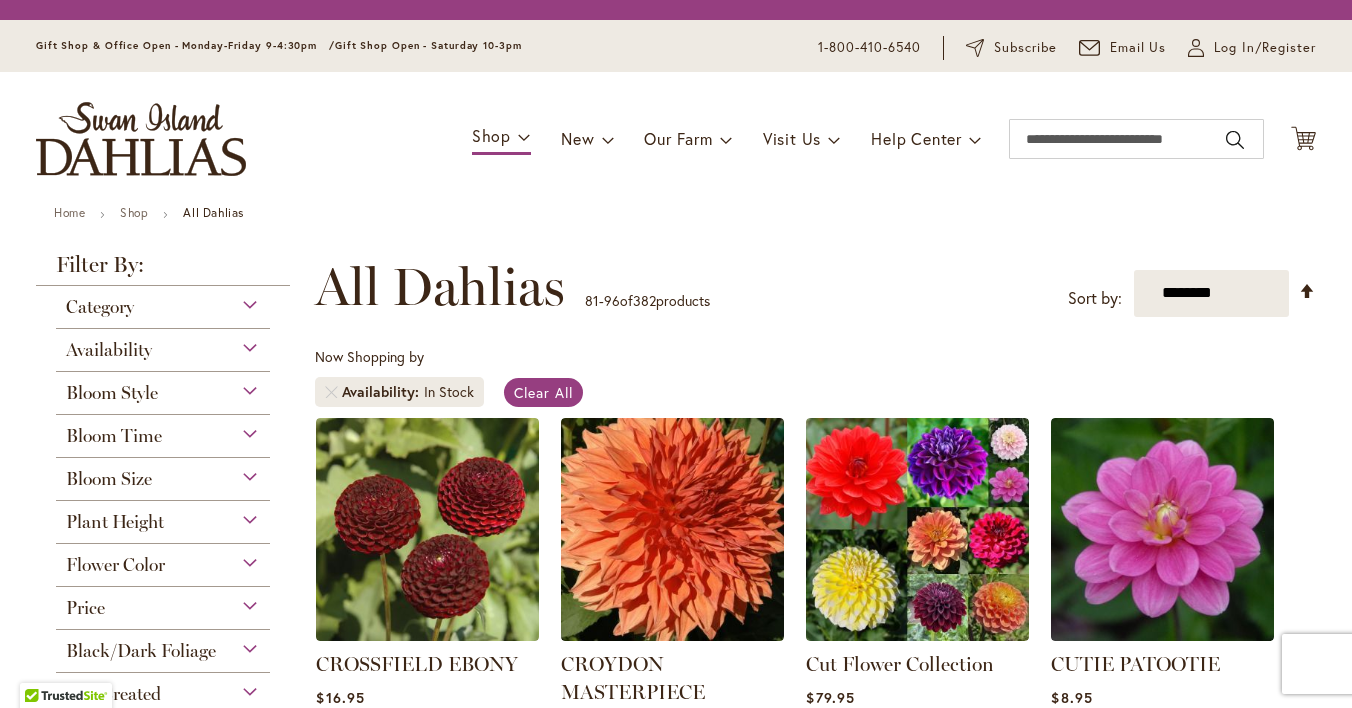 scroll, scrollTop: 0, scrollLeft: 0, axis: both 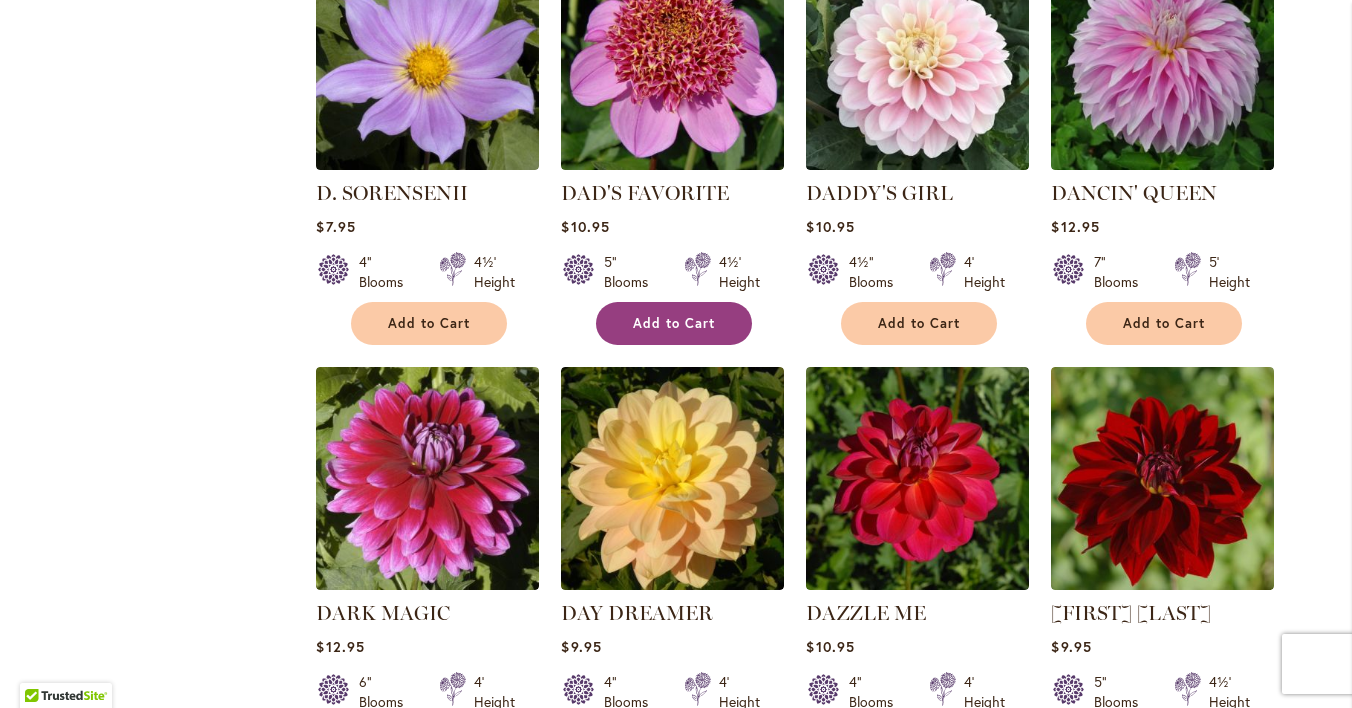 click on "Add to Cart" at bounding box center (674, 323) 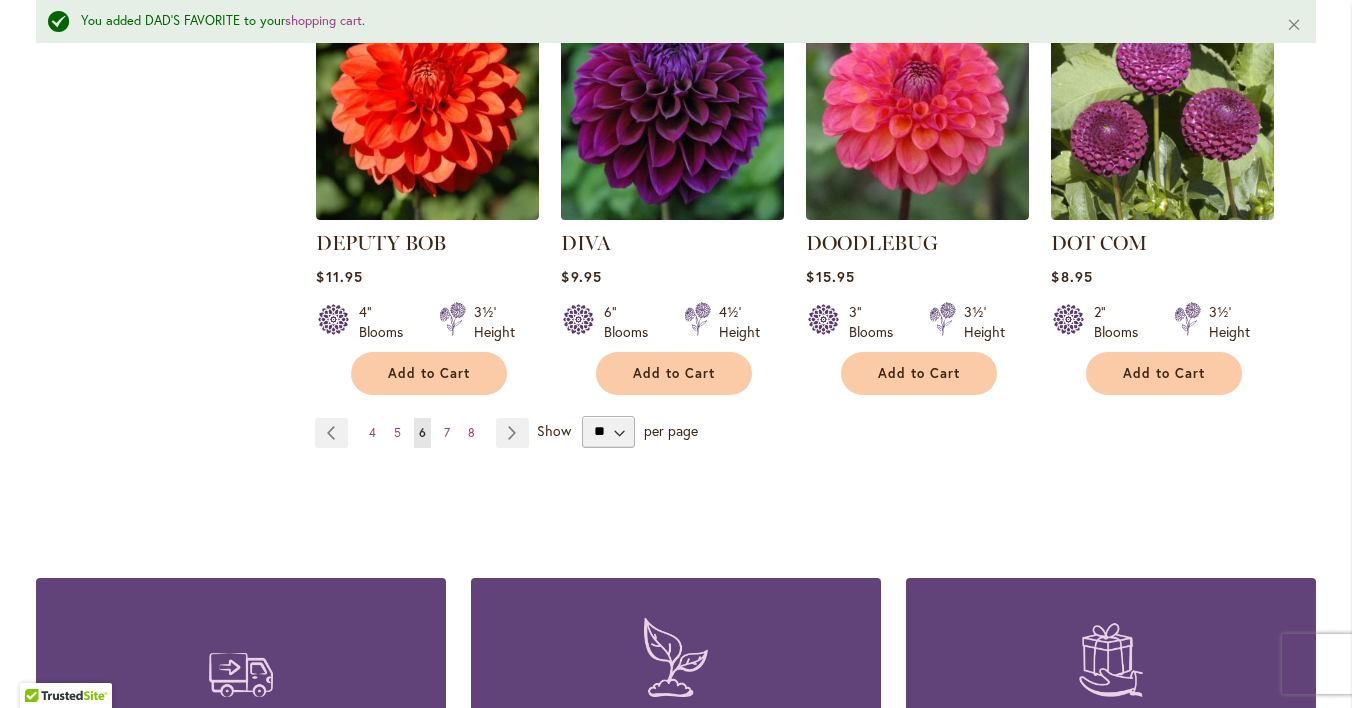 scroll, scrollTop: 1802, scrollLeft: 0, axis: vertical 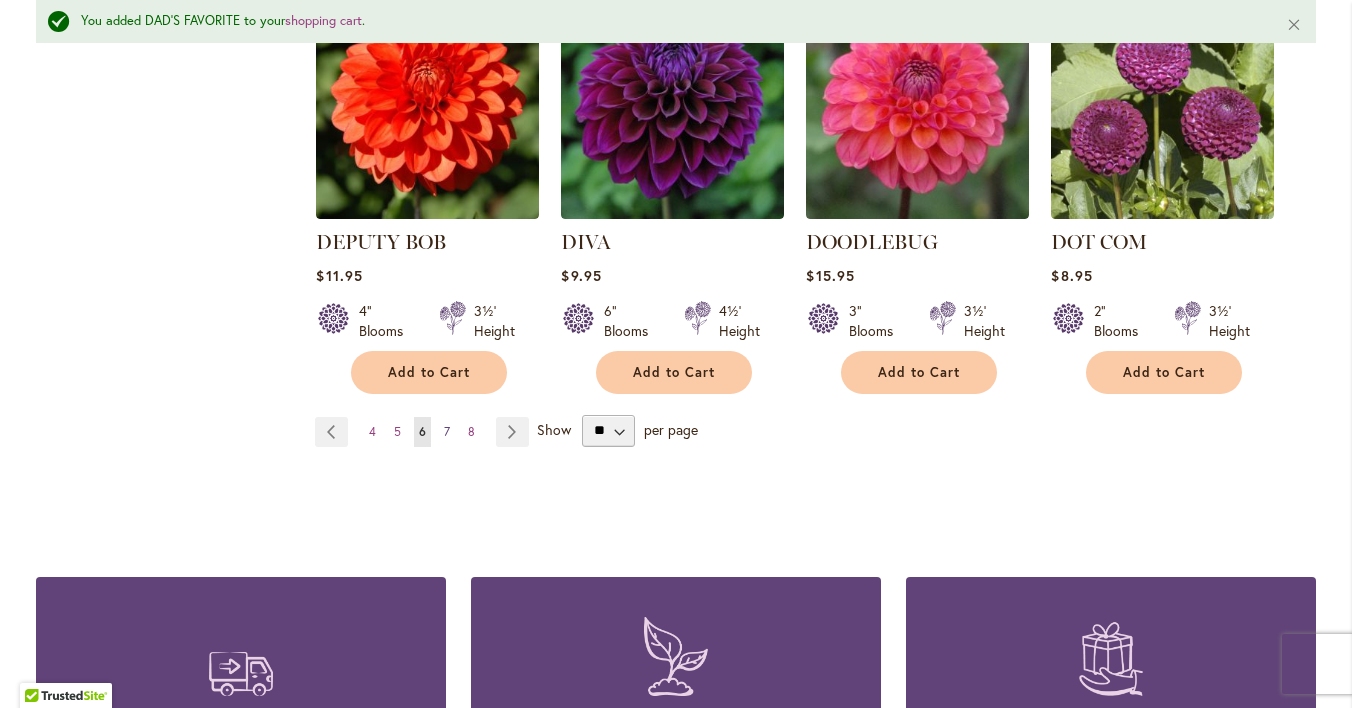 click on "7" at bounding box center [447, 431] 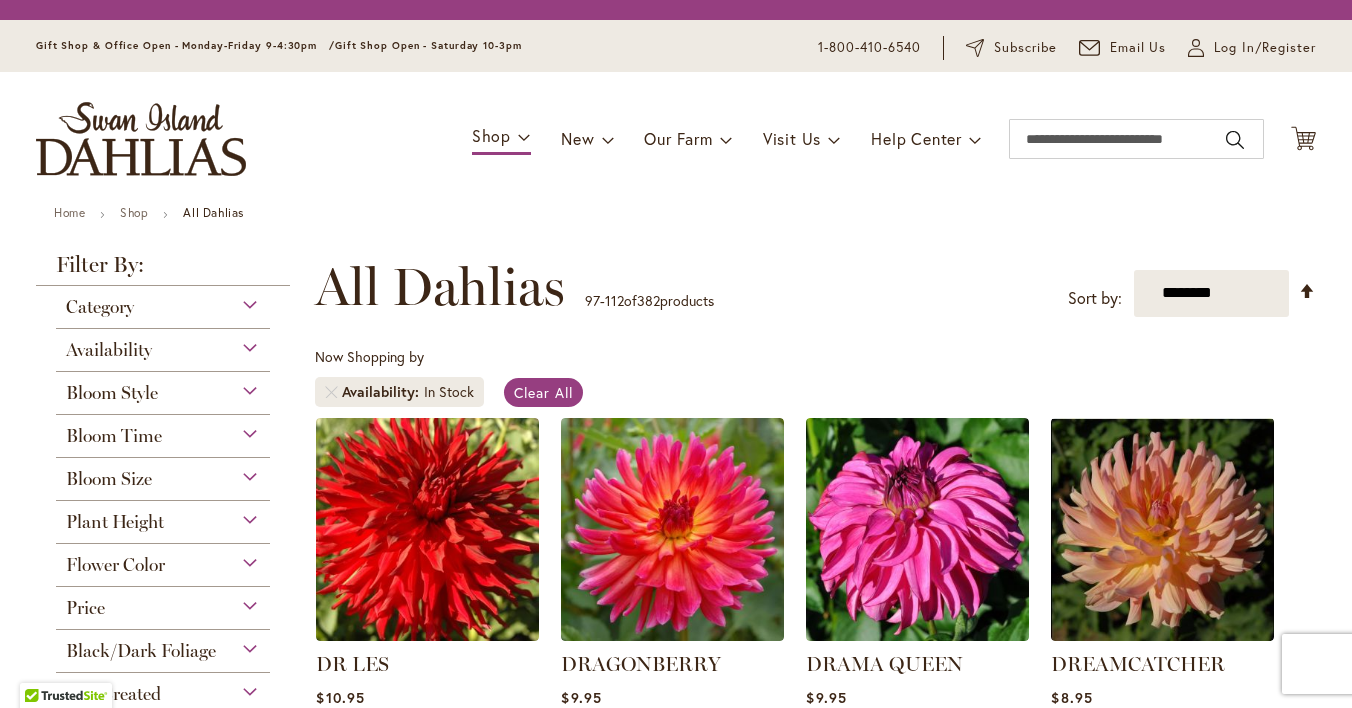 scroll, scrollTop: 0, scrollLeft: 0, axis: both 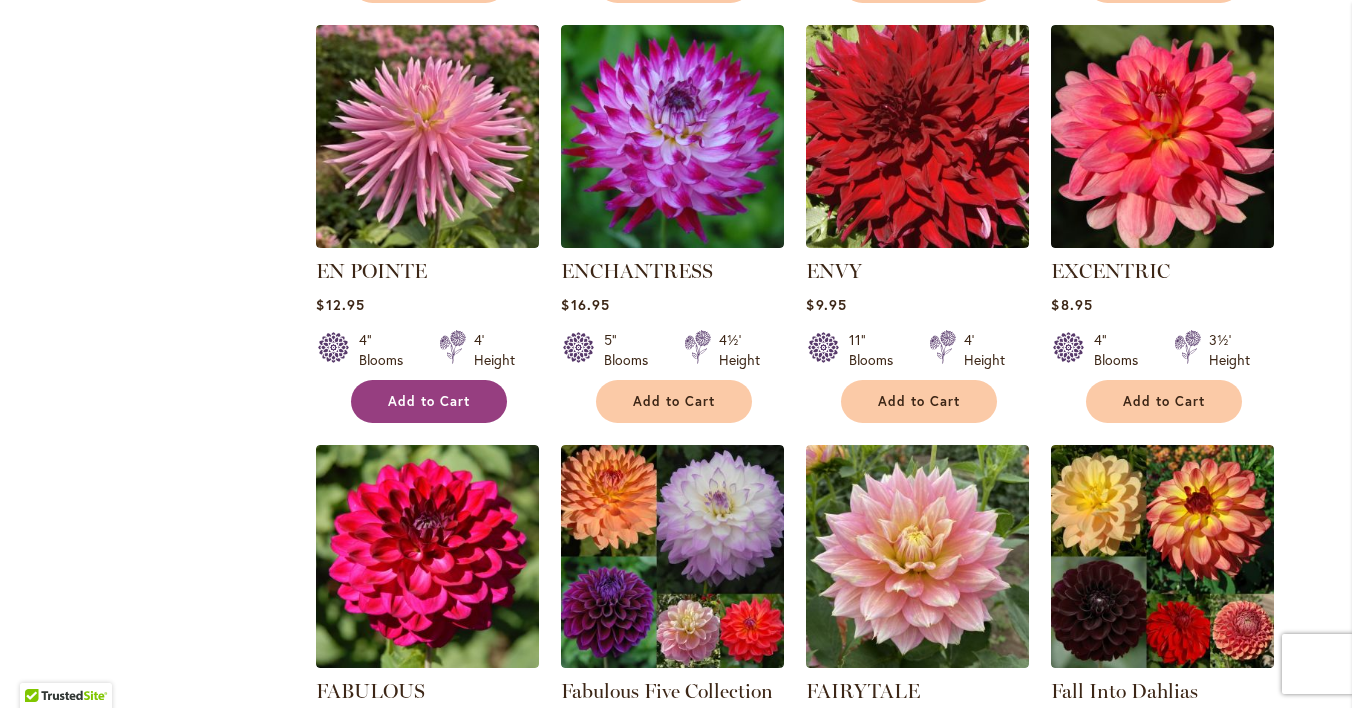 click on "Add to Cart" at bounding box center [429, 401] 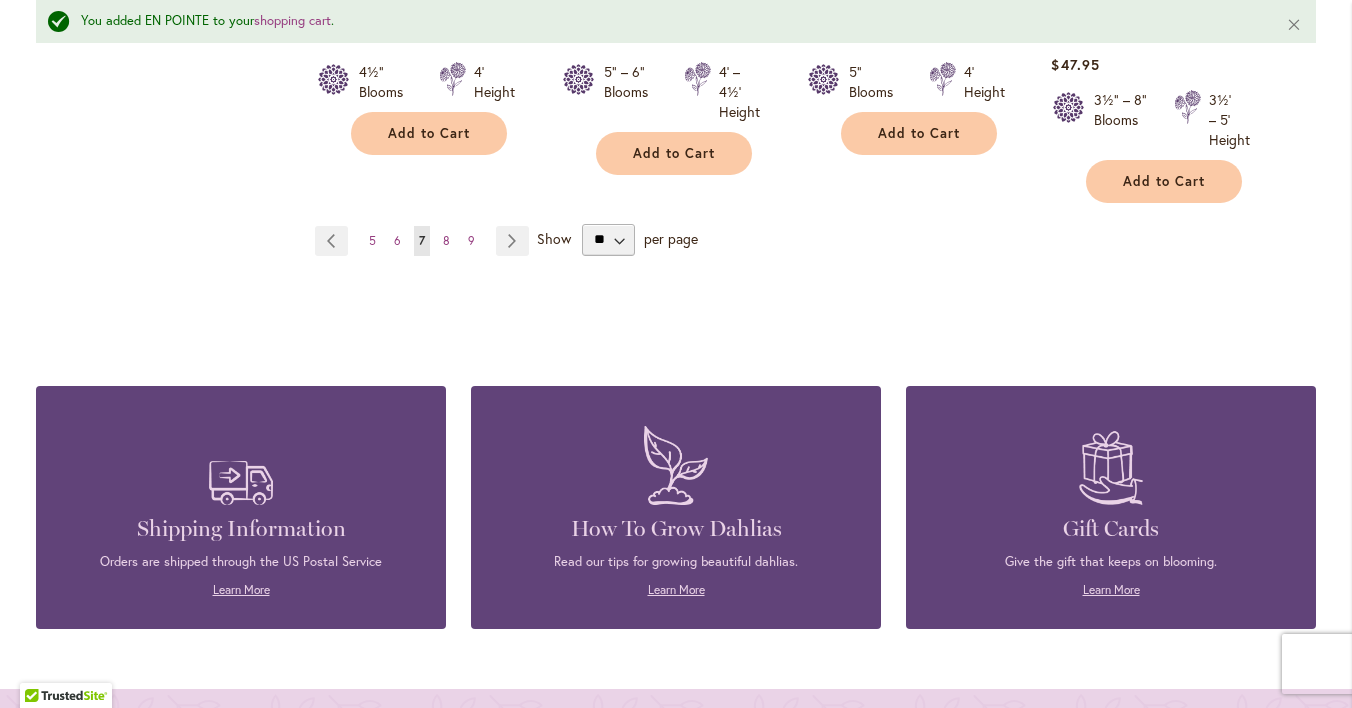 scroll, scrollTop: 2024, scrollLeft: 0, axis: vertical 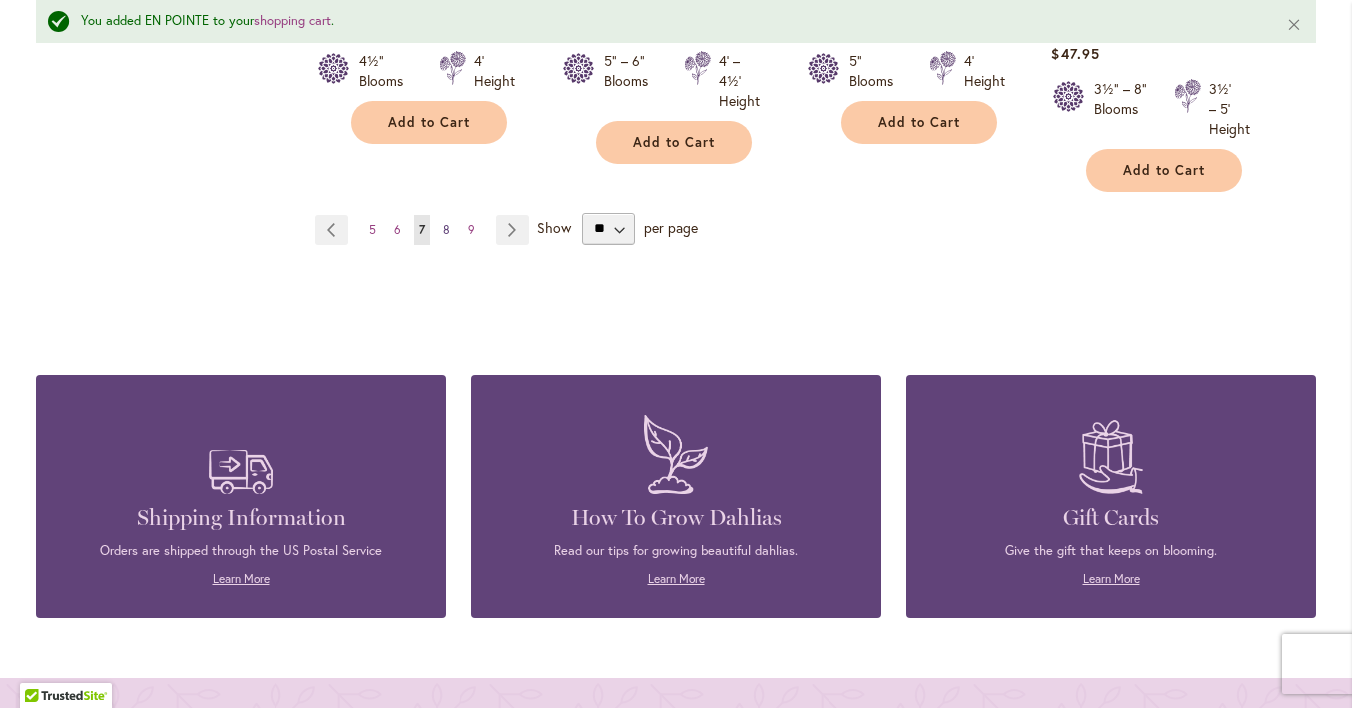 click on "8" at bounding box center [446, 229] 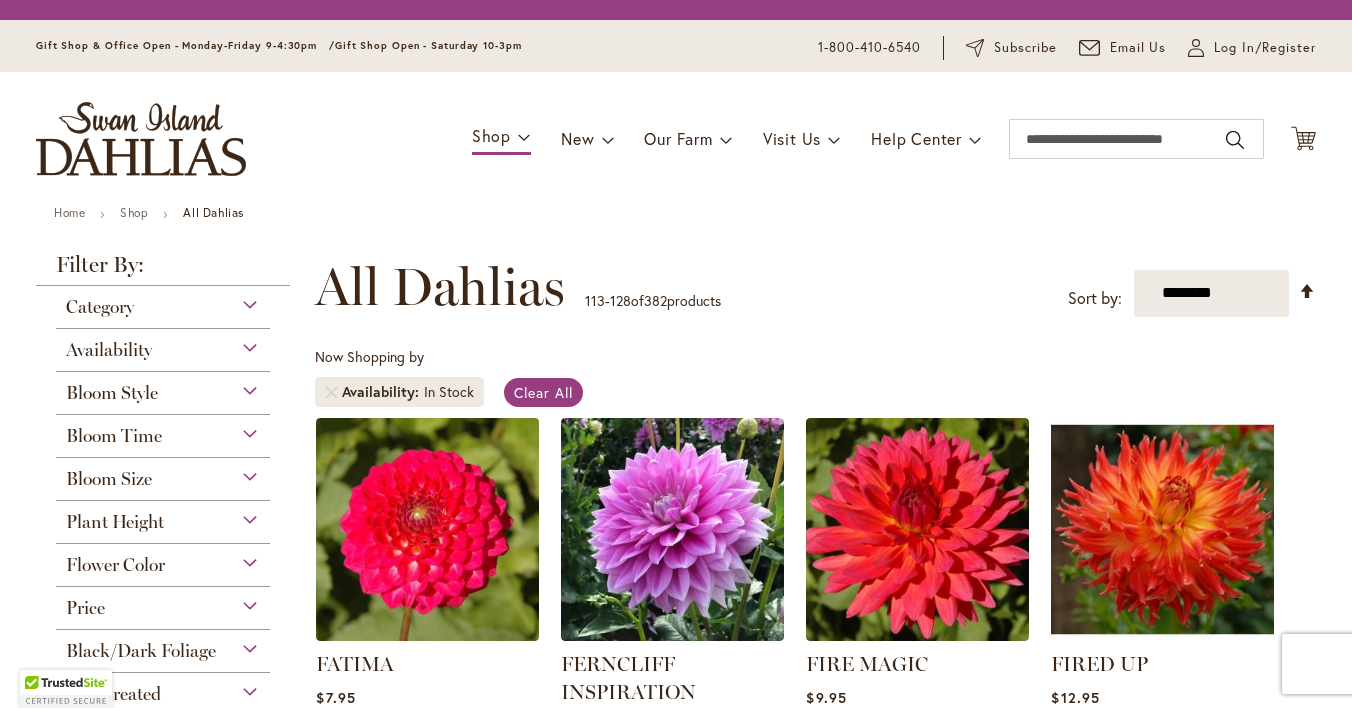 scroll, scrollTop: 0, scrollLeft: 0, axis: both 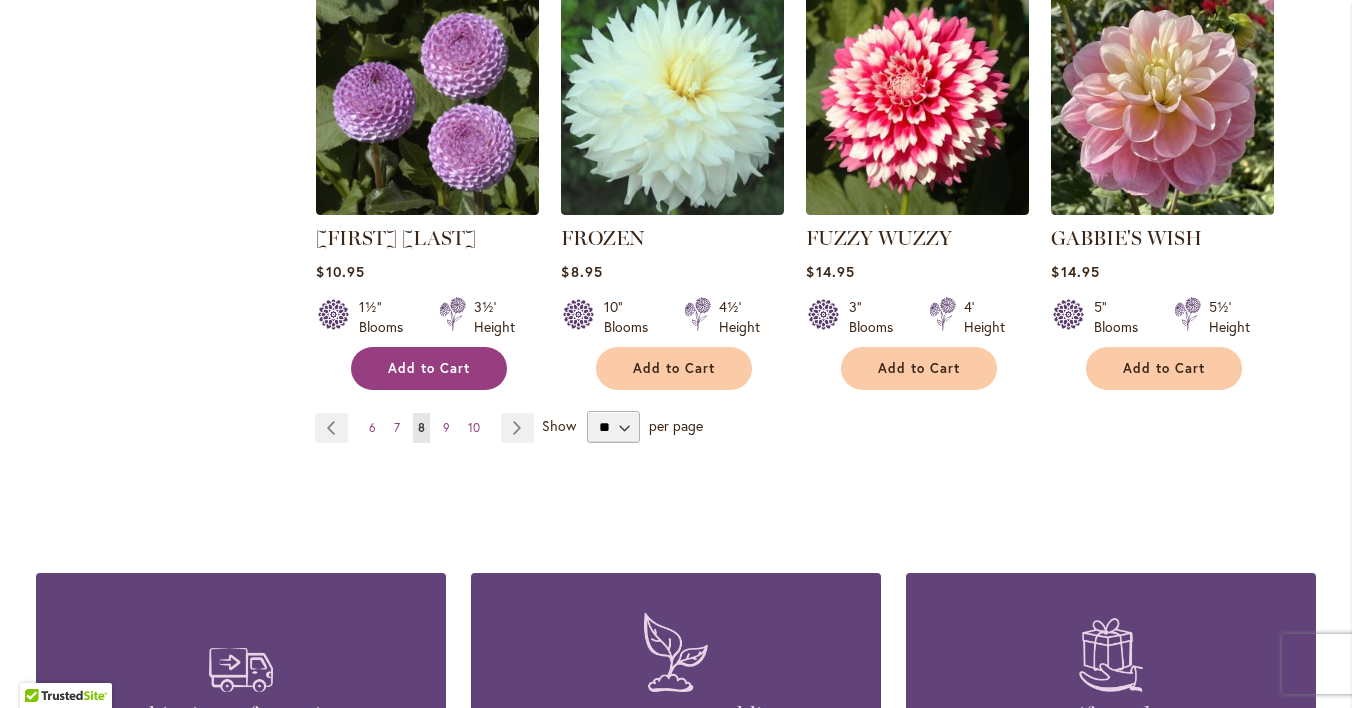 click on "Add to Cart" at bounding box center (429, 368) 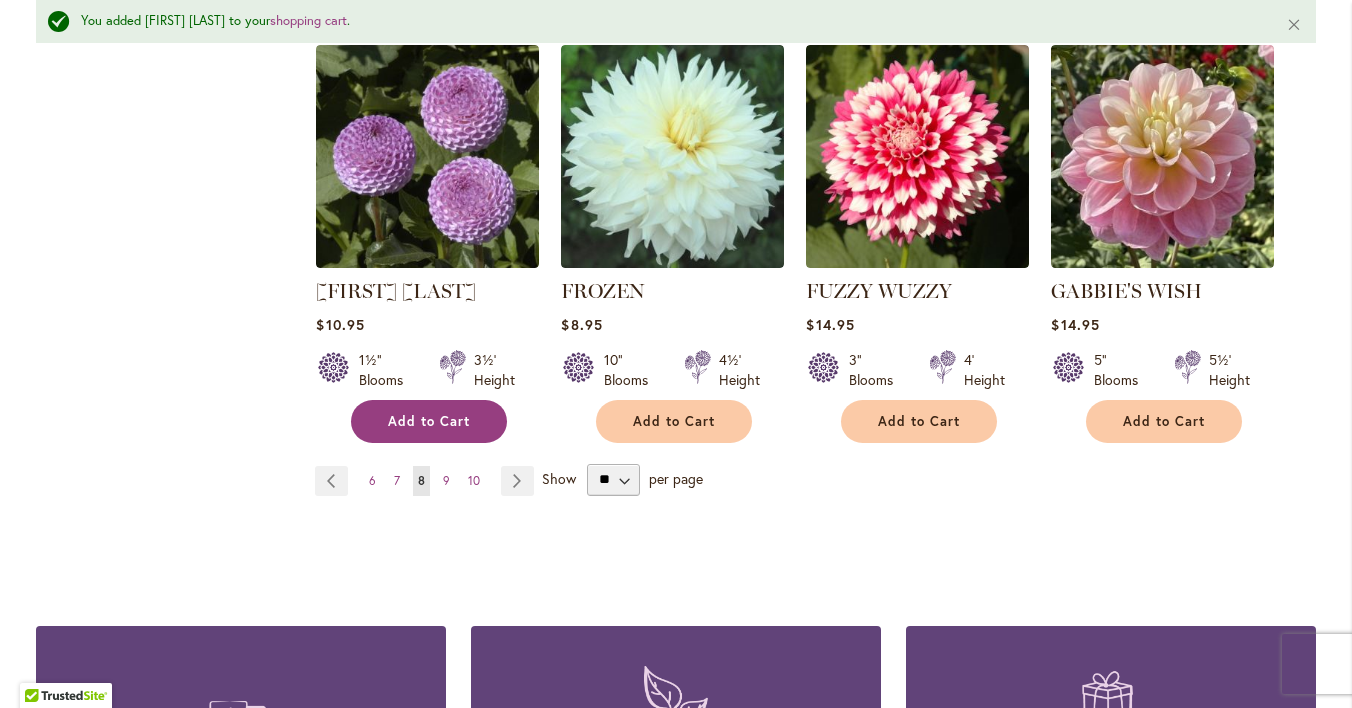 scroll, scrollTop: 1791, scrollLeft: 0, axis: vertical 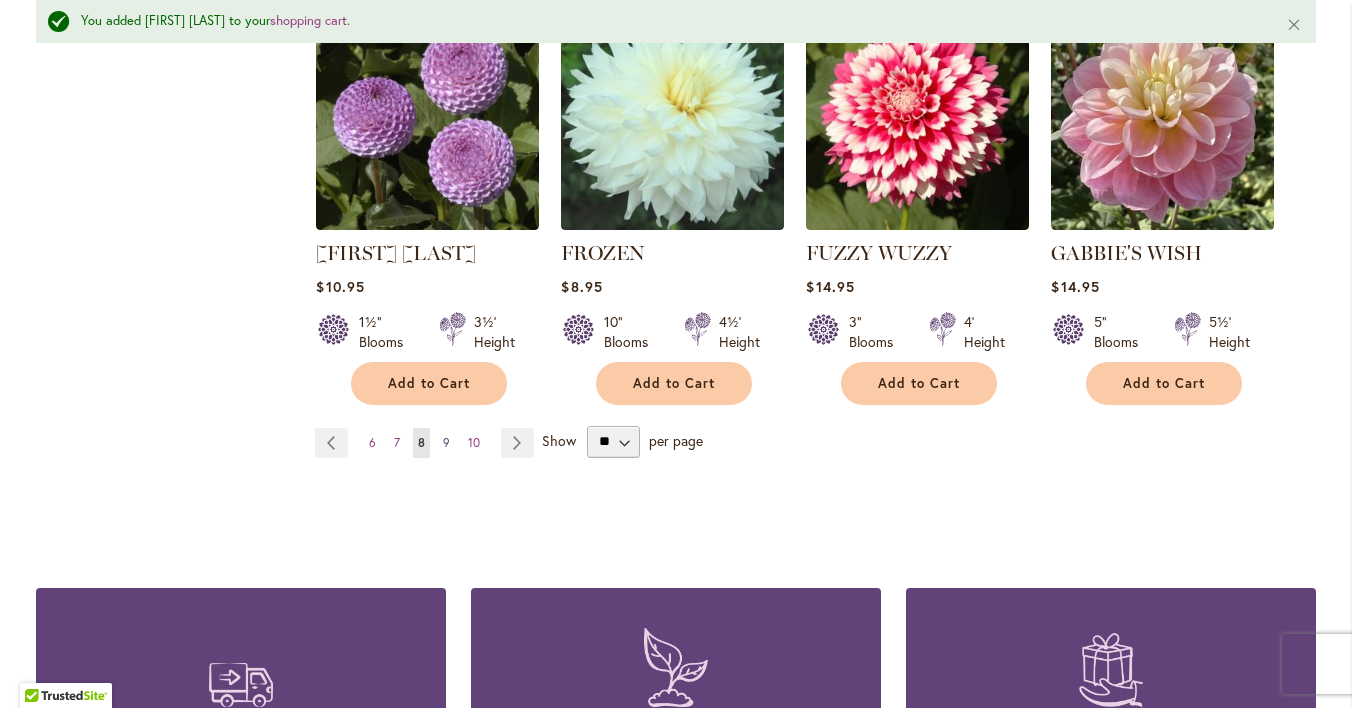 click on "9" at bounding box center (446, 442) 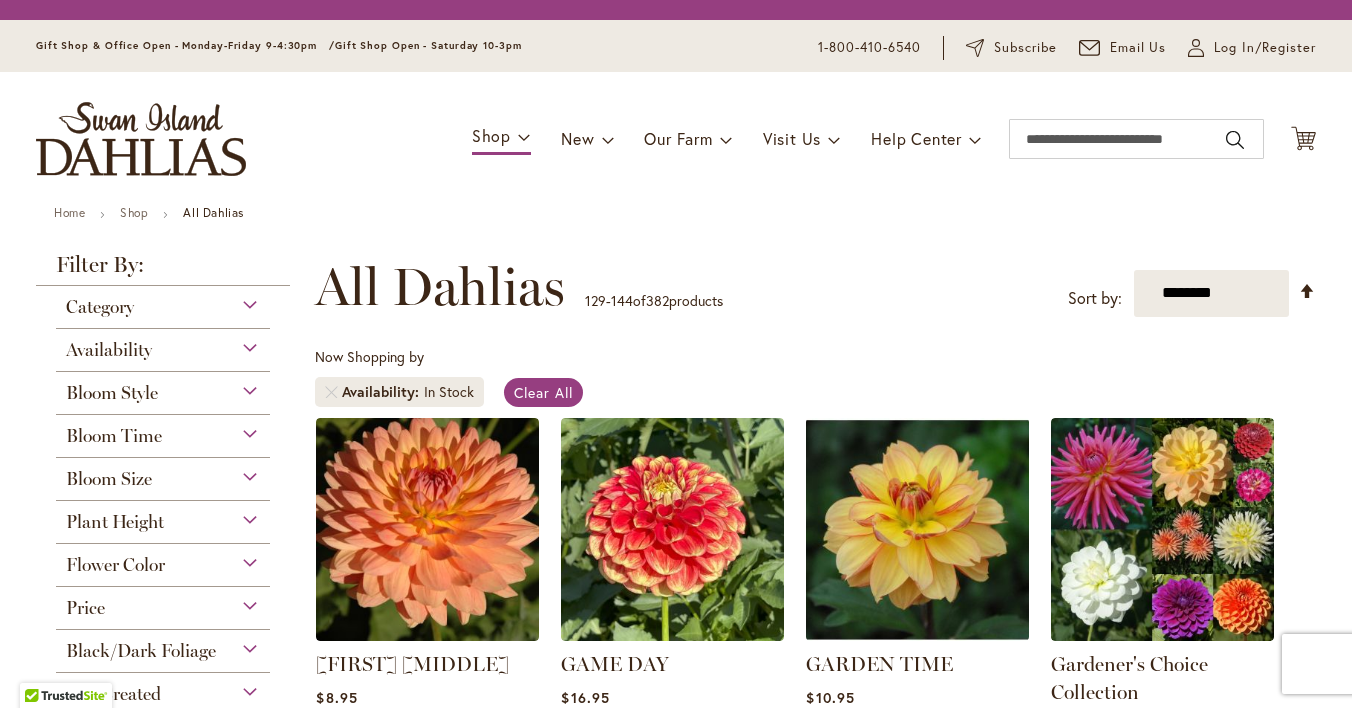 scroll, scrollTop: 0, scrollLeft: 0, axis: both 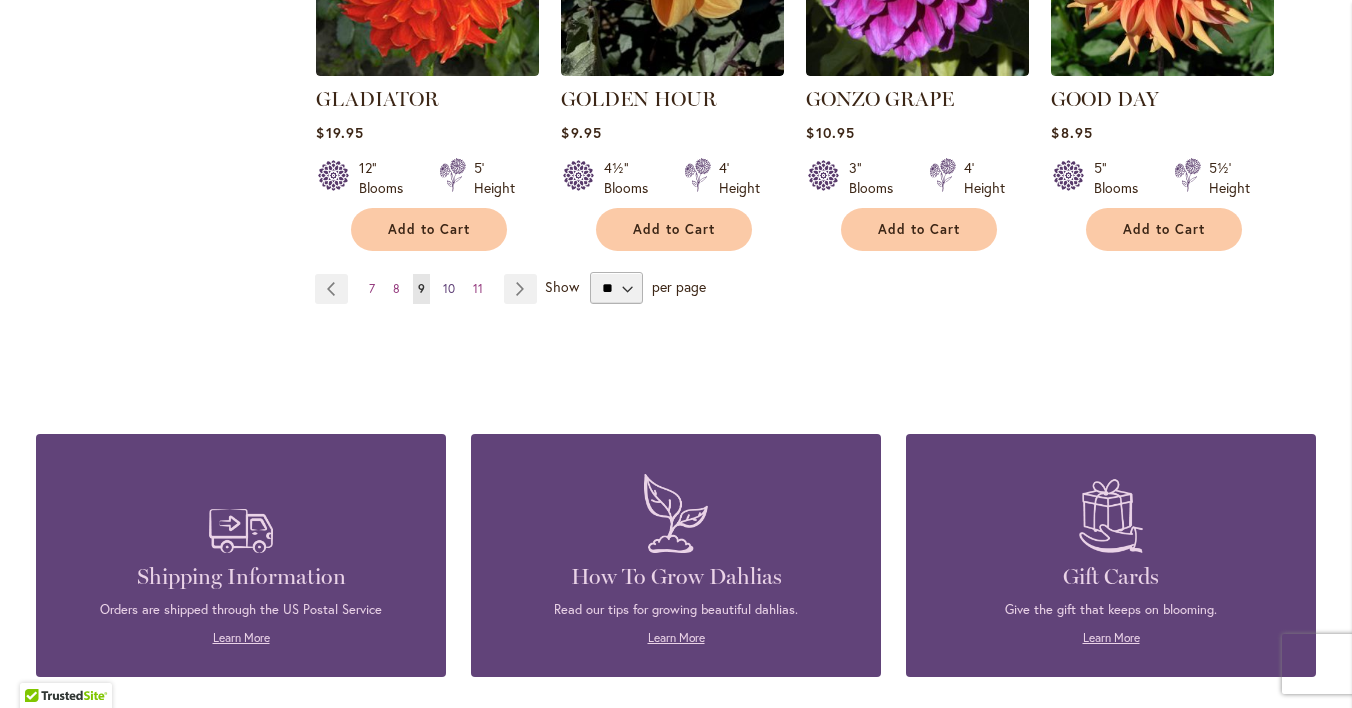 click on "10" at bounding box center [449, 288] 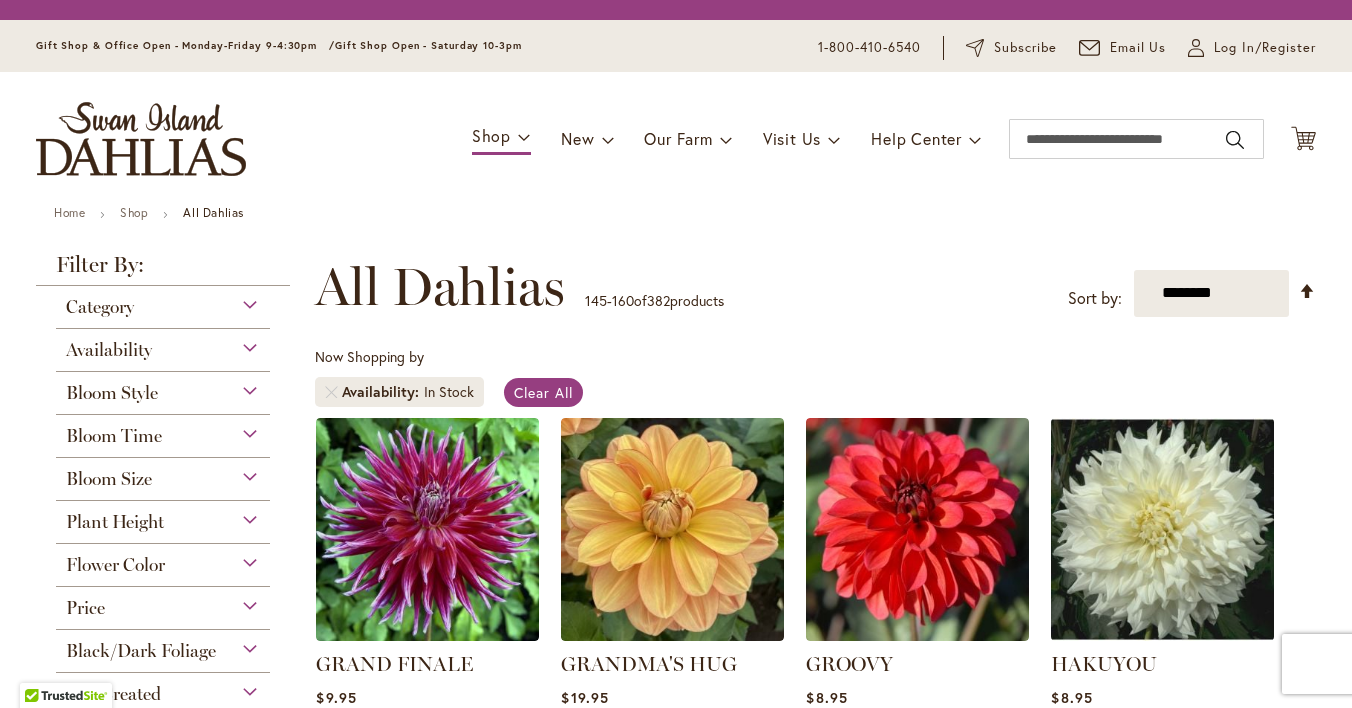 scroll, scrollTop: 0, scrollLeft: 0, axis: both 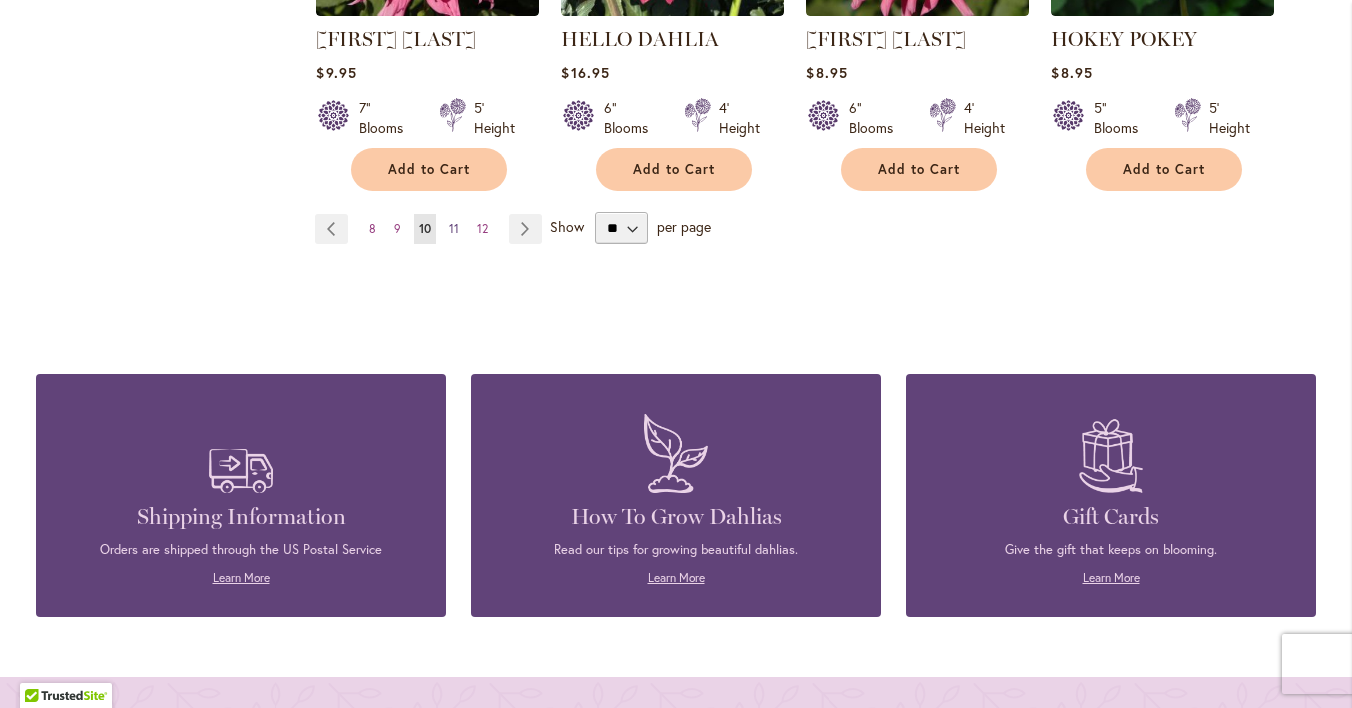 click on "11" at bounding box center [454, 228] 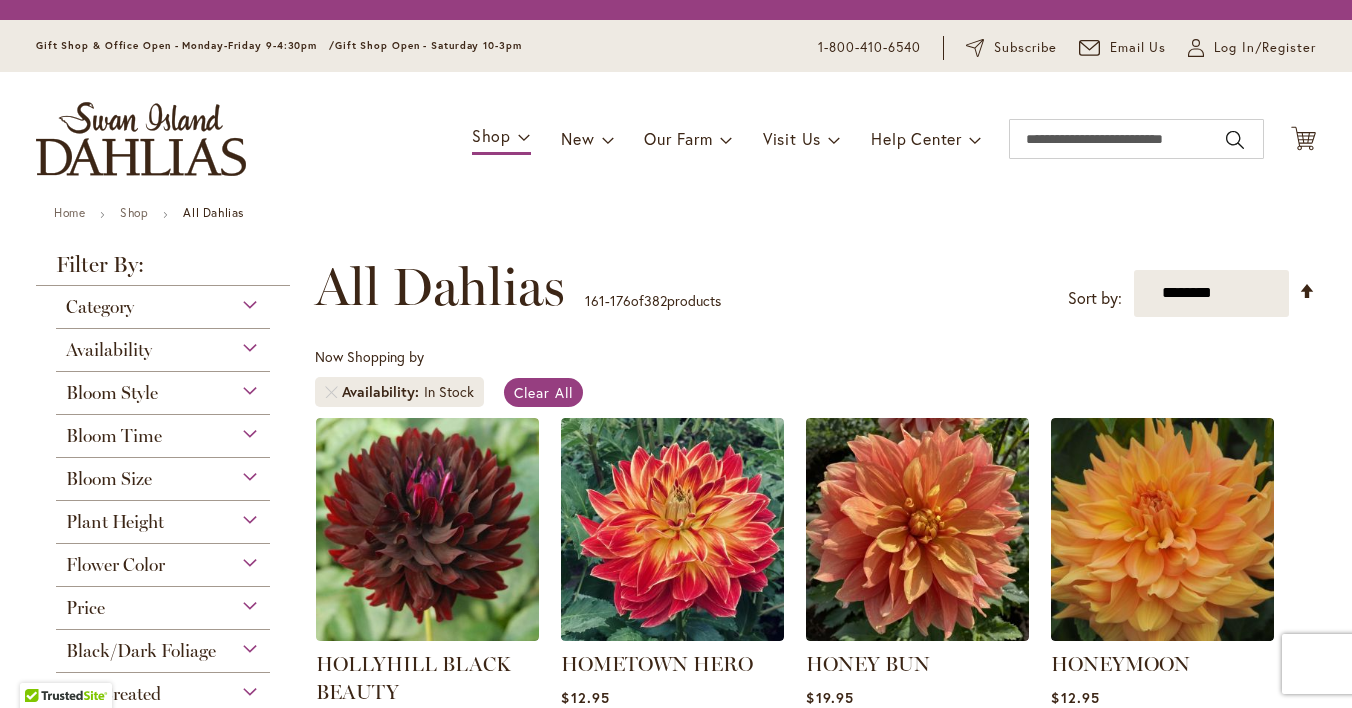 scroll, scrollTop: 0, scrollLeft: 0, axis: both 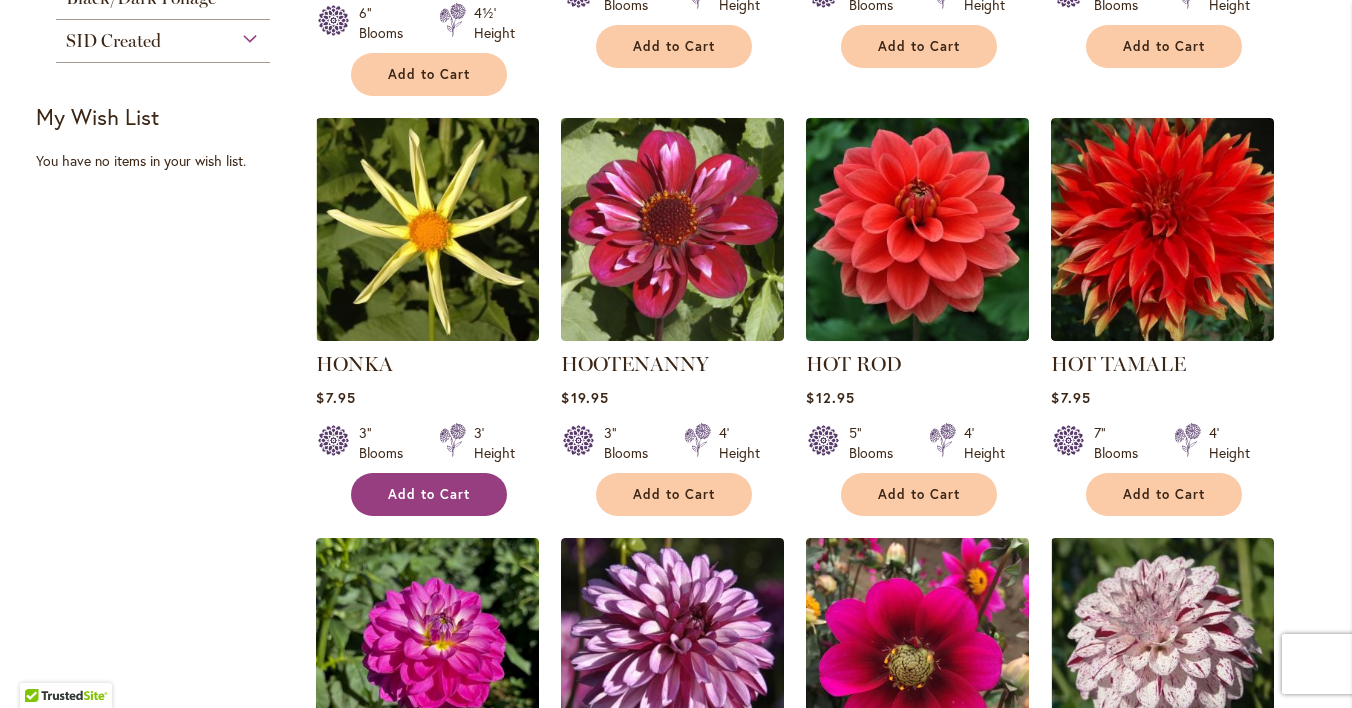 click on "Add to Cart" at bounding box center [429, 494] 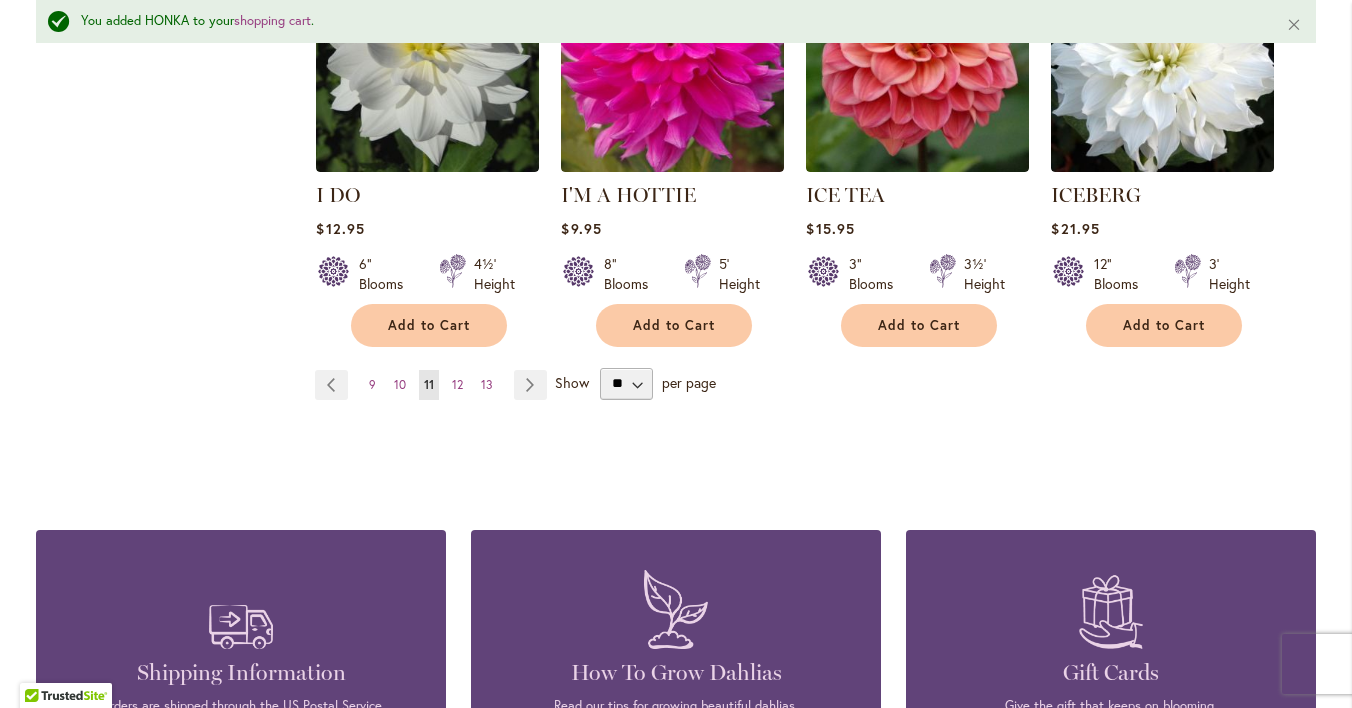 scroll, scrollTop: 1855, scrollLeft: 0, axis: vertical 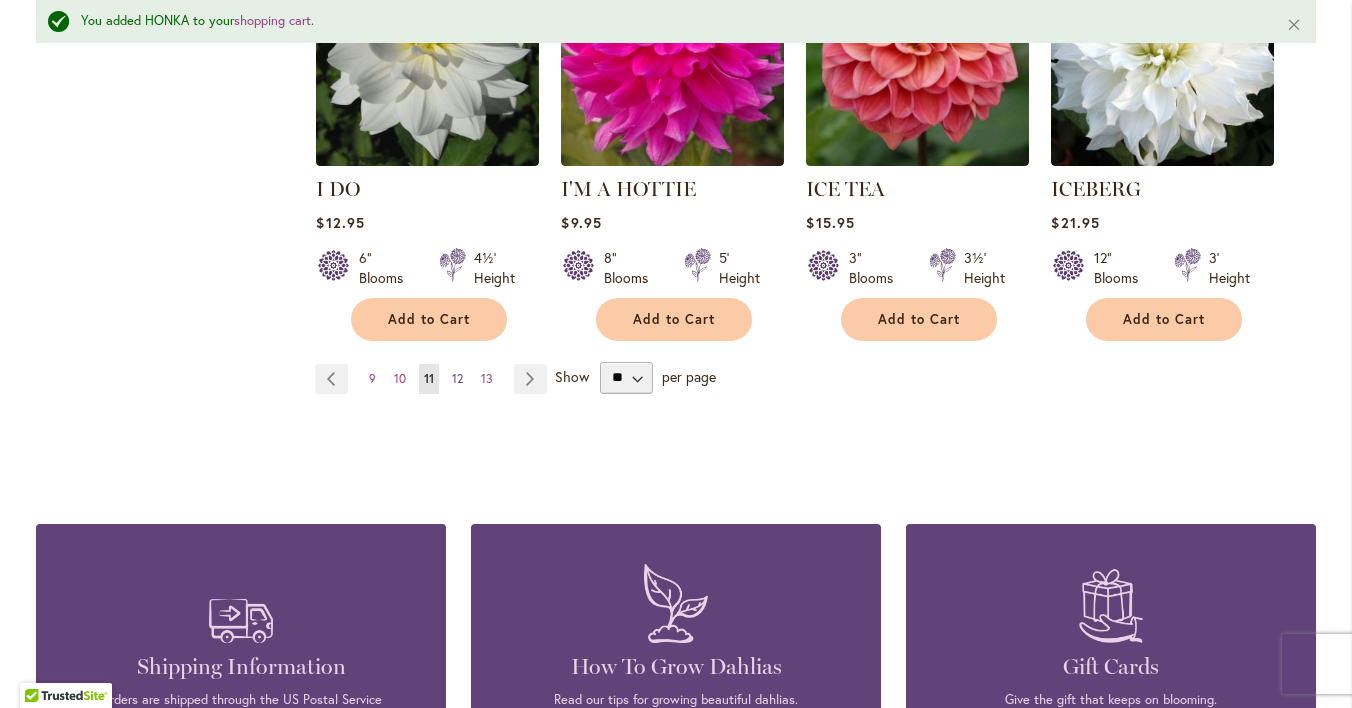 click on "12" at bounding box center (457, 378) 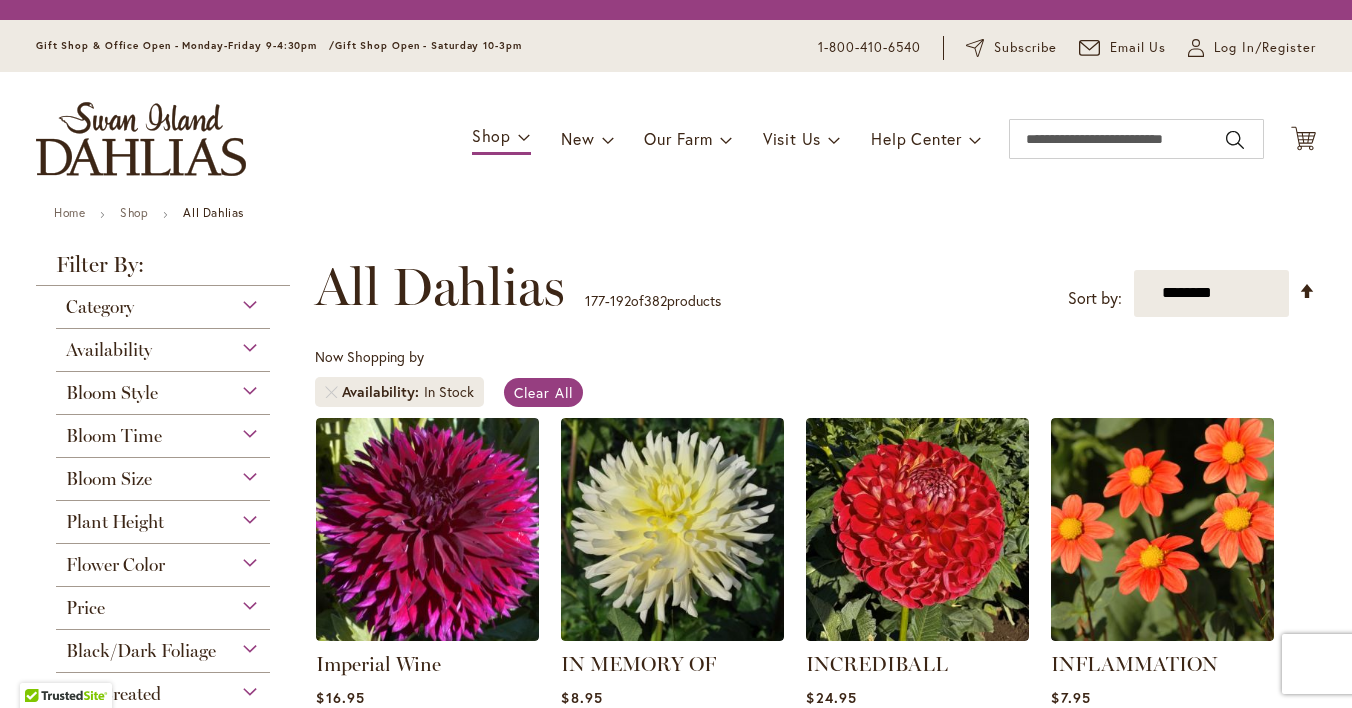 scroll, scrollTop: 0, scrollLeft: 0, axis: both 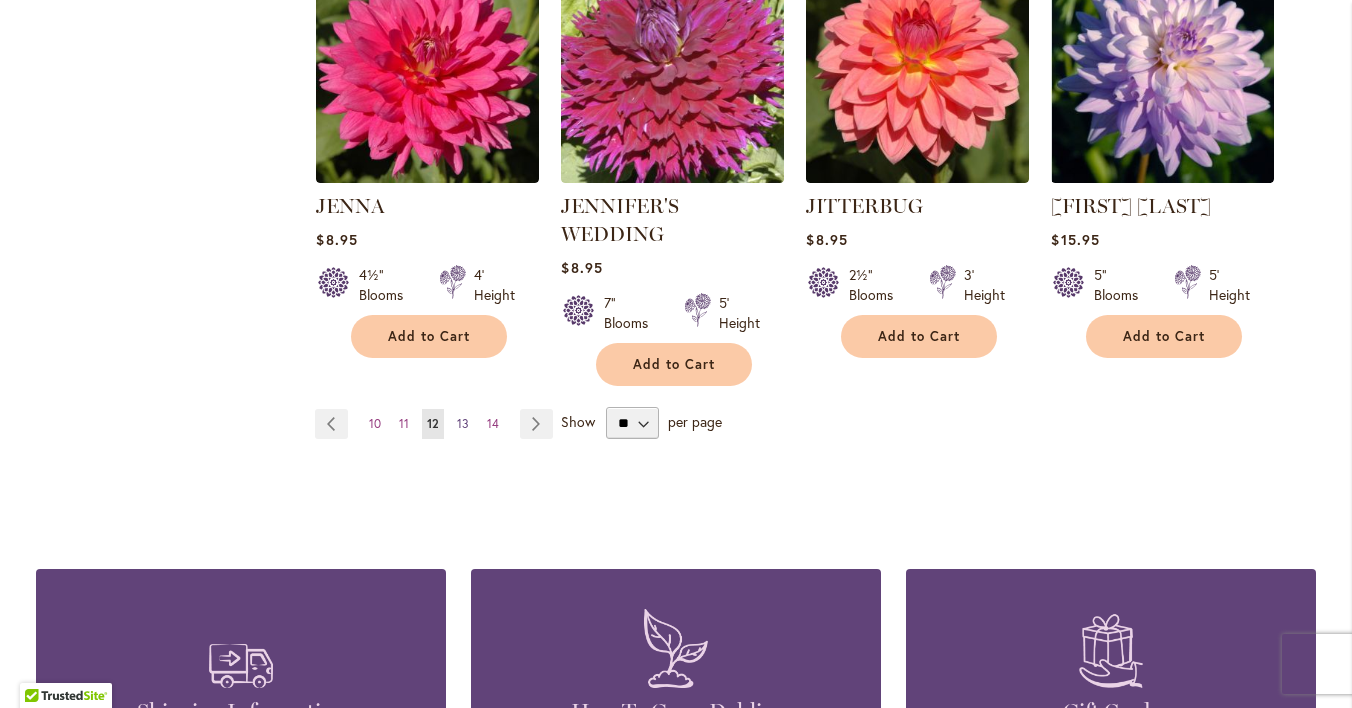 click on "13" at bounding box center (463, 423) 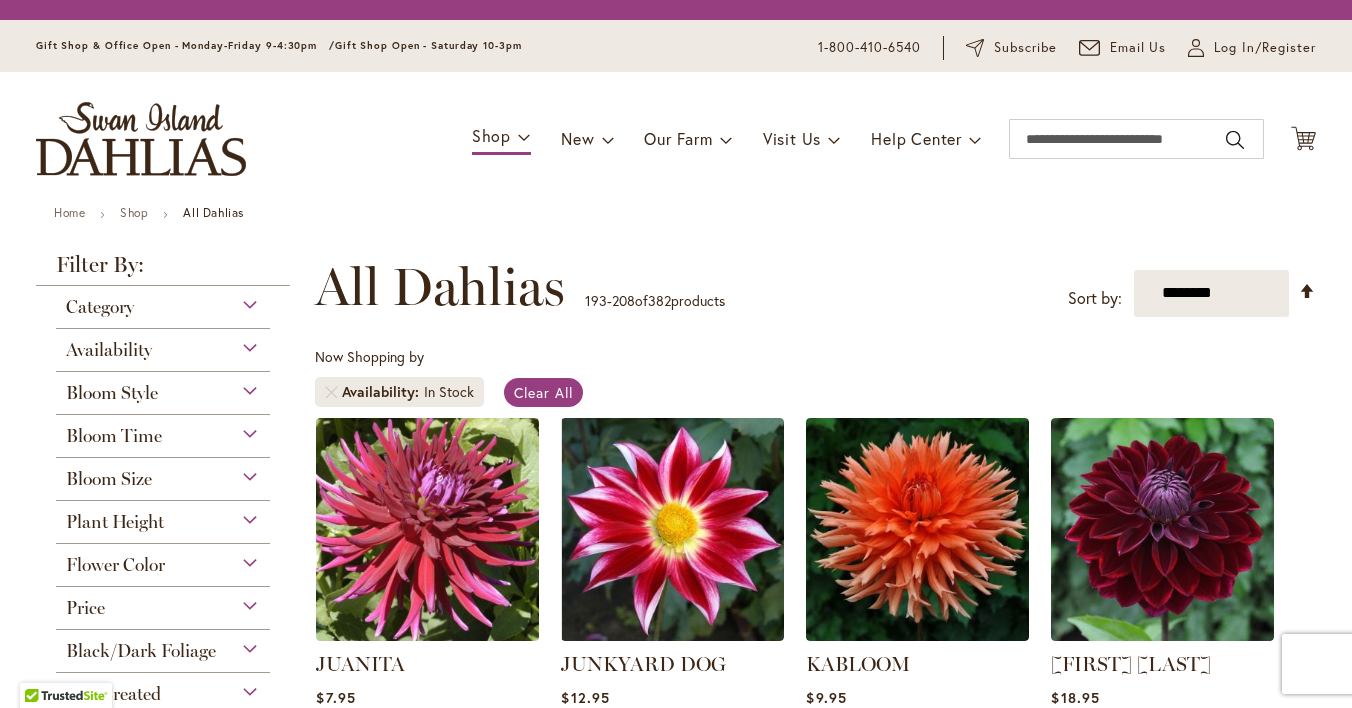 scroll, scrollTop: 0, scrollLeft: 0, axis: both 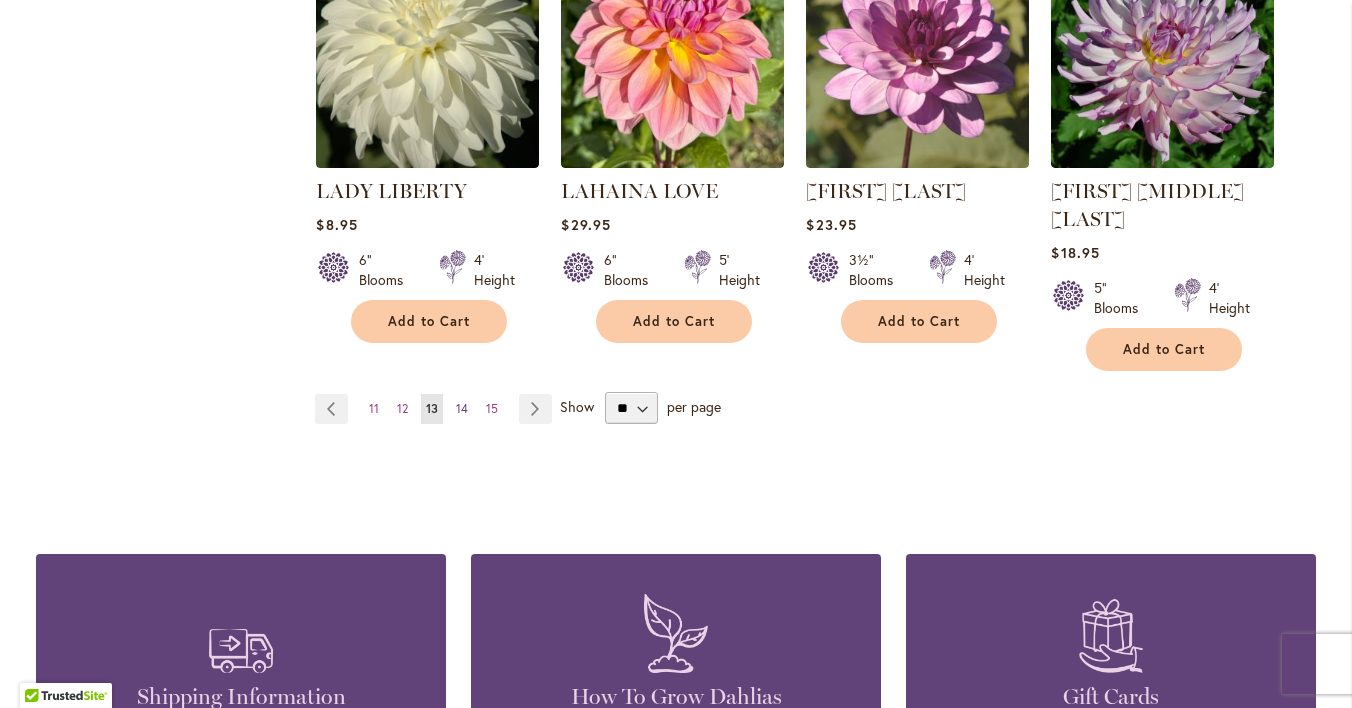 click on "14" at bounding box center (462, 408) 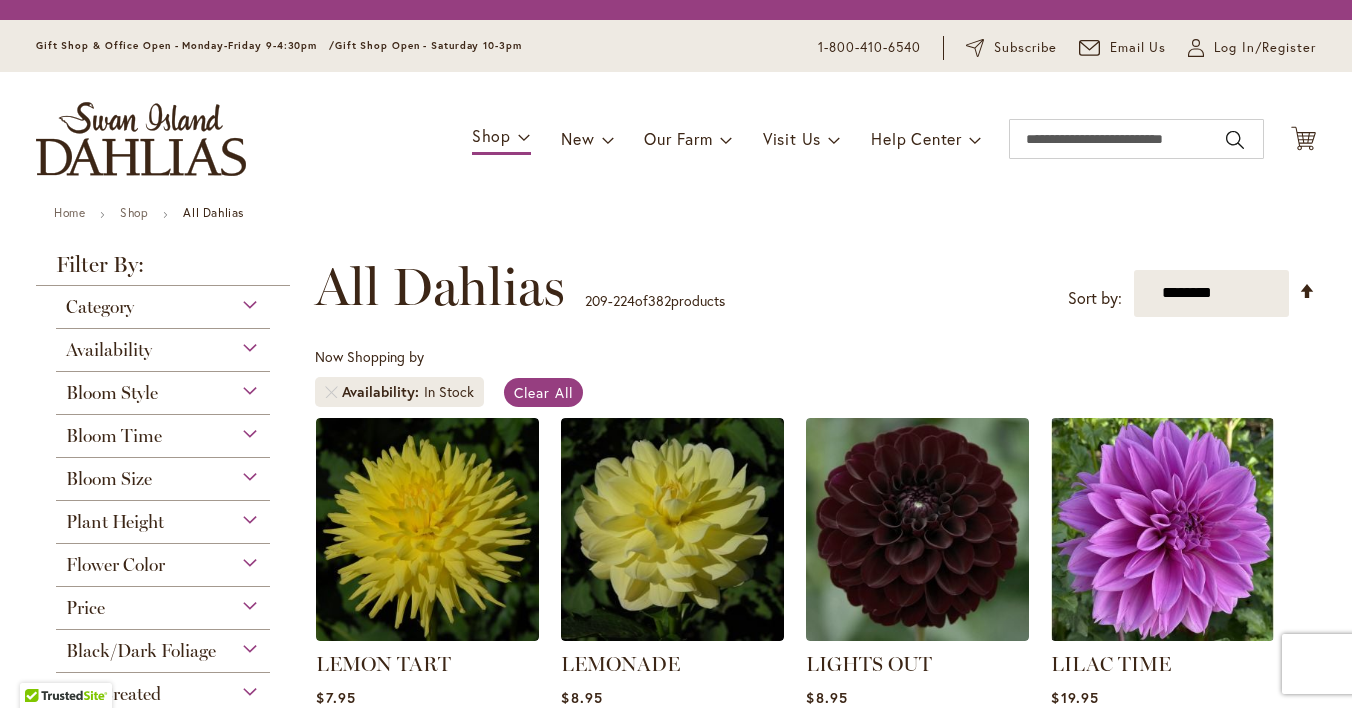 scroll, scrollTop: 0, scrollLeft: 0, axis: both 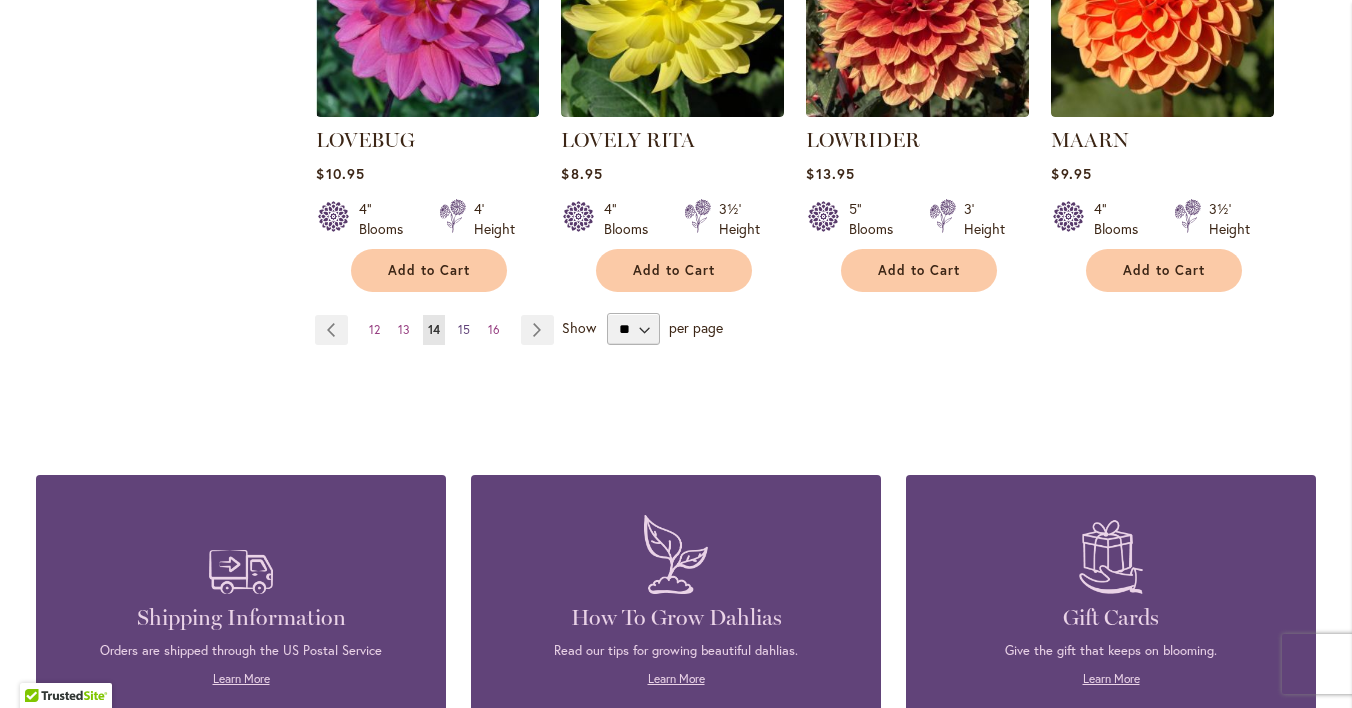 click on "15" at bounding box center (464, 329) 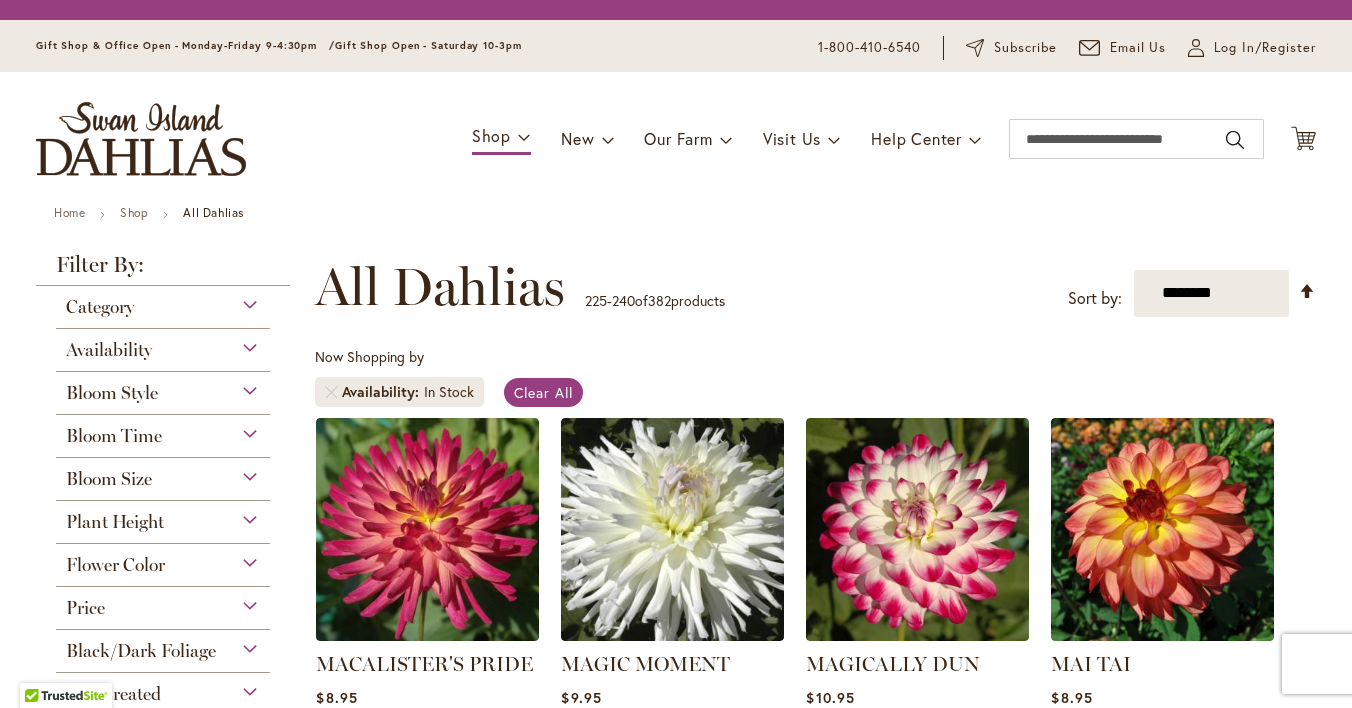 scroll, scrollTop: 0, scrollLeft: 0, axis: both 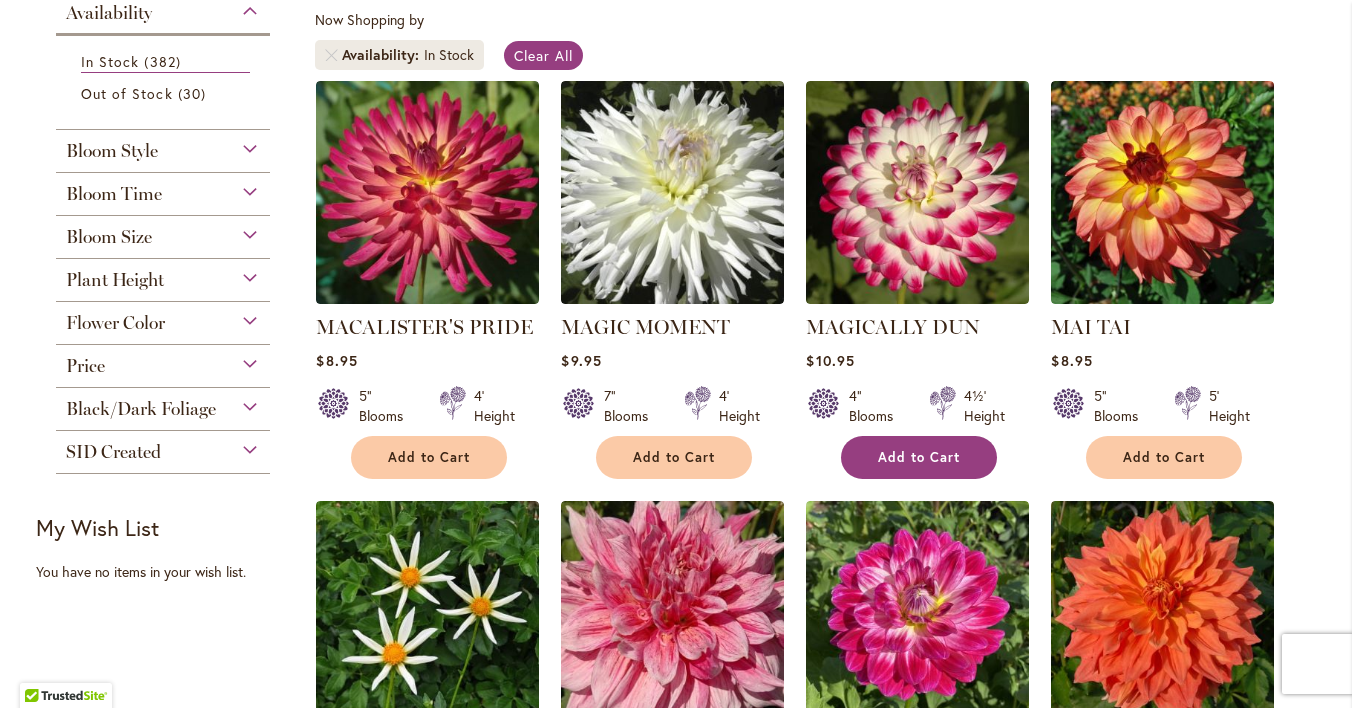 click on "Add to Cart" at bounding box center [919, 457] 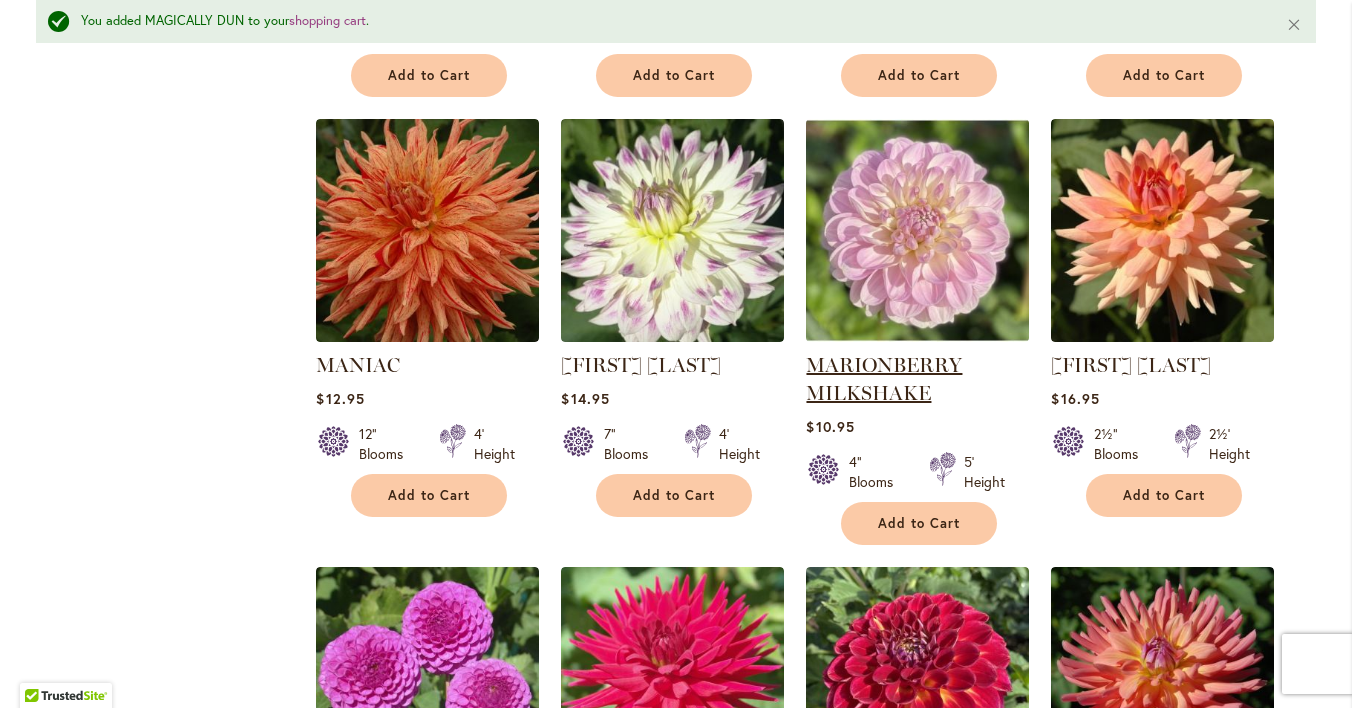 scroll, scrollTop: 1245, scrollLeft: 0, axis: vertical 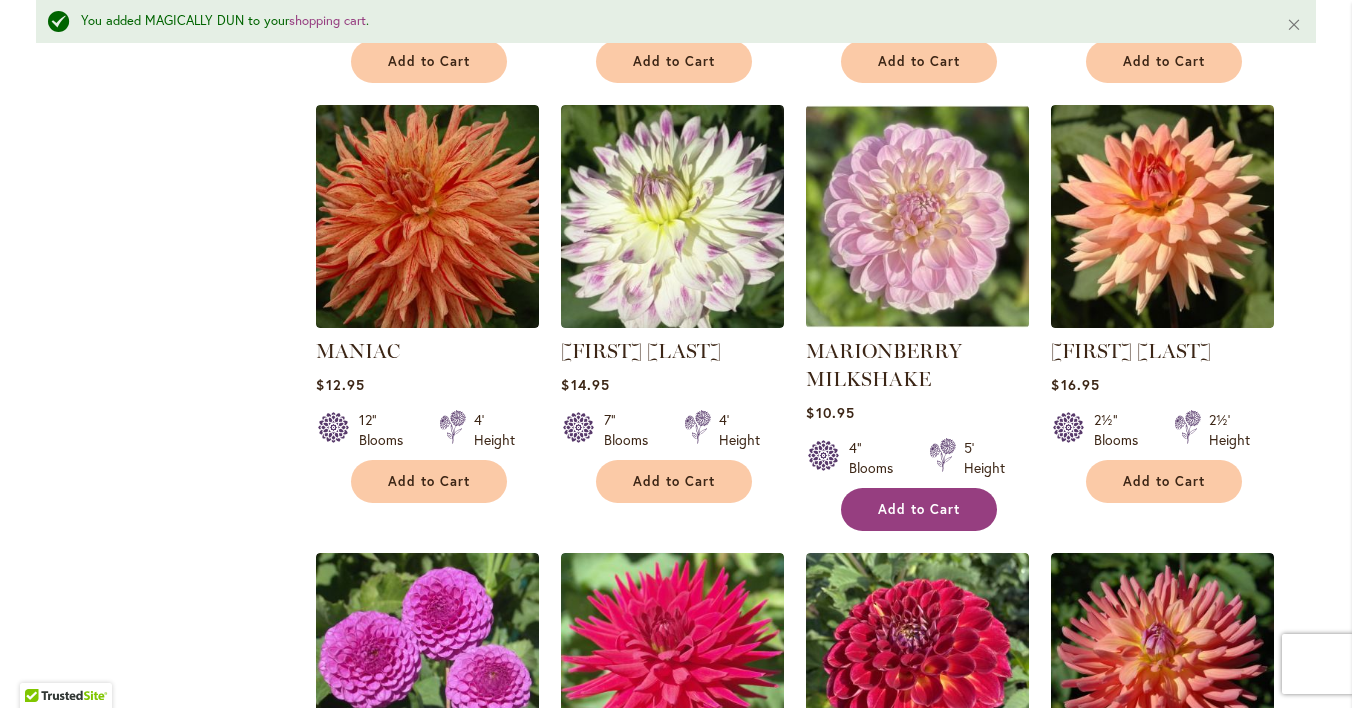 click on "Add to Cart" at bounding box center (919, 509) 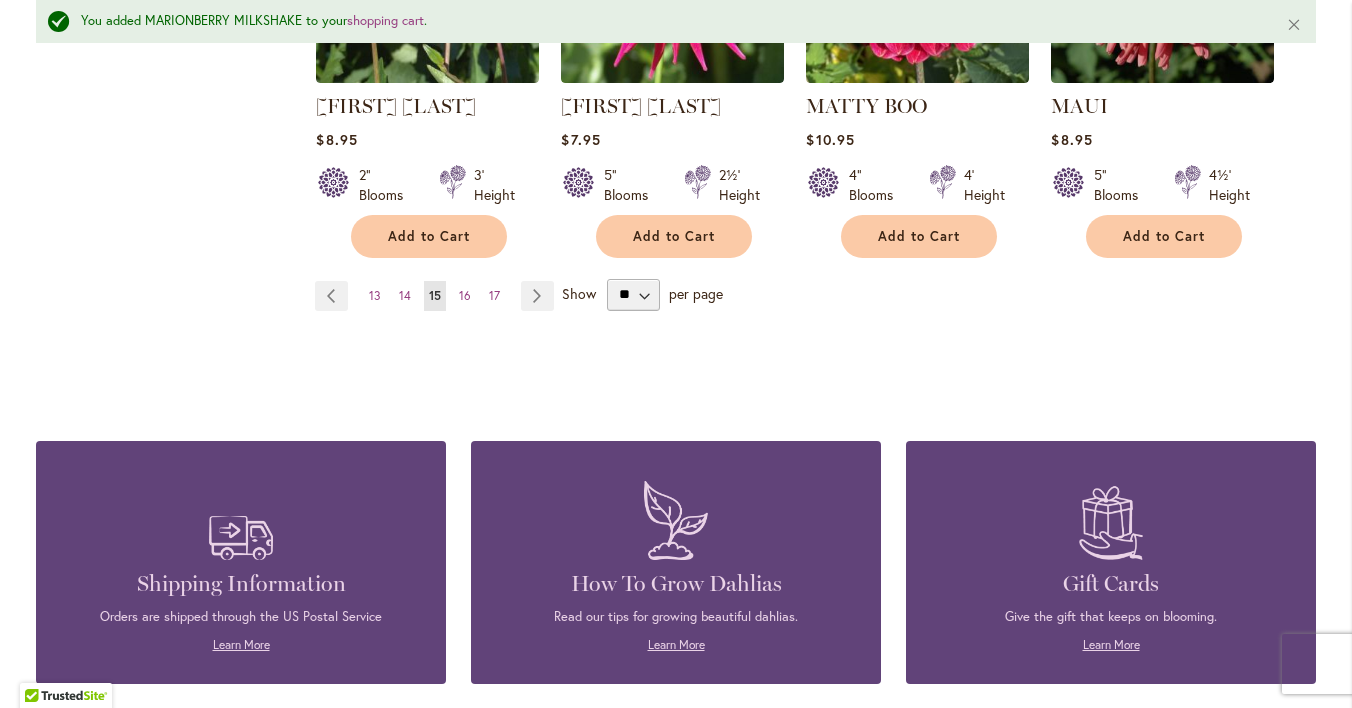 scroll, scrollTop: 1941, scrollLeft: 0, axis: vertical 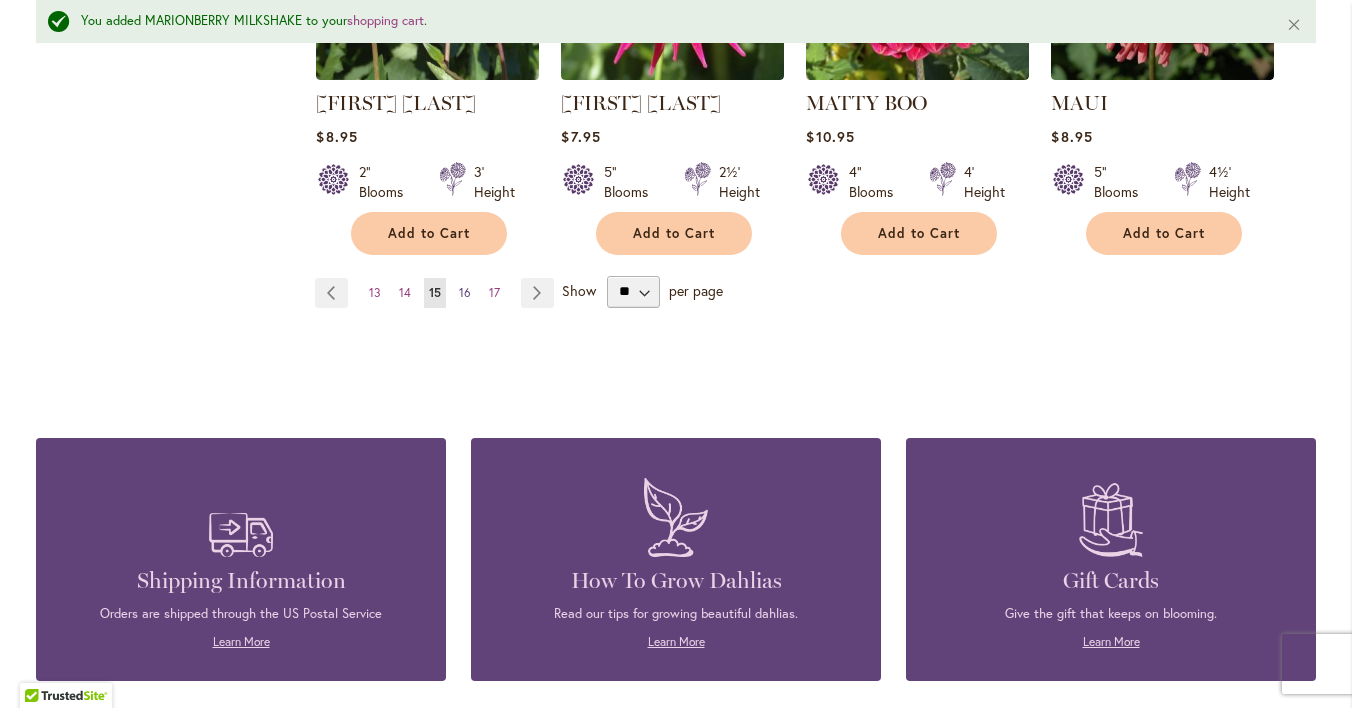 click on "16" at bounding box center (465, 292) 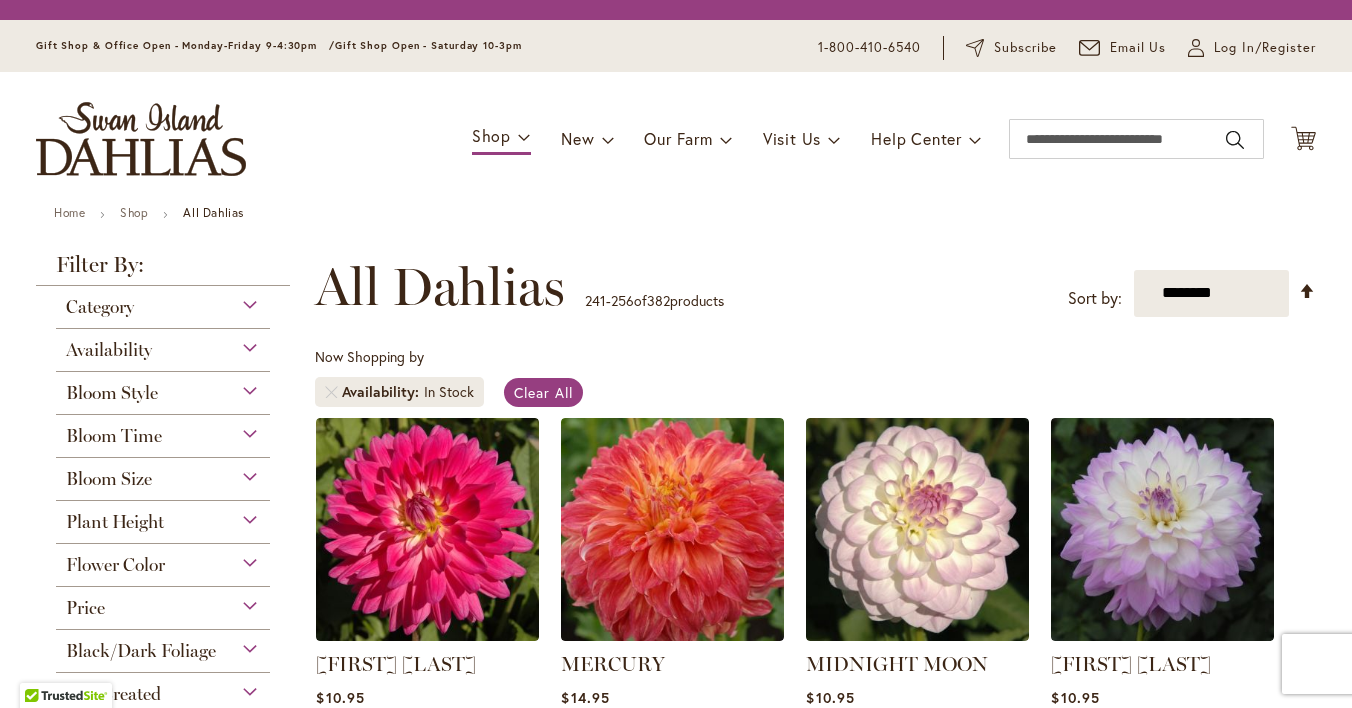 scroll, scrollTop: 0, scrollLeft: 0, axis: both 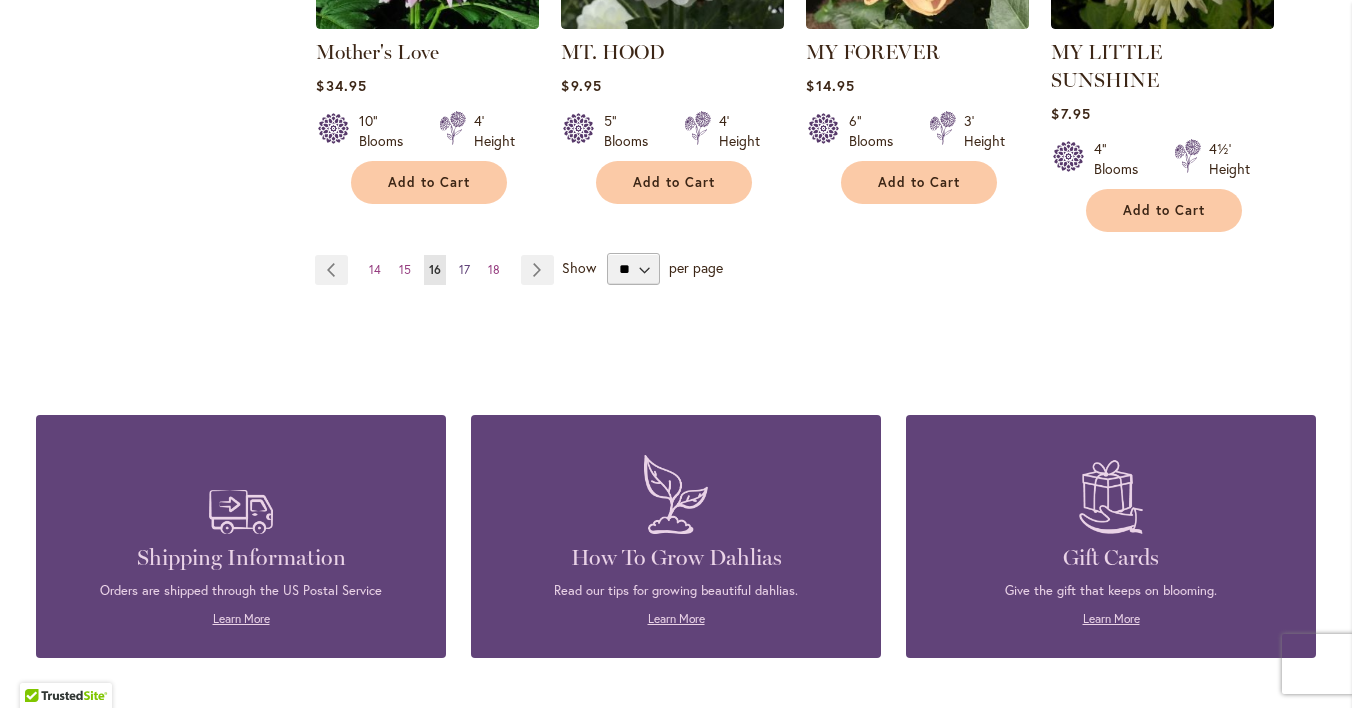 click on "17" at bounding box center (464, 269) 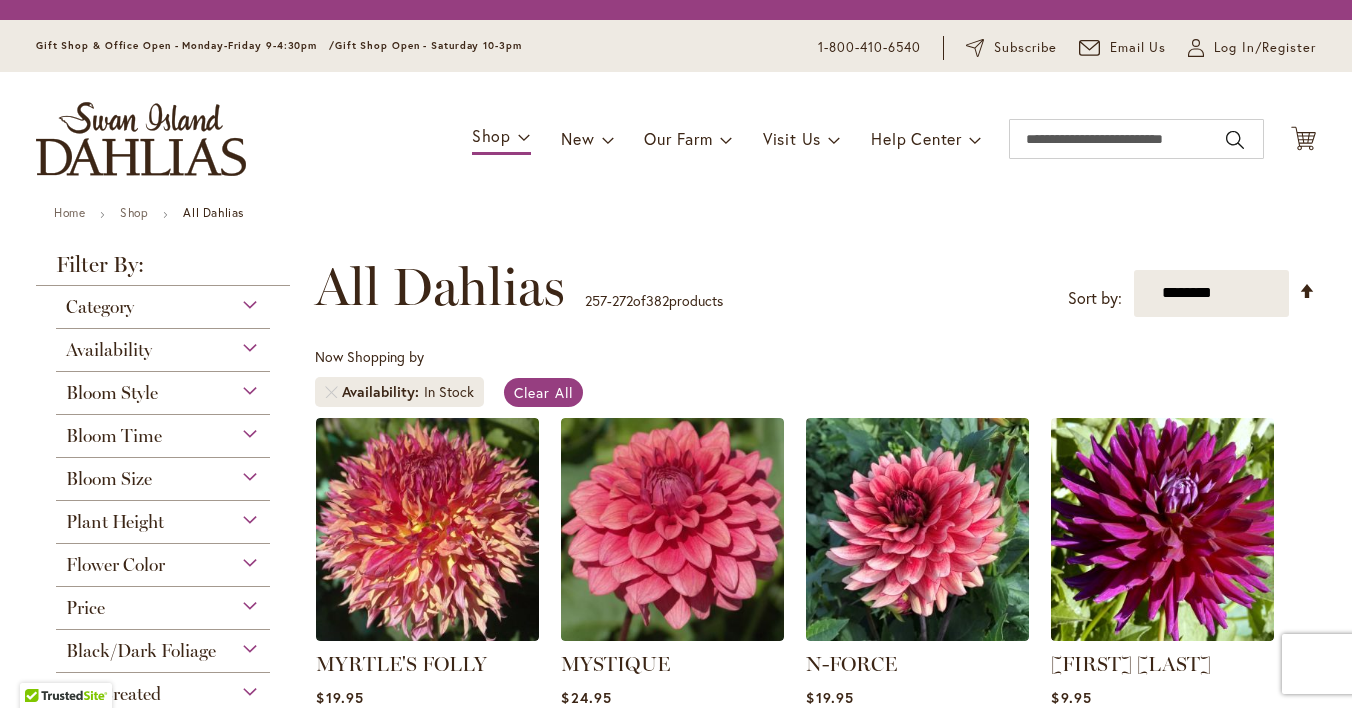 scroll, scrollTop: 0, scrollLeft: 0, axis: both 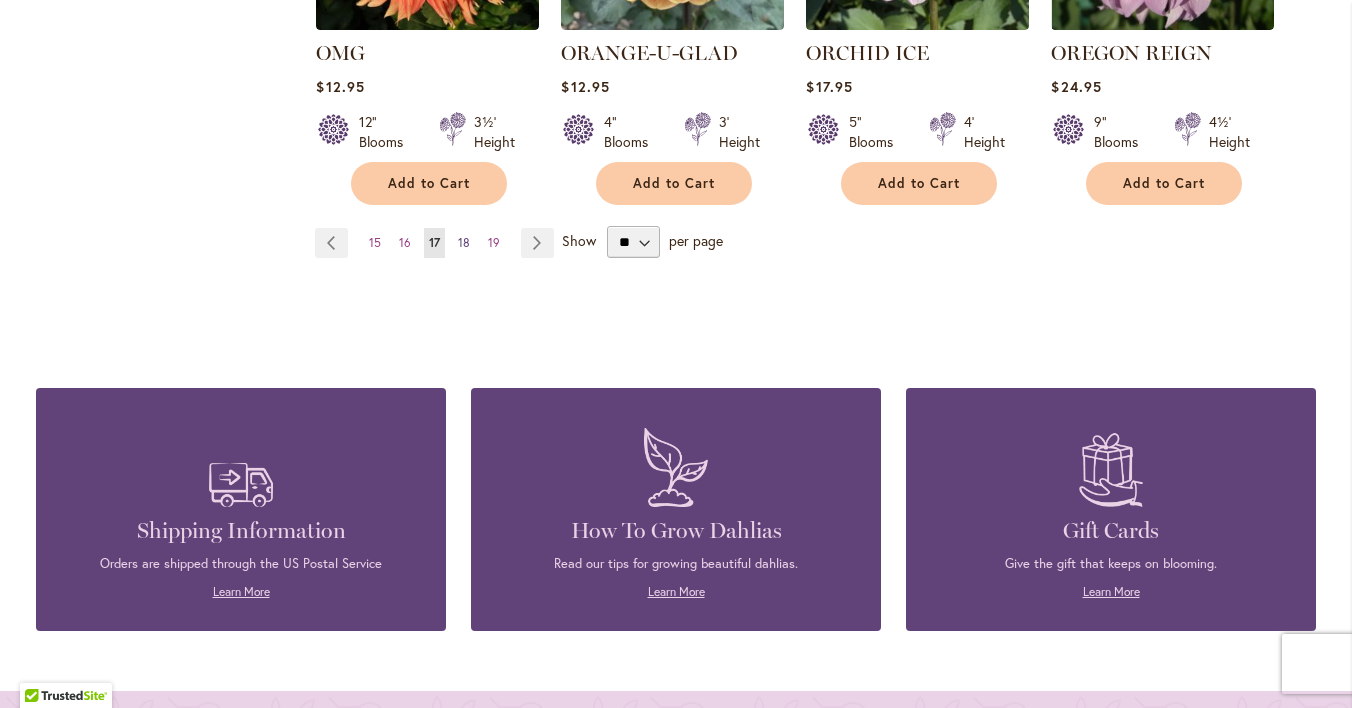 click on "18" at bounding box center [464, 242] 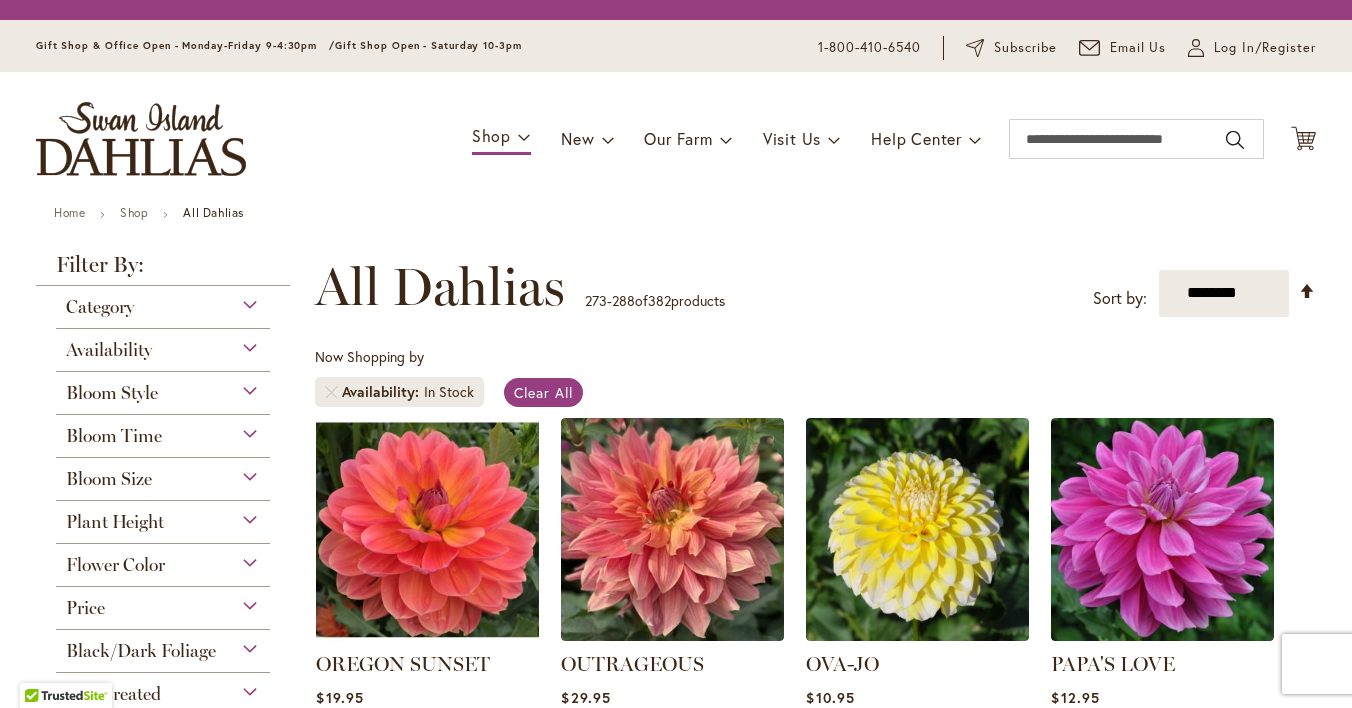 scroll, scrollTop: 0, scrollLeft: 0, axis: both 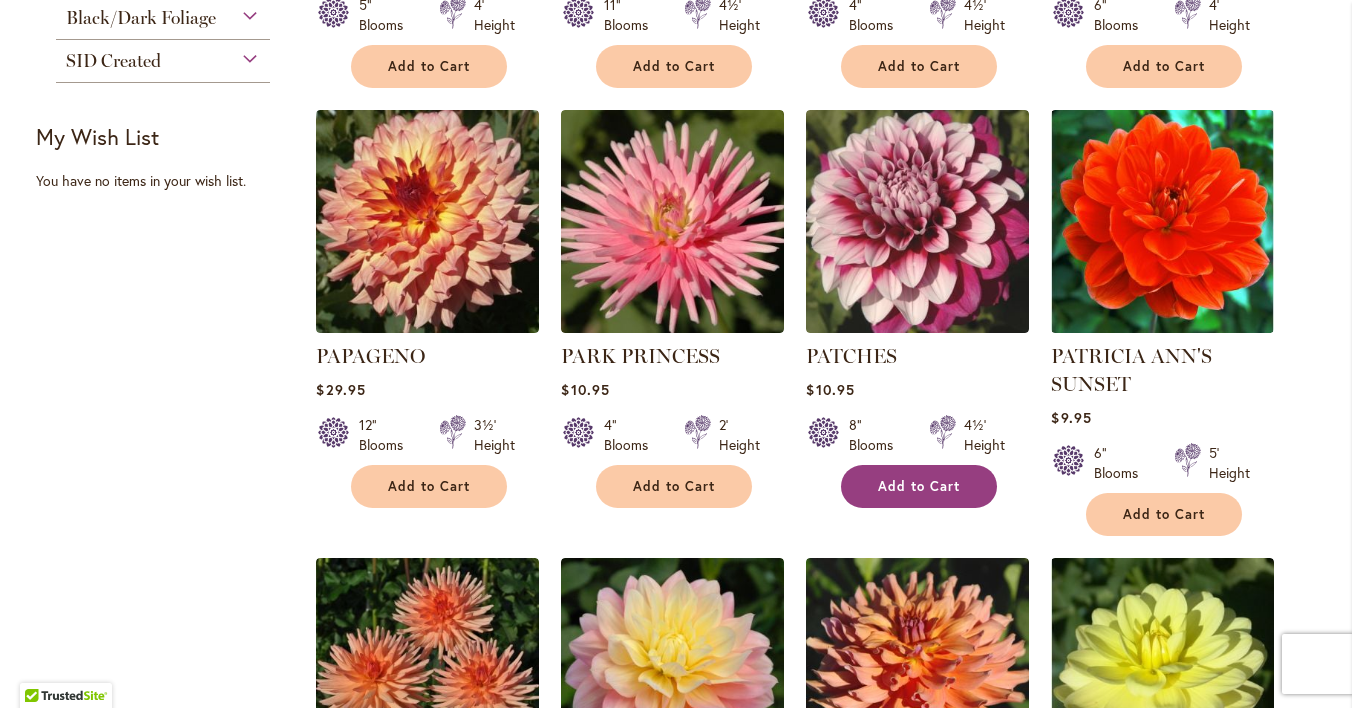 click on "Add to Cart" at bounding box center (919, 486) 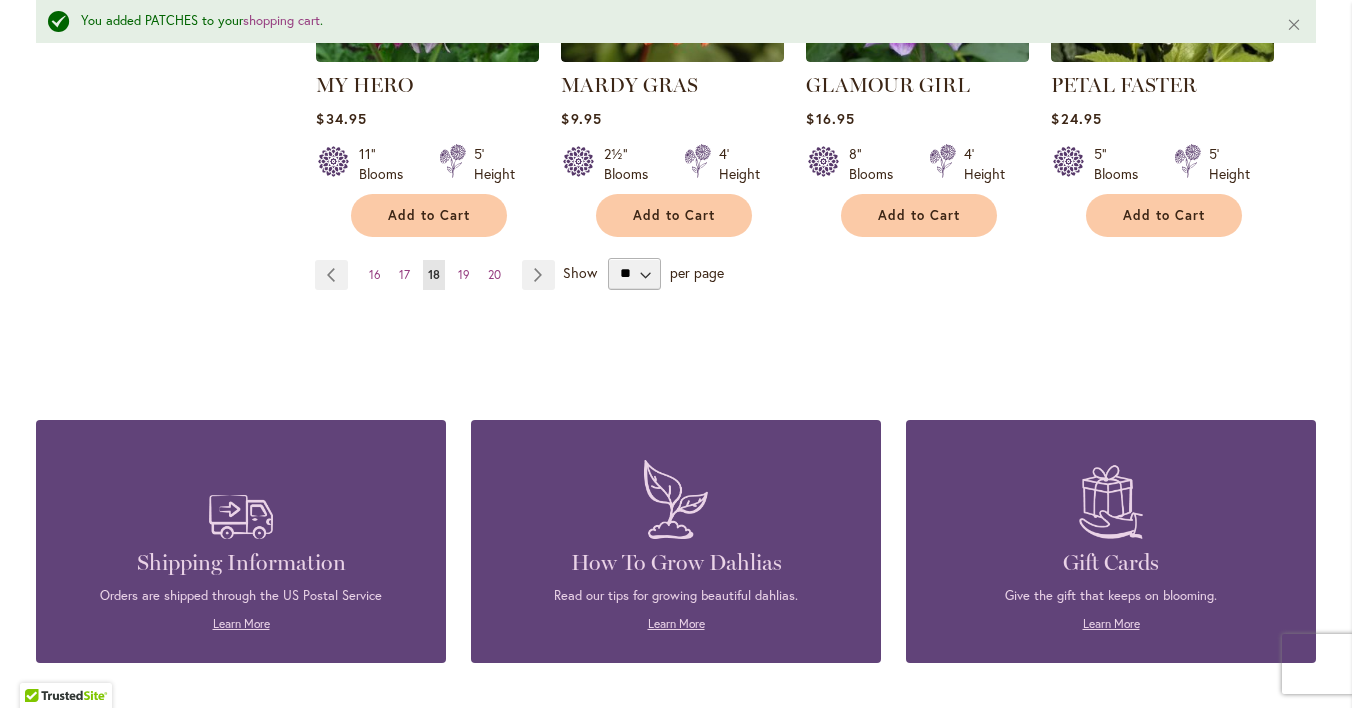 scroll, scrollTop: 1995, scrollLeft: 0, axis: vertical 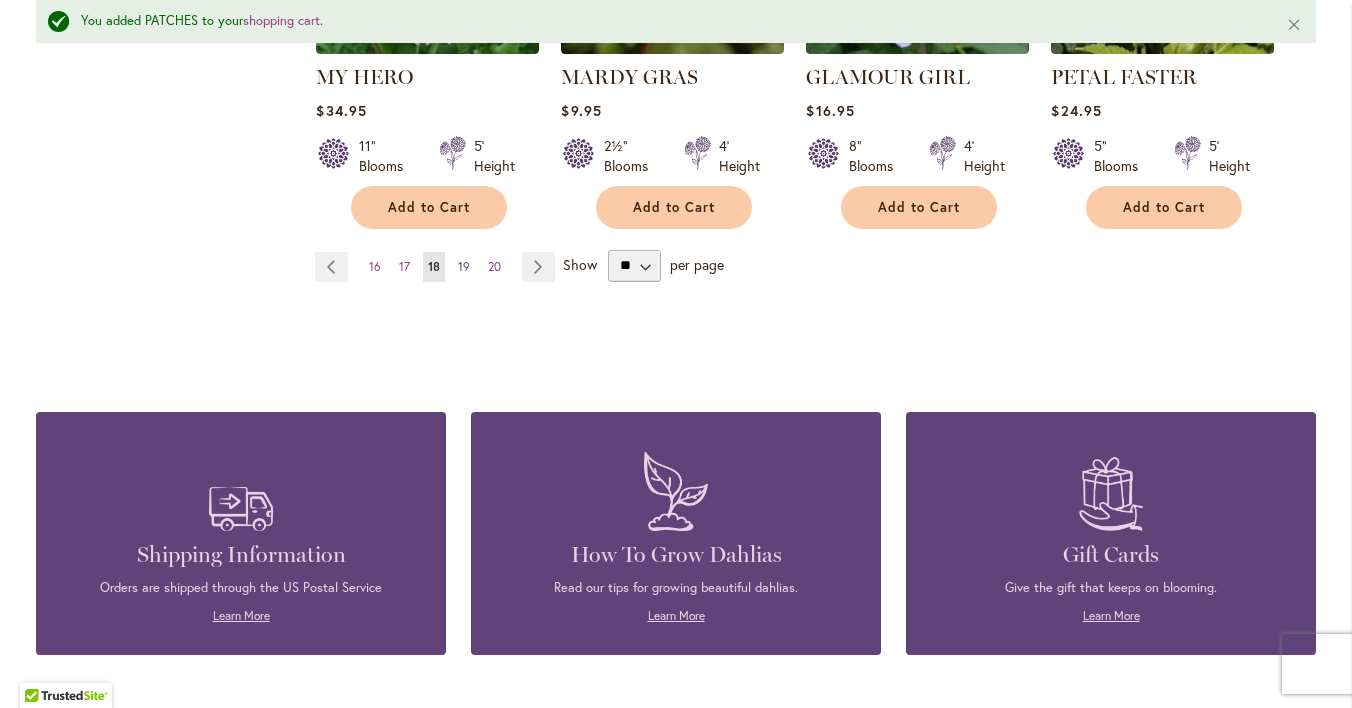 click on "19" at bounding box center (464, 266) 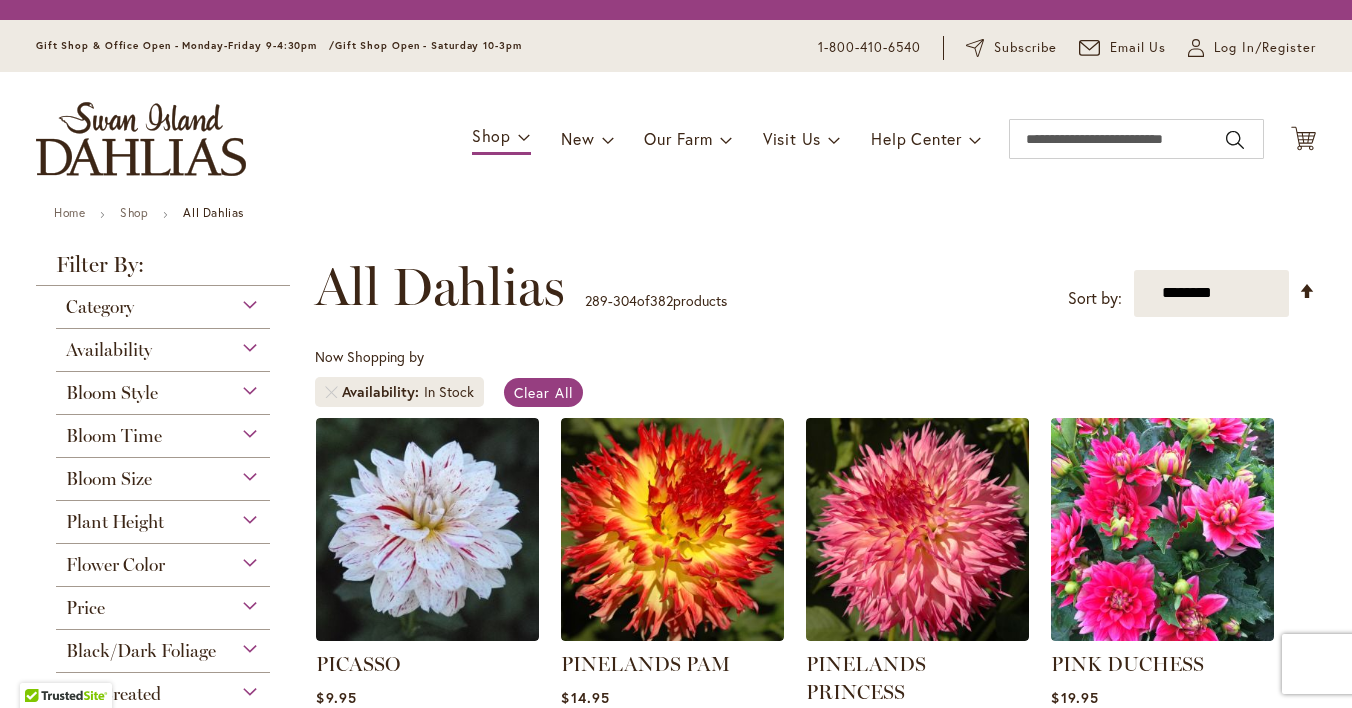 scroll, scrollTop: 0, scrollLeft: 0, axis: both 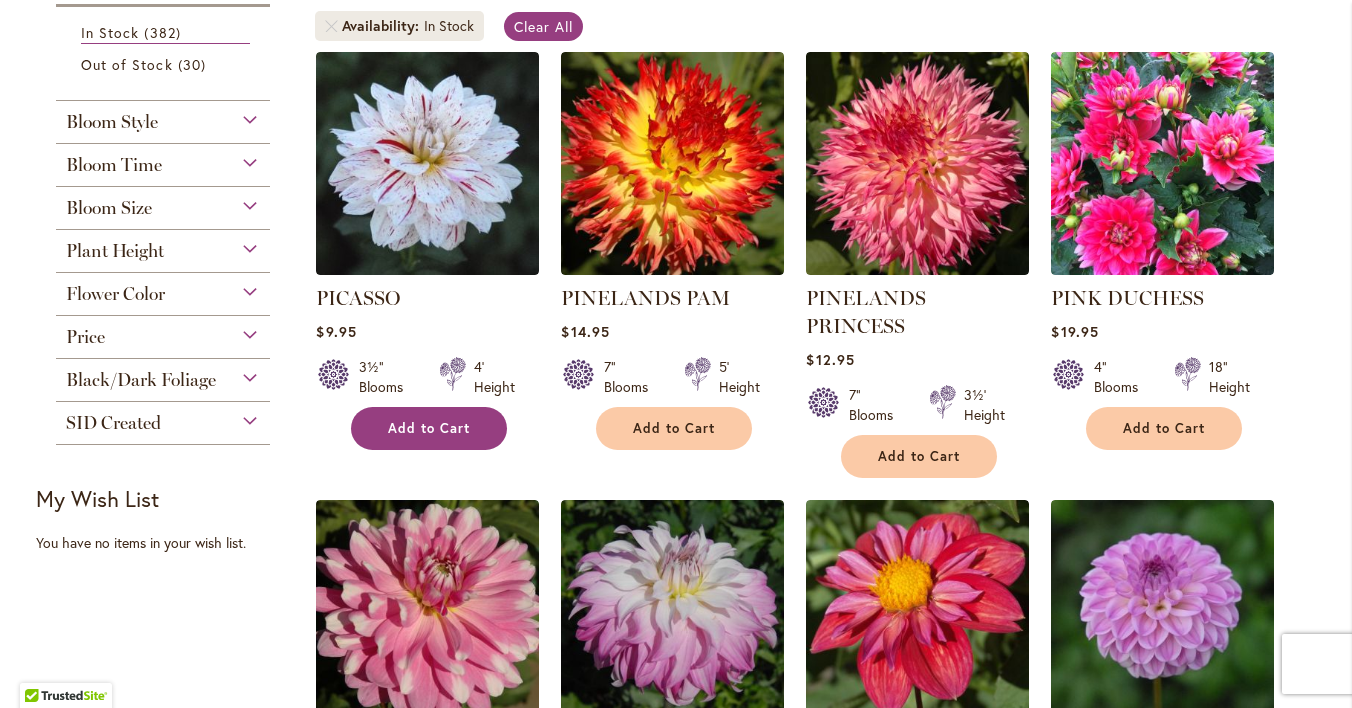 click on "Add to Cart" at bounding box center [429, 428] 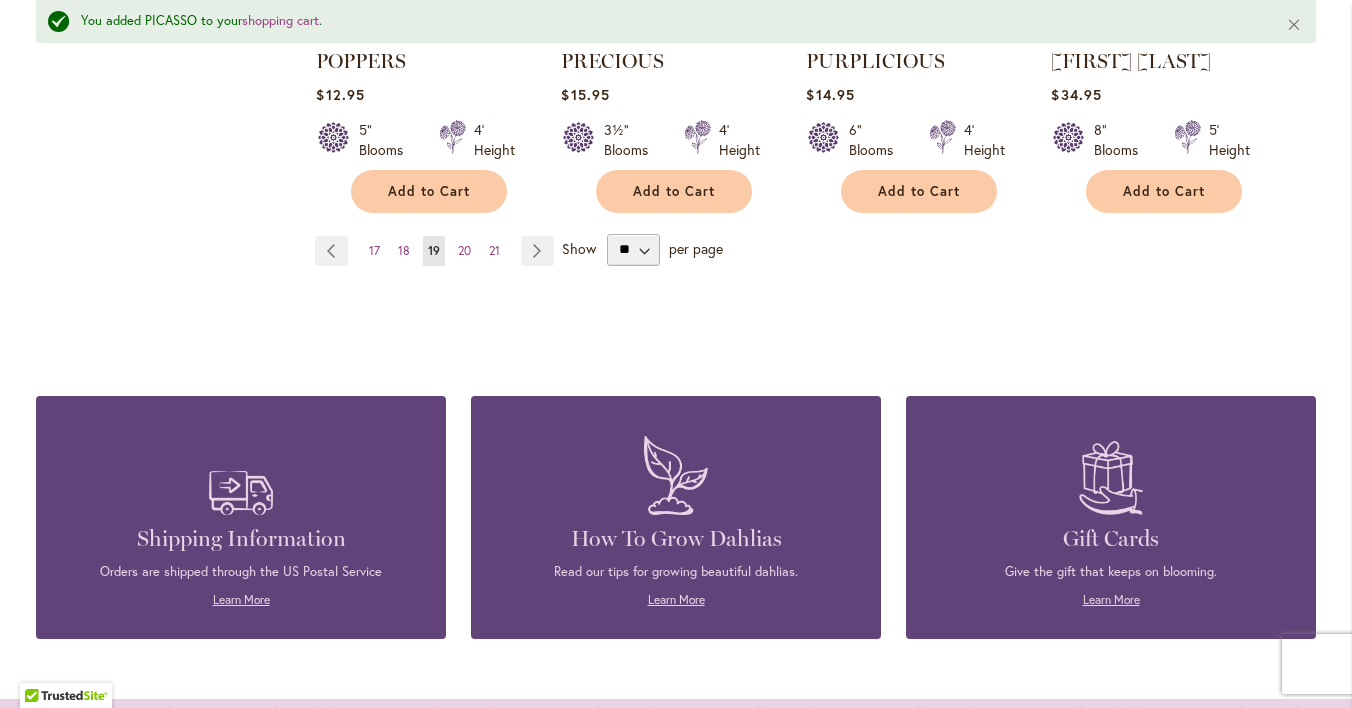 scroll, scrollTop: 2013, scrollLeft: 0, axis: vertical 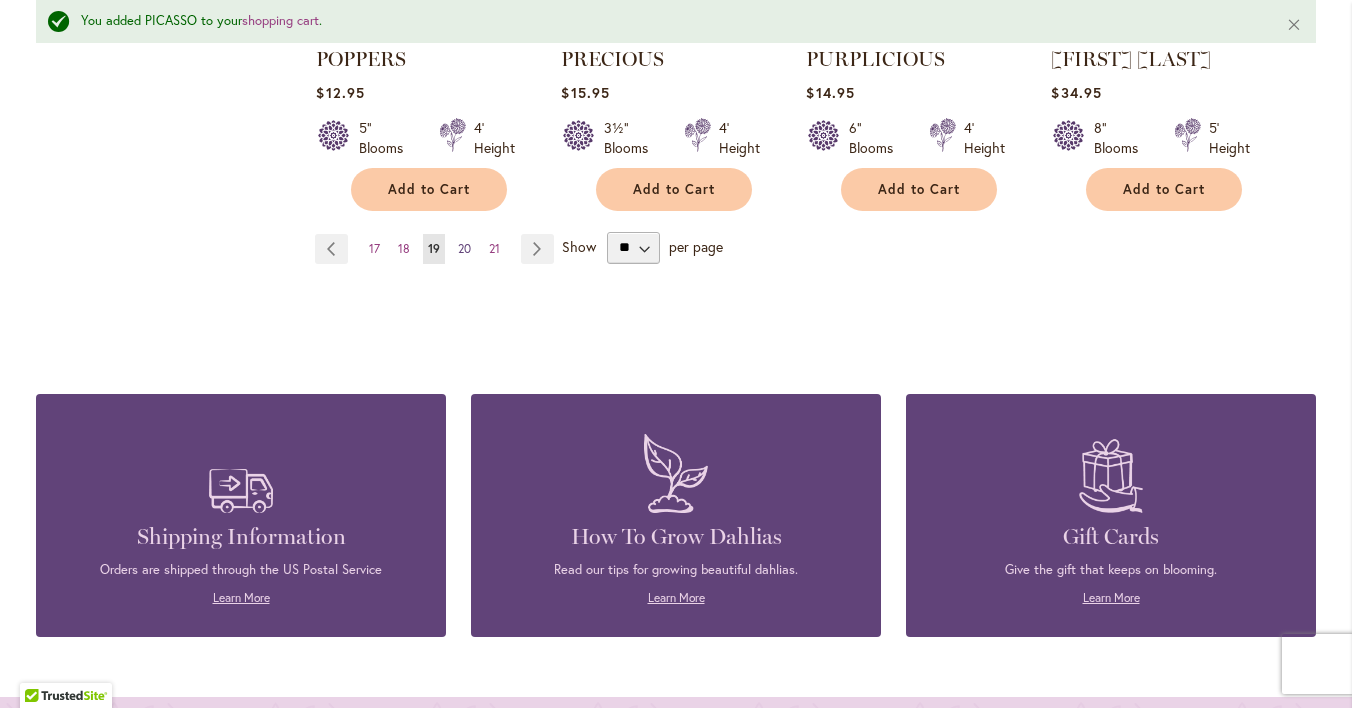 click on "20" at bounding box center (464, 248) 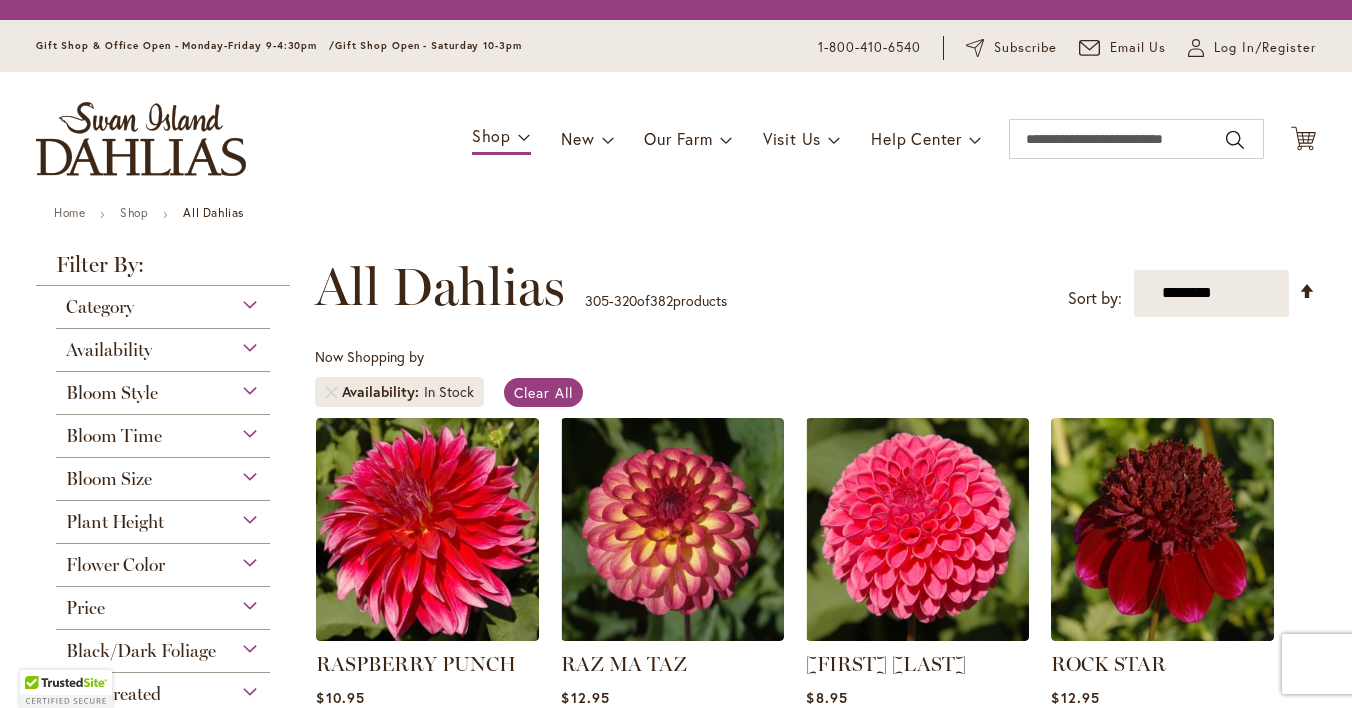 scroll, scrollTop: 0, scrollLeft: 0, axis: both 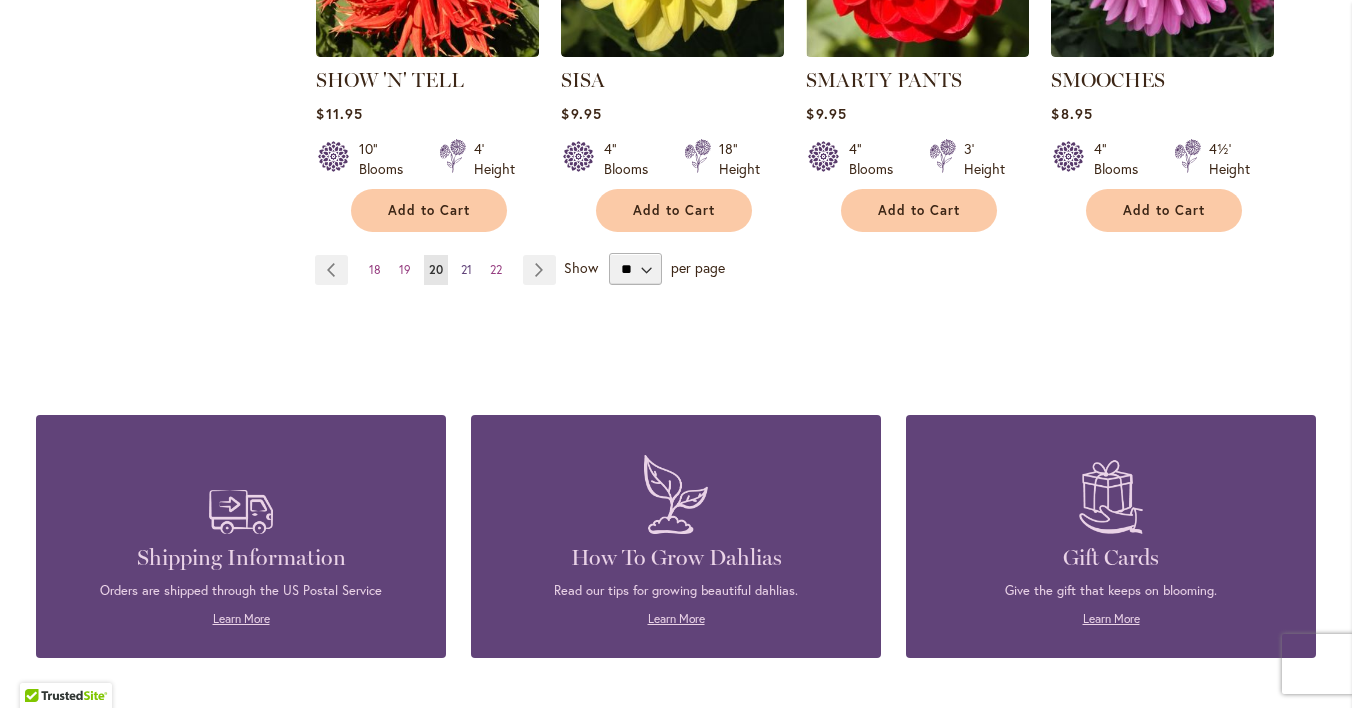 click on "21" at bounding box center [466, 269] 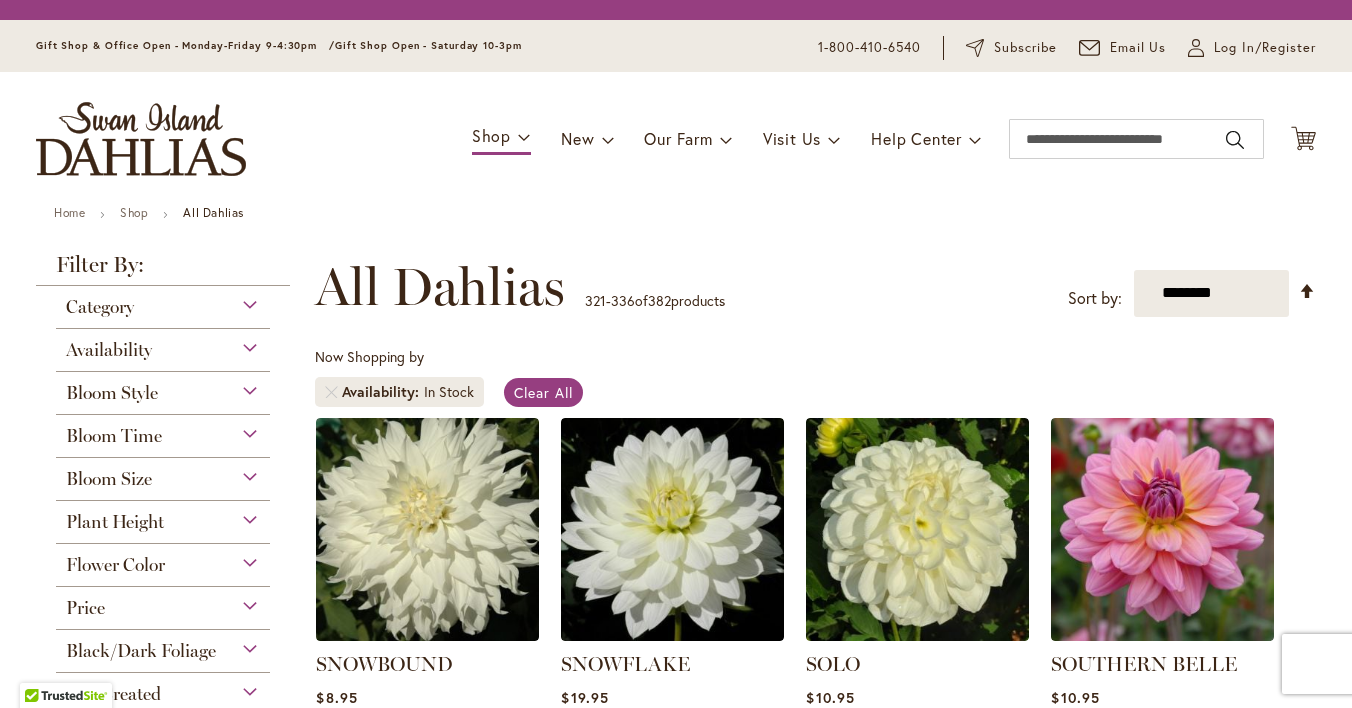 scroll, scrollTop: 0, scrollLeft: 0, axis: both 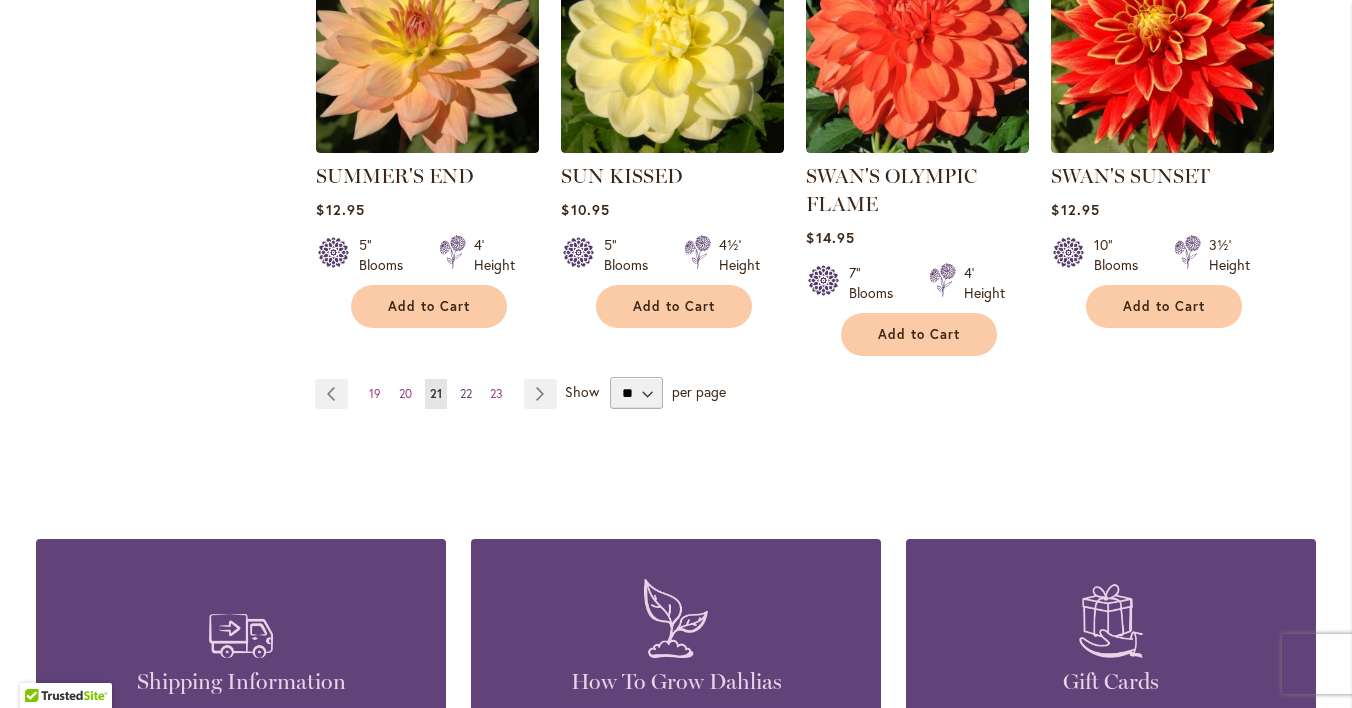 click on "22" at bounding box center [466, 393] 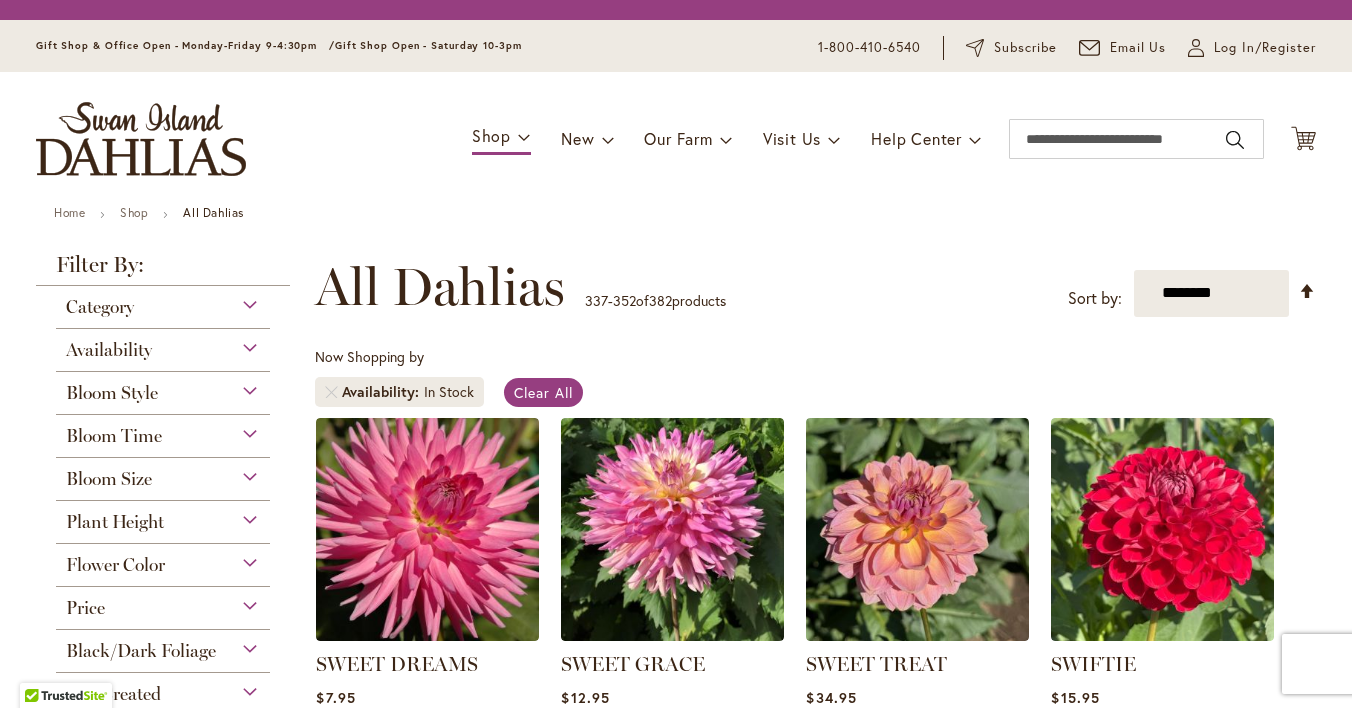 scroll, scrollTop: 0, scrollLeft: 0, axis: both 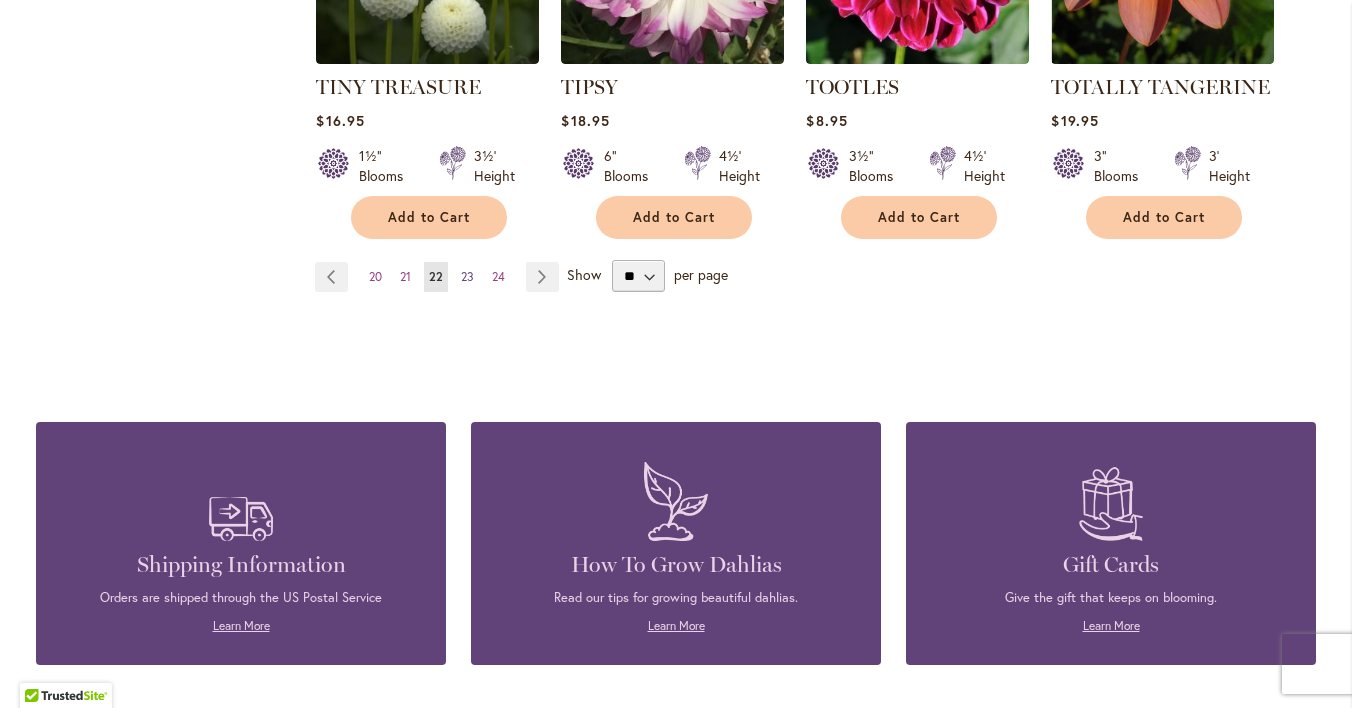 click on "23" at bounding box center [467, 276] 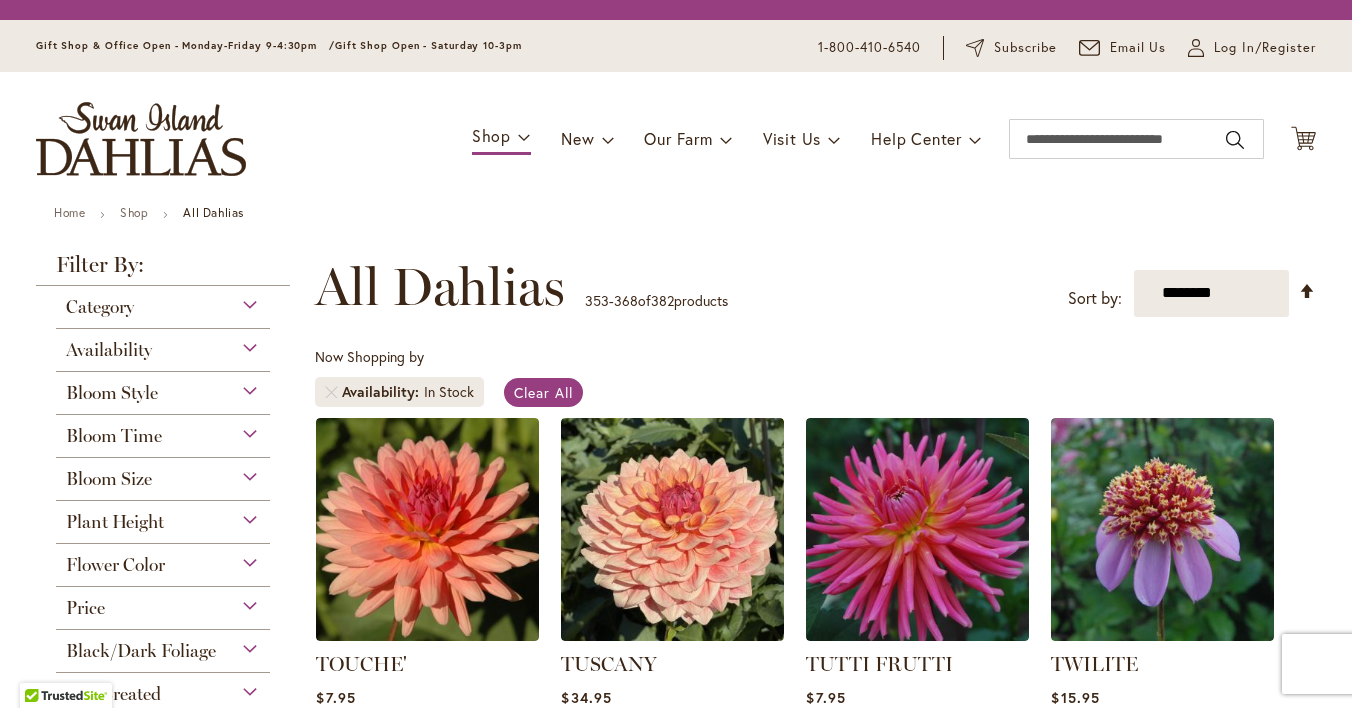 scroll, scrollTop: 0, scrollLeft: 0, axis: both 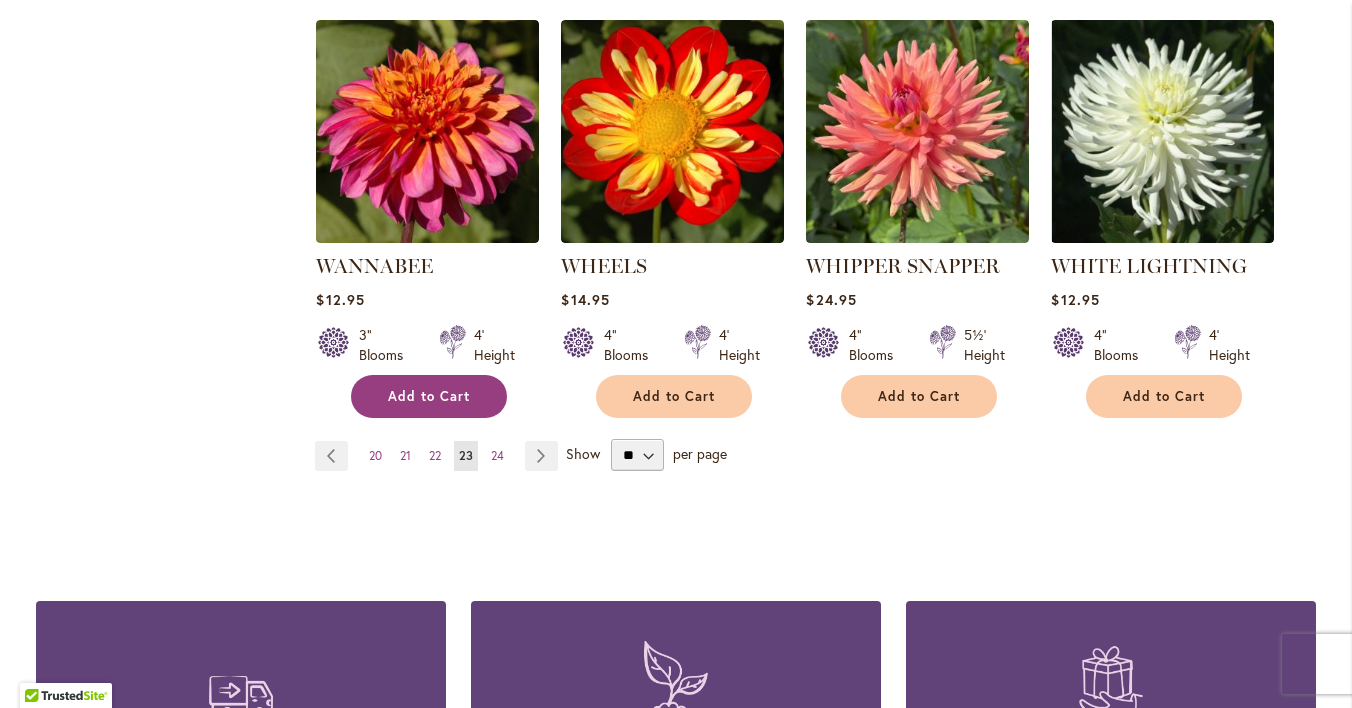 click on "Add to Cart" at bounding box center [429, 396] 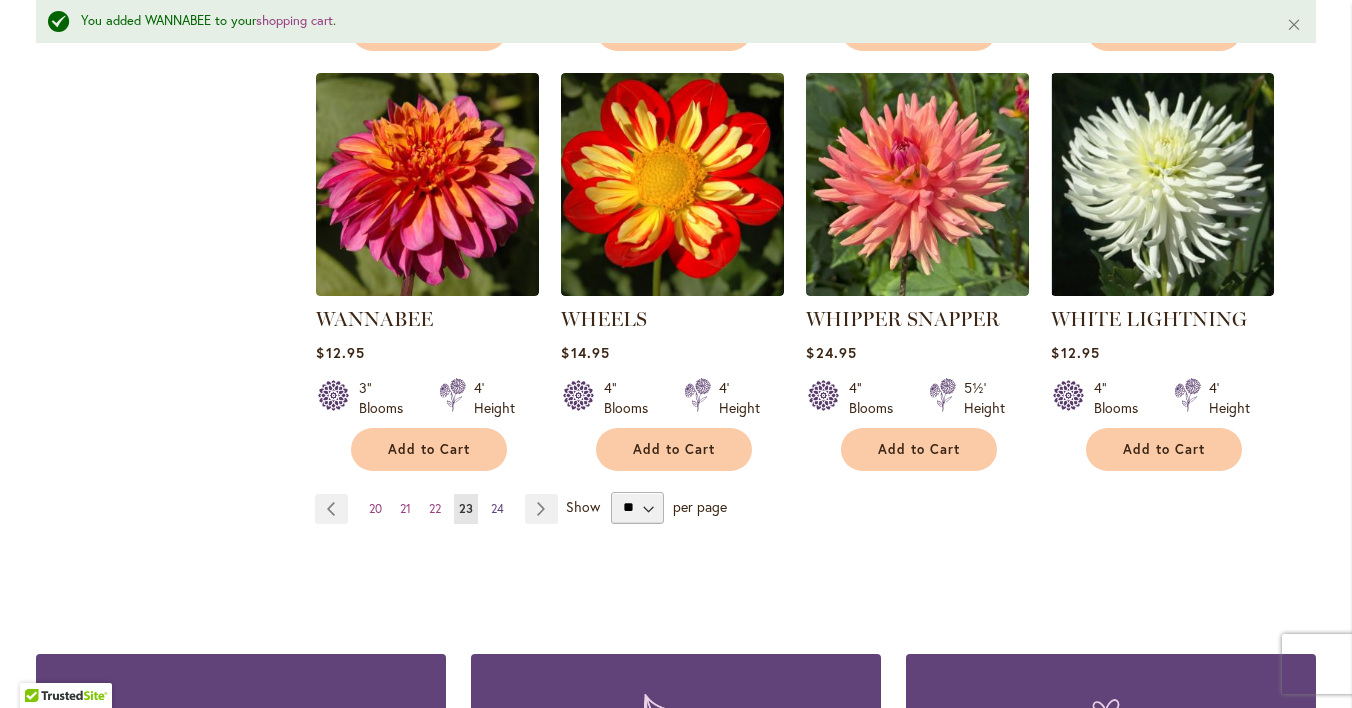 click on "24" at bounding box center [497, 508] 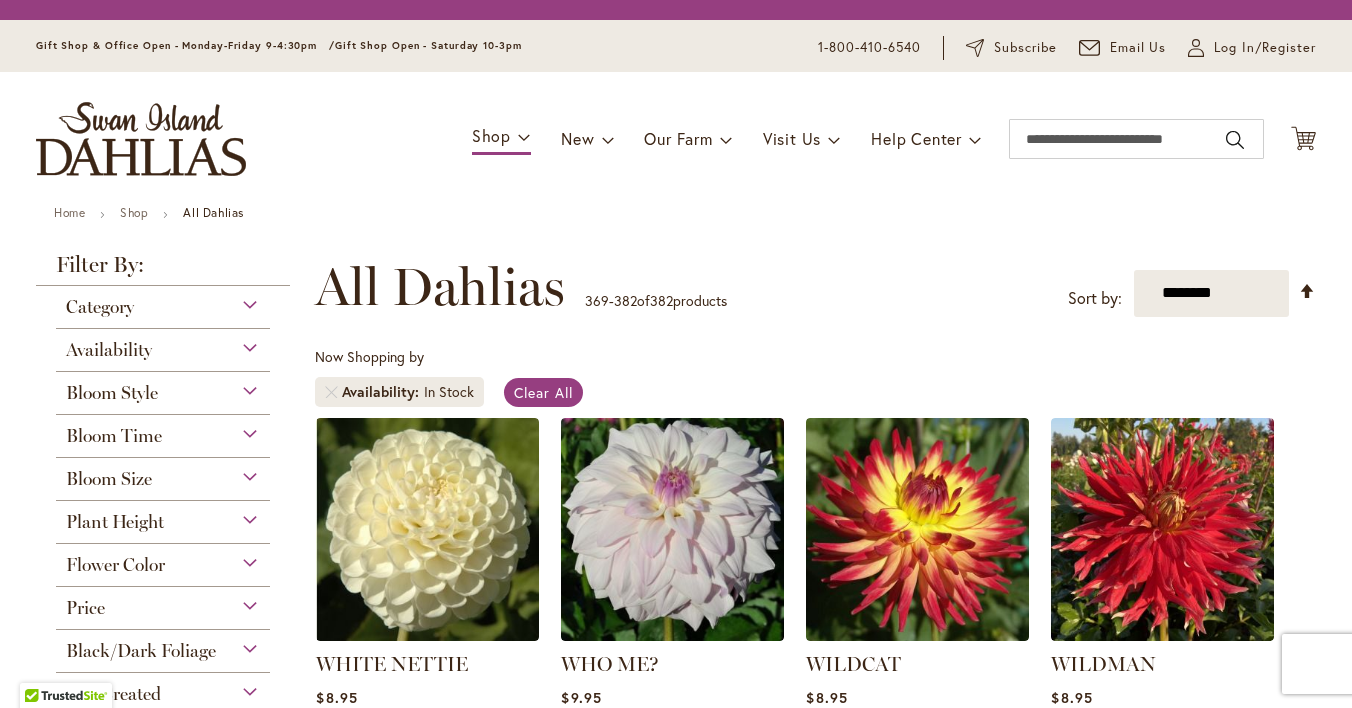 scroll, scrollTop: 0, scrollLeft: 0, axis: both 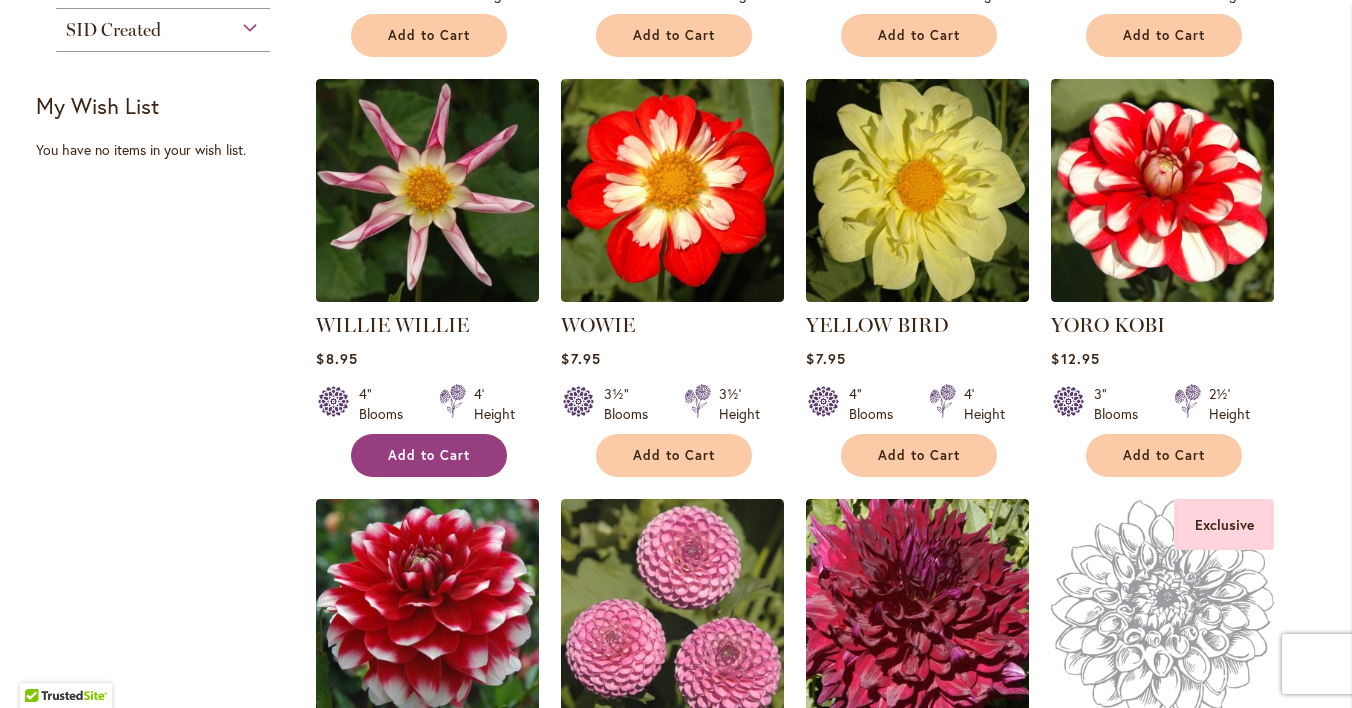 click on "Add to Cart" at bounding box center [429, 455] 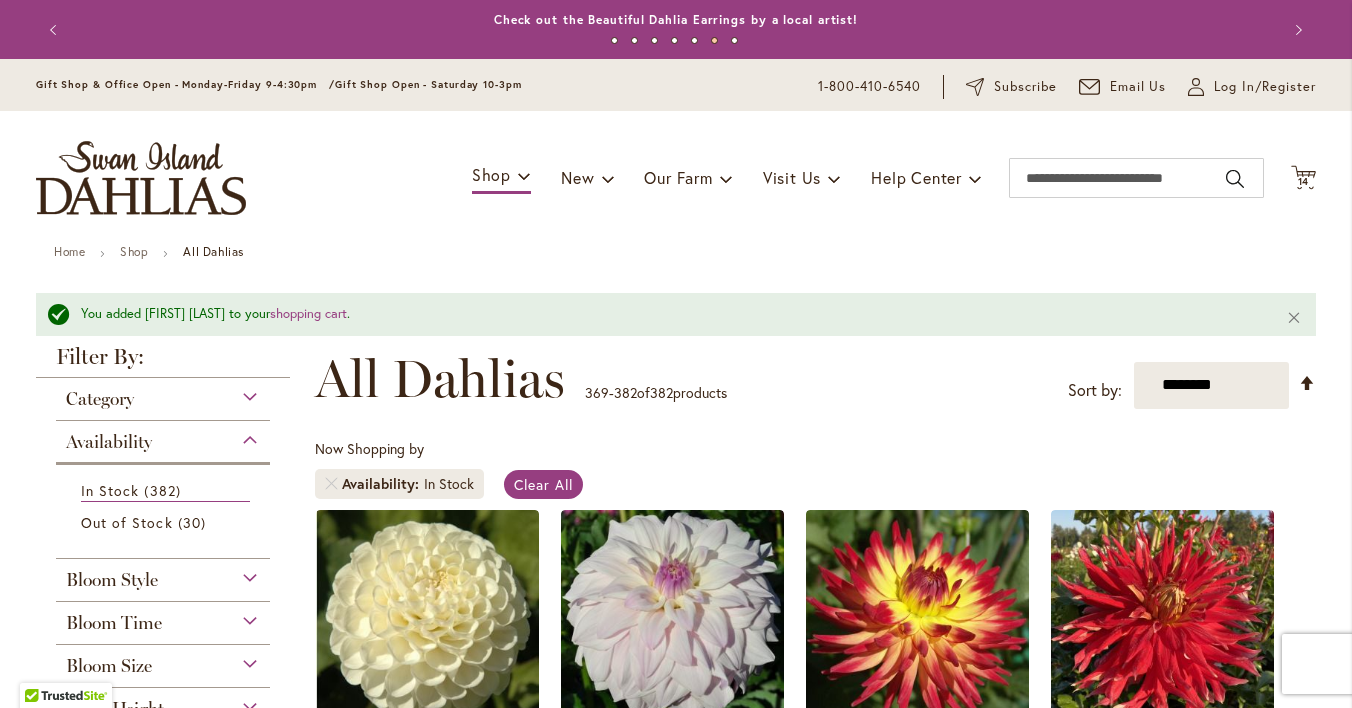 scroll, scrollTop: 0, scrollLeft: 0, axis: both 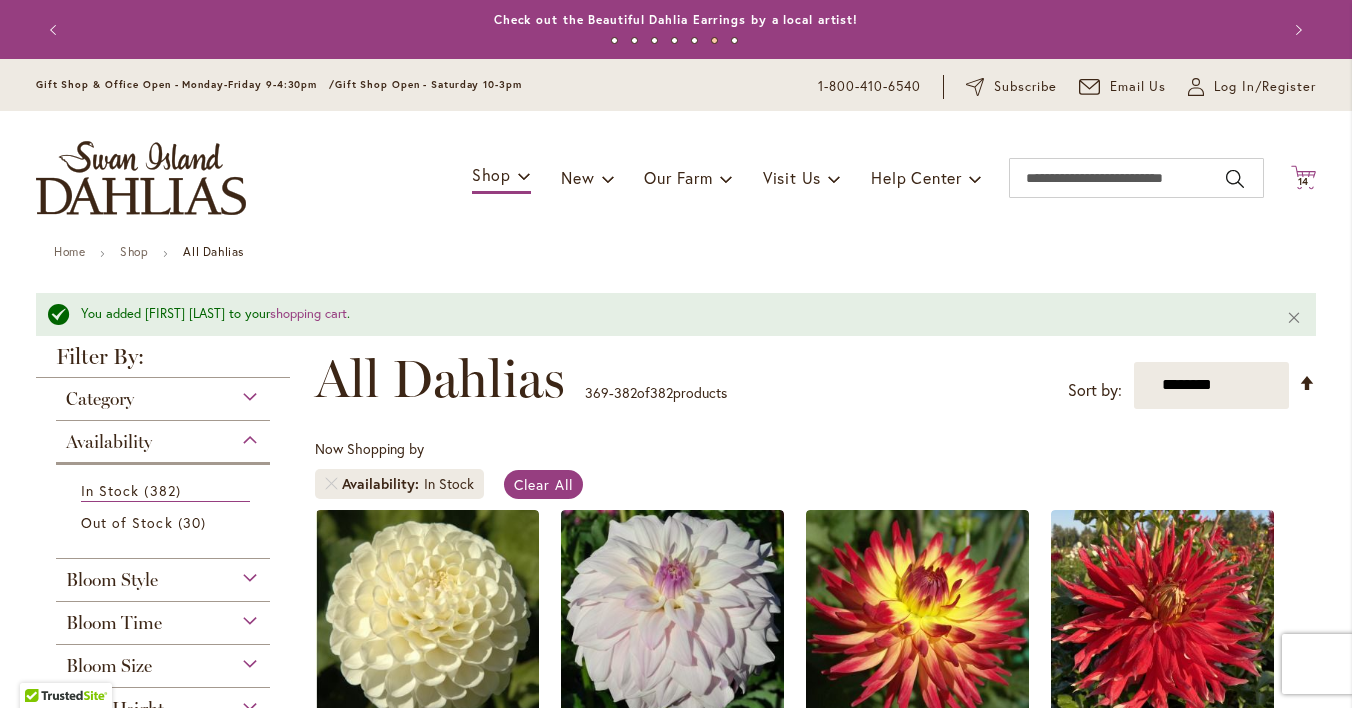 click on "14" at bounding box center [1304, 181] 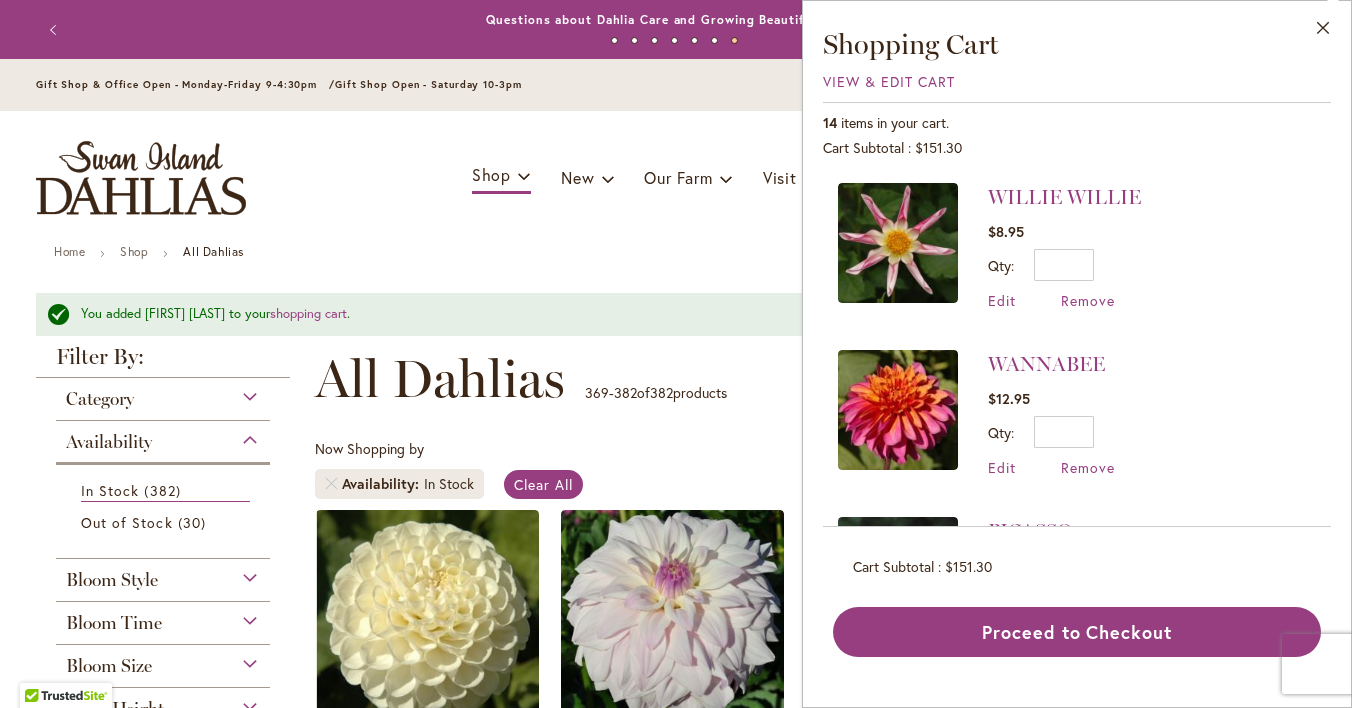 scroll, scrollTop: 0, scrollLeft: 0, axis: both 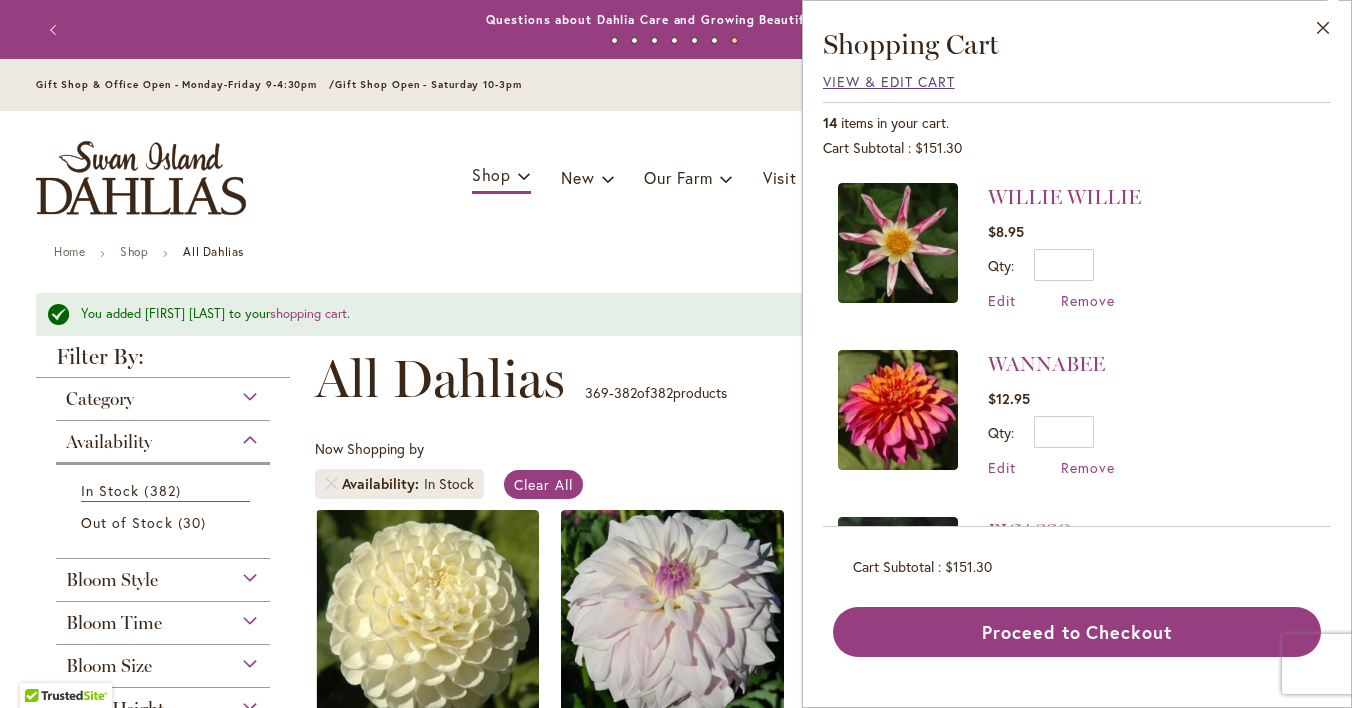 click on "View & Edit Cart" at bounding box center (889, 81) 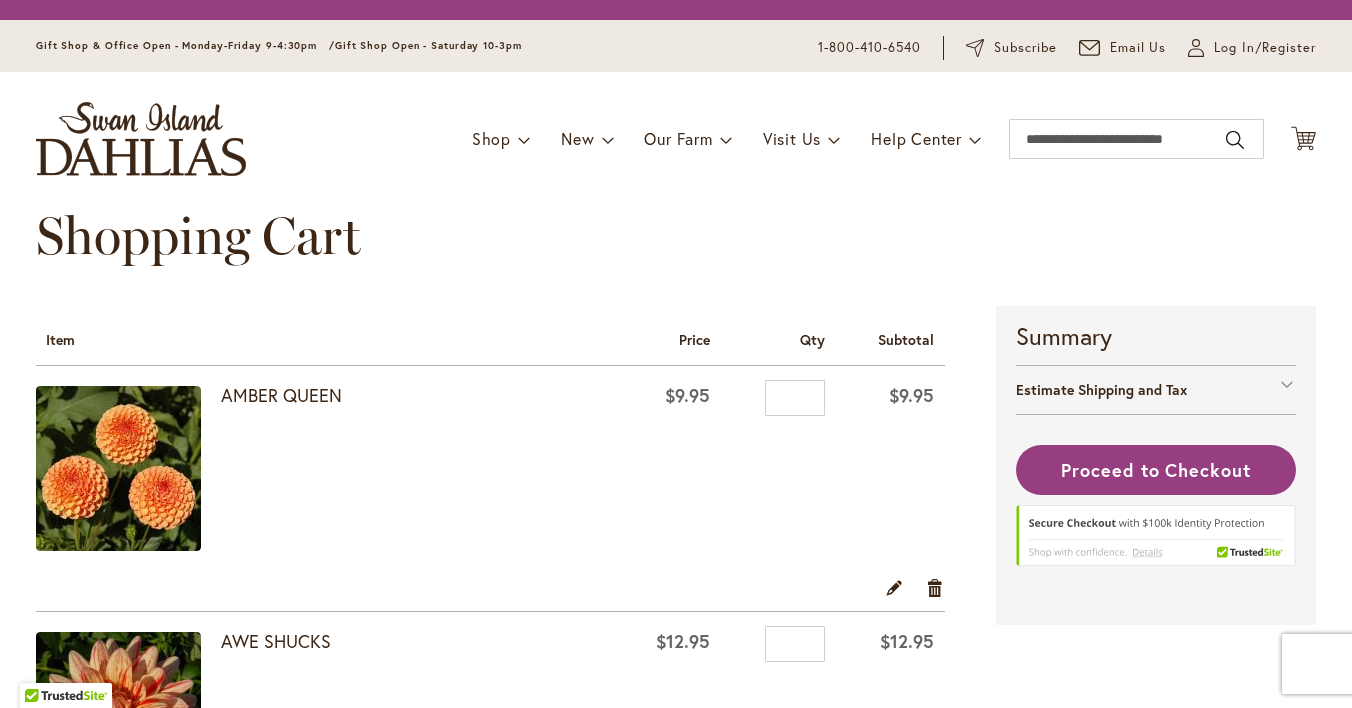 scroll, scrollTop: 0, scrollLeft: 0, axis: both 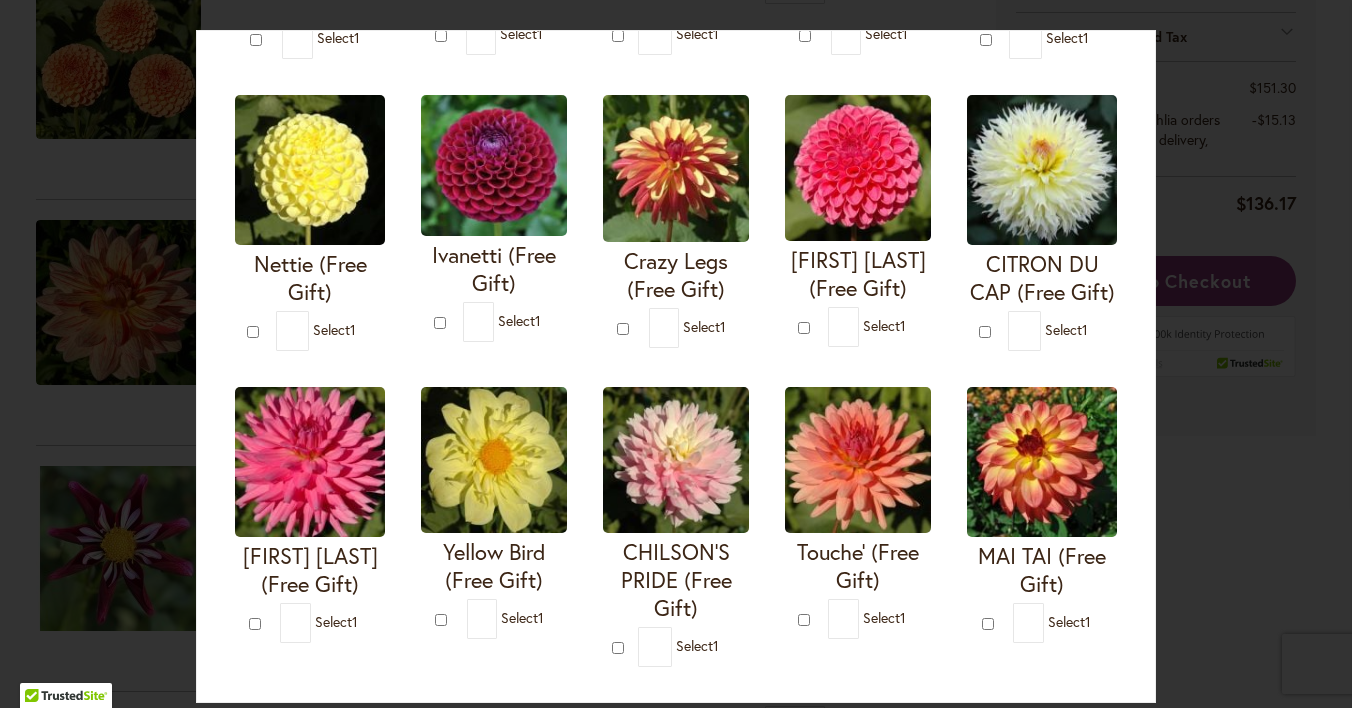 click at bounding box center (858, 460) 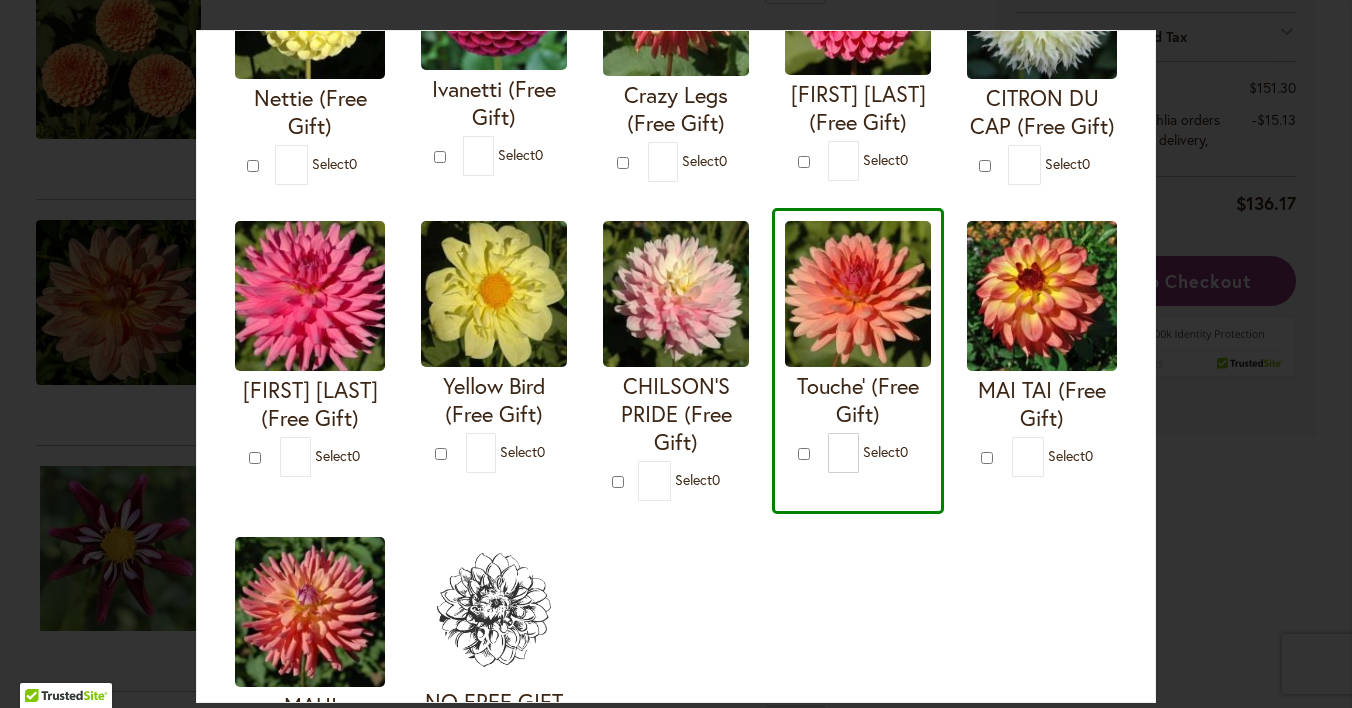 scroll, scrollTop: 626, scrollLeft: 0, axis: vertical 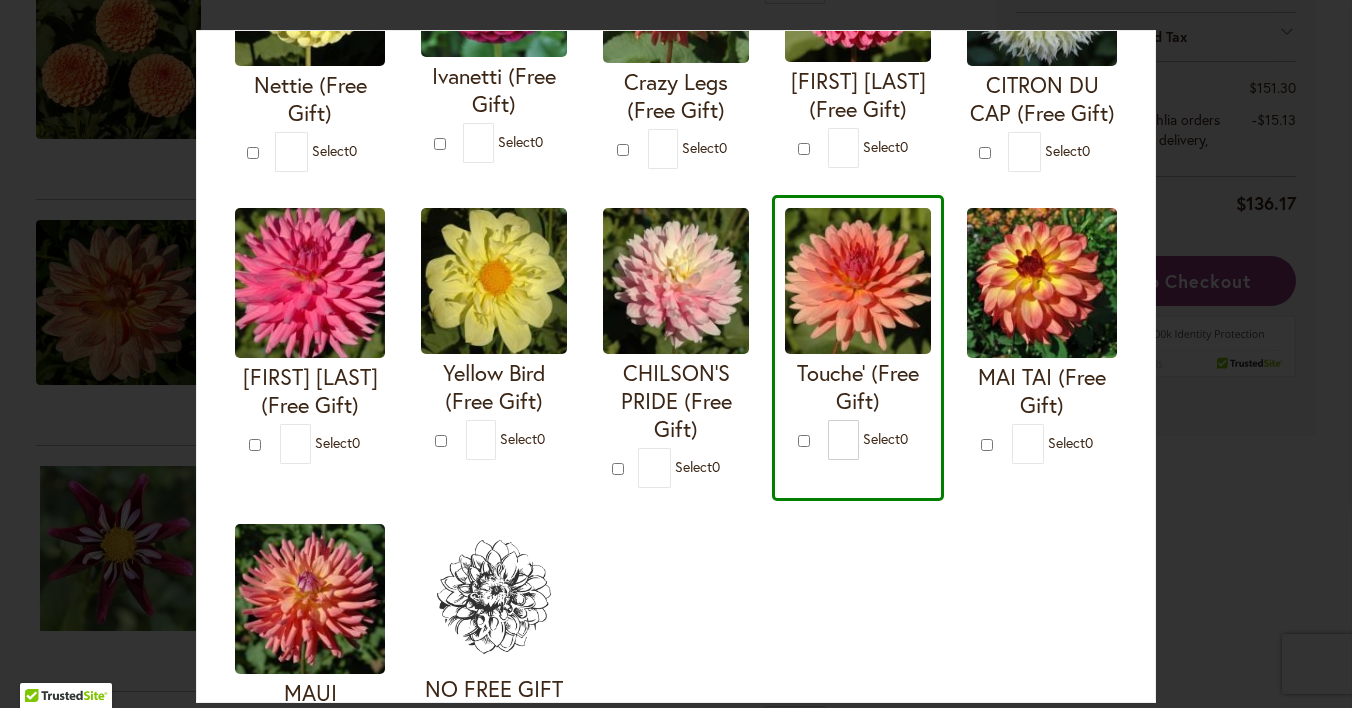 click at bounding box center (310, 283) 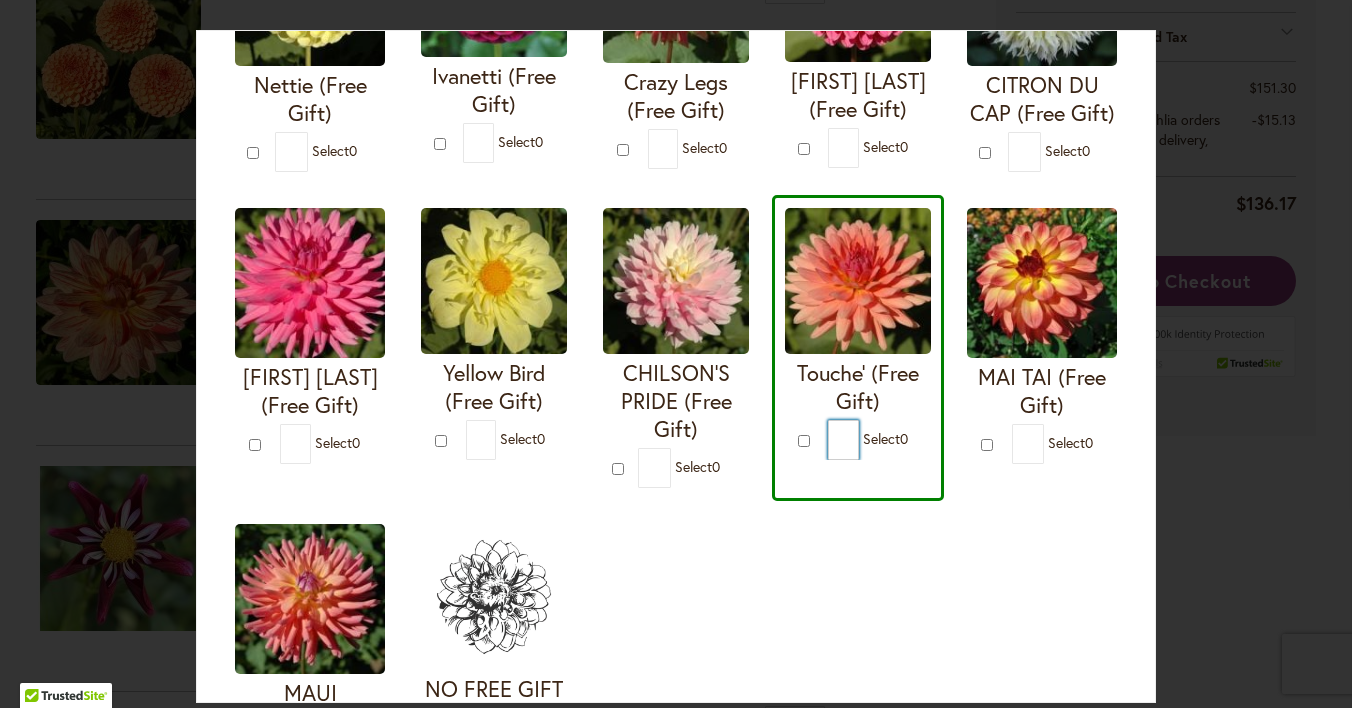 click on "*" at bounding box center (843, 440) 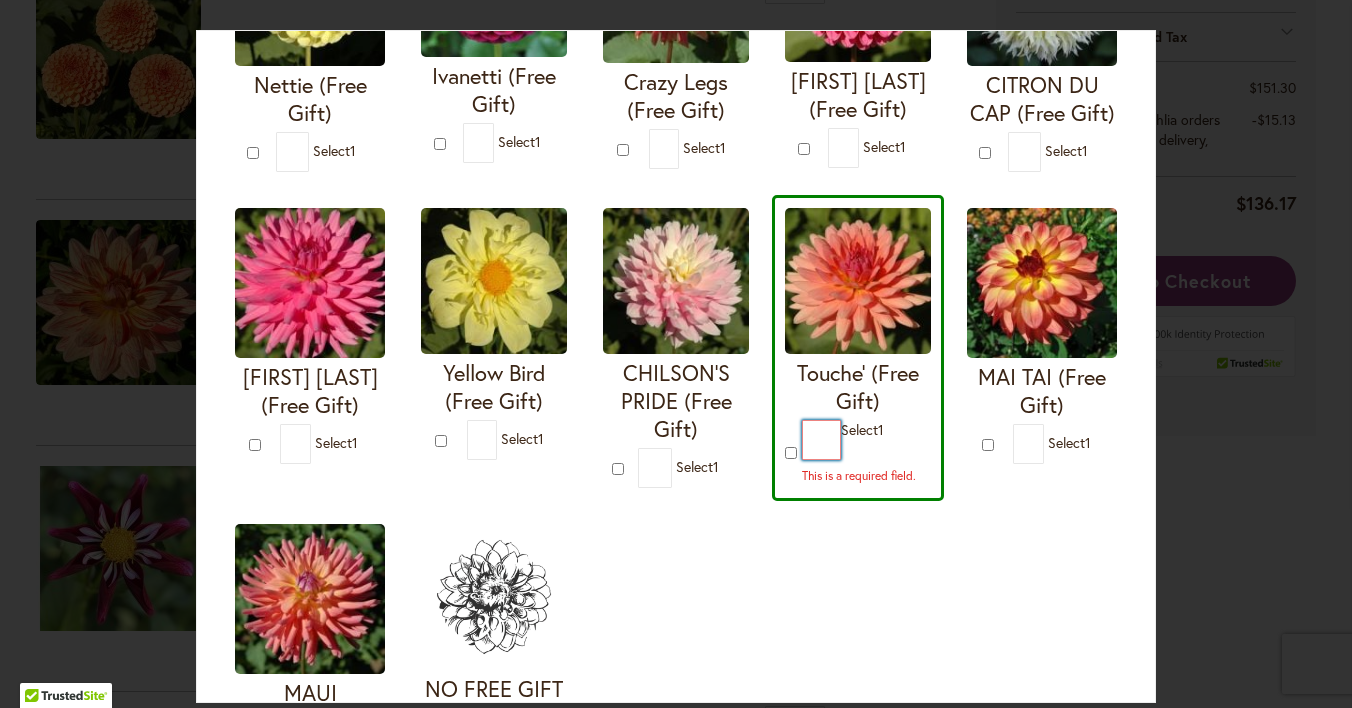 type 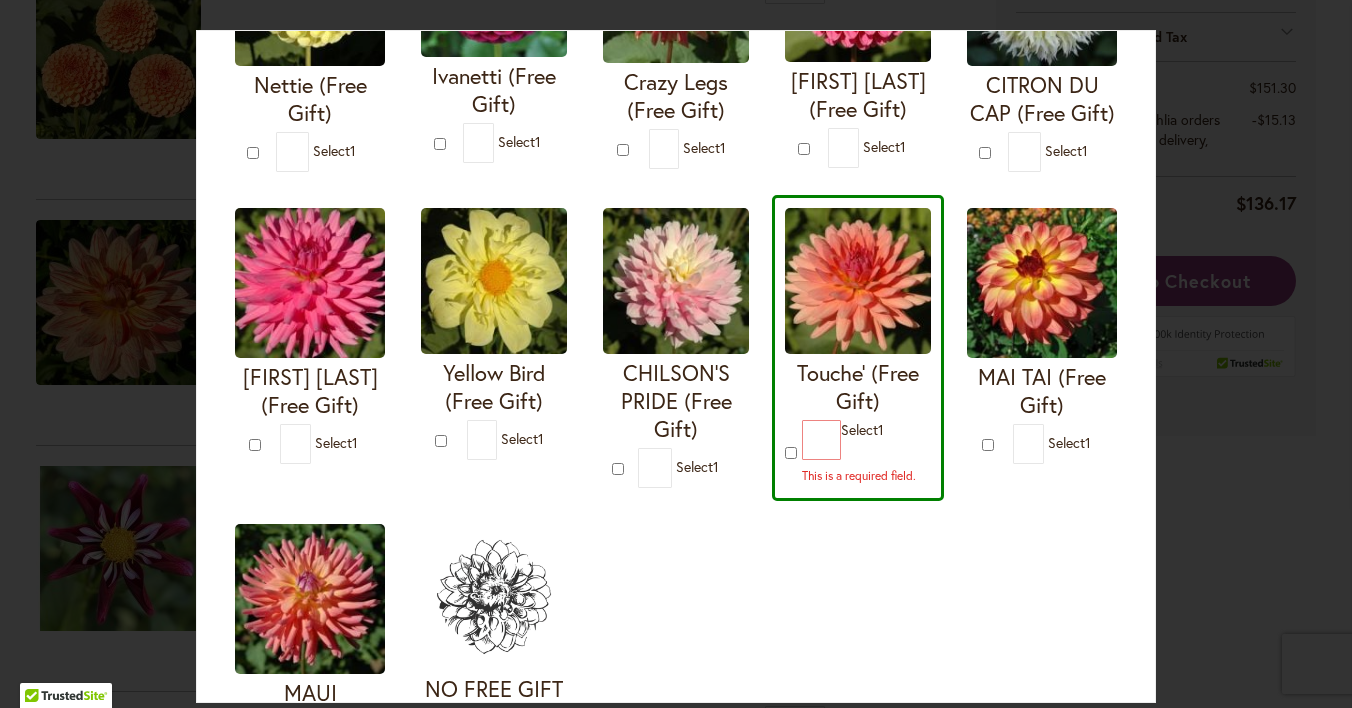 click at bounding box center [310, 283] 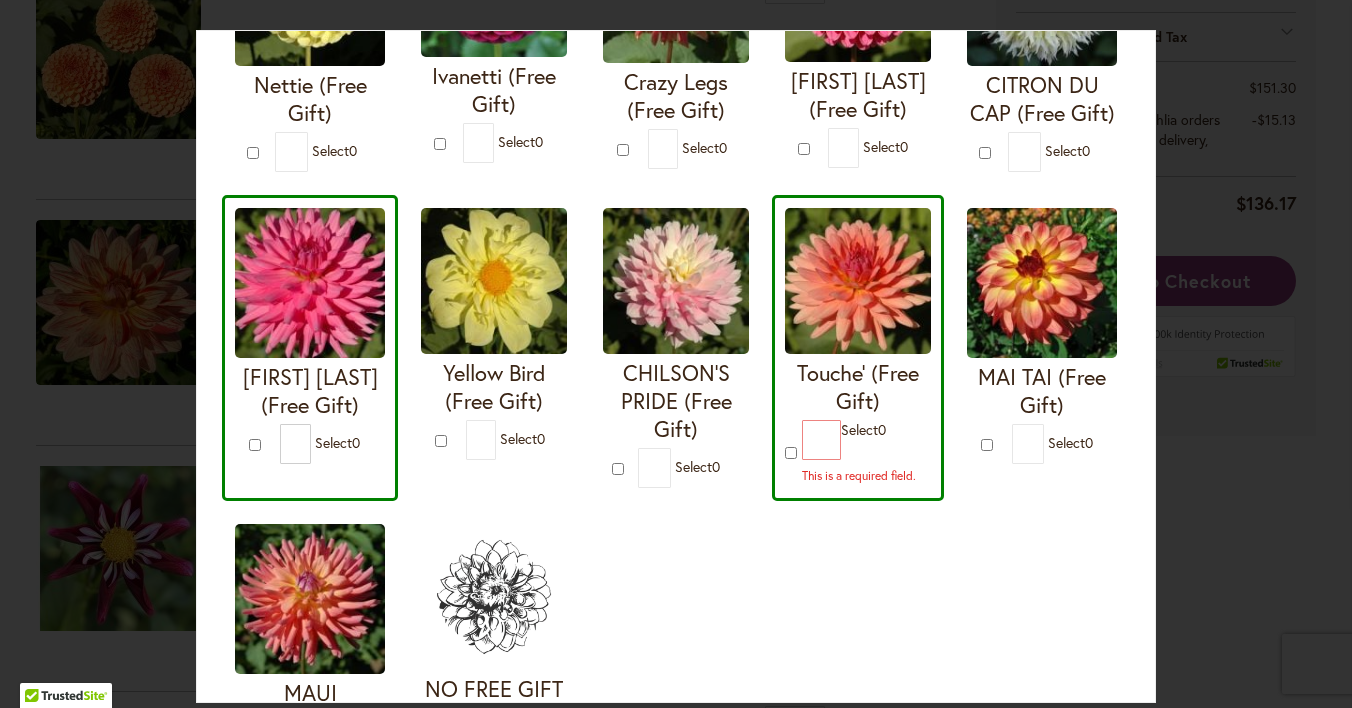 click on "NO FREE GIFT REQUESTED
* 0" at bounding box center (494, 650) 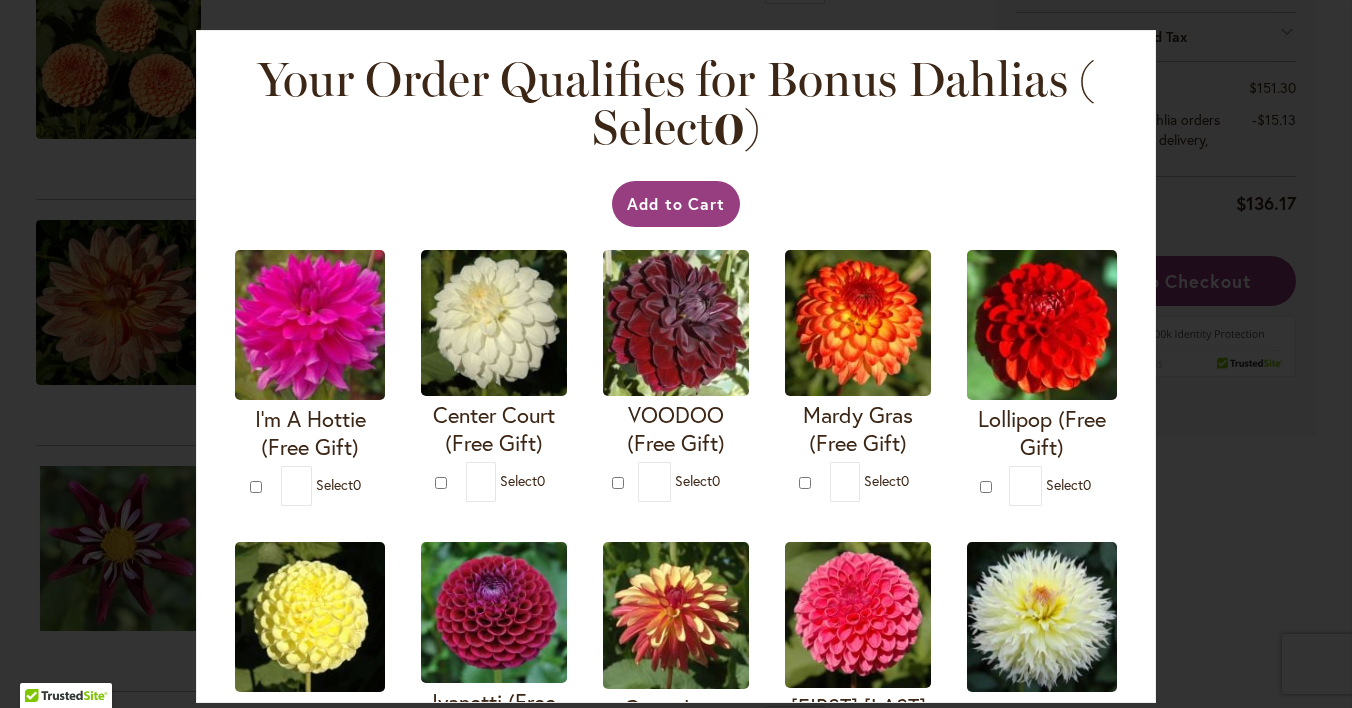 scroll, scrollTop: 0, scrollLeft: 0, axis: both 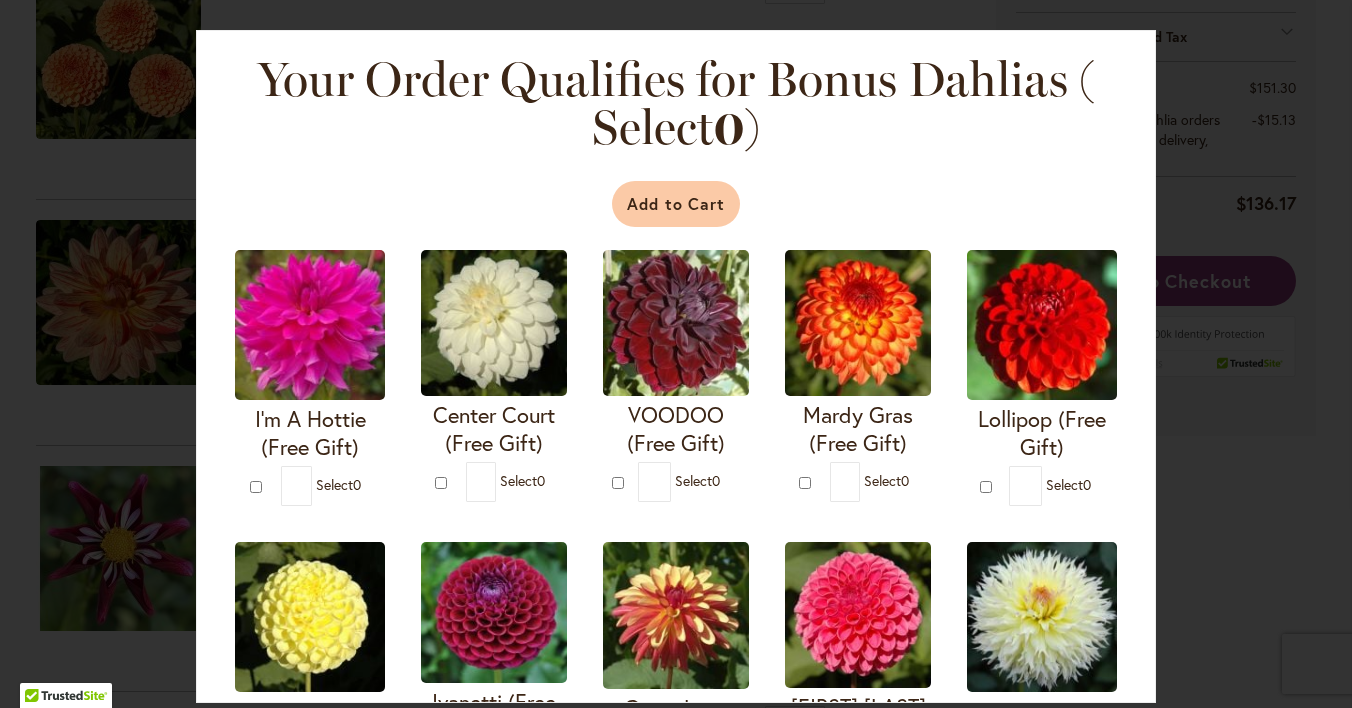 click on "Add to Cart" at bounding box center (676, 204) 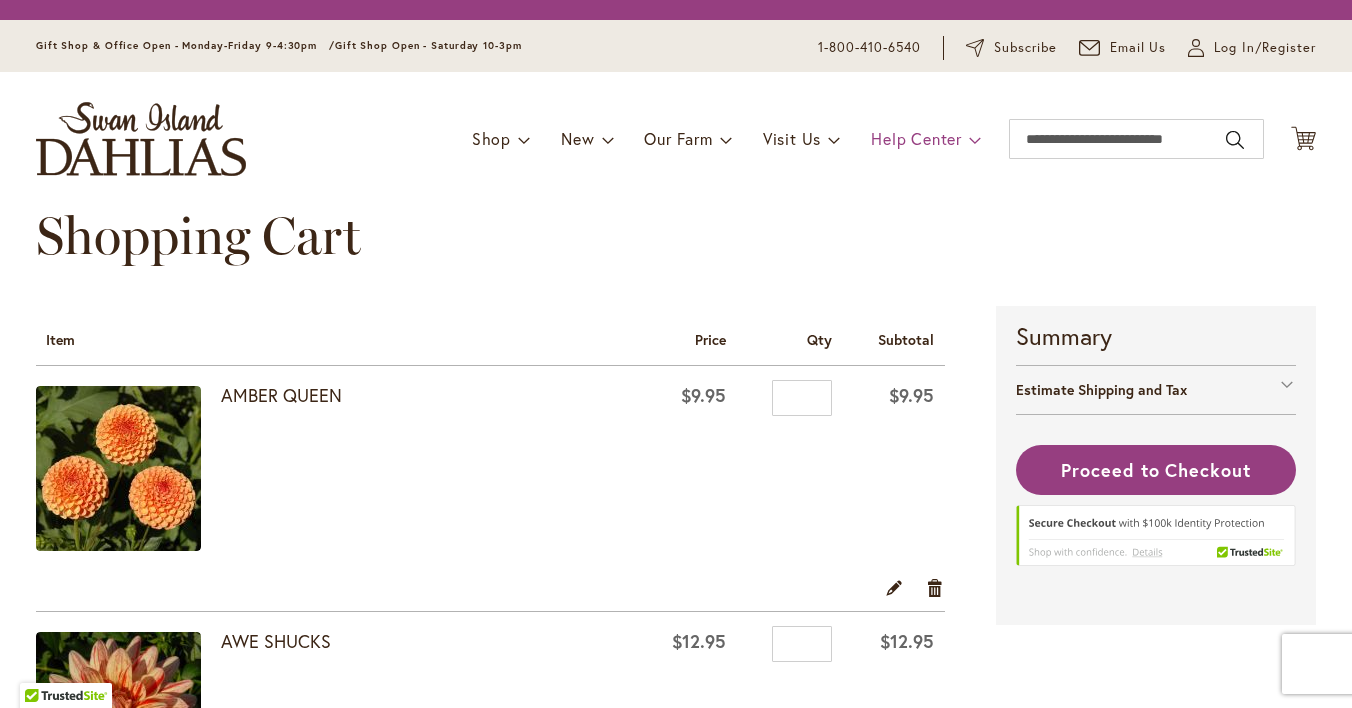 scroll, scrollTop: 0, scrollLeft: 0, axis: both 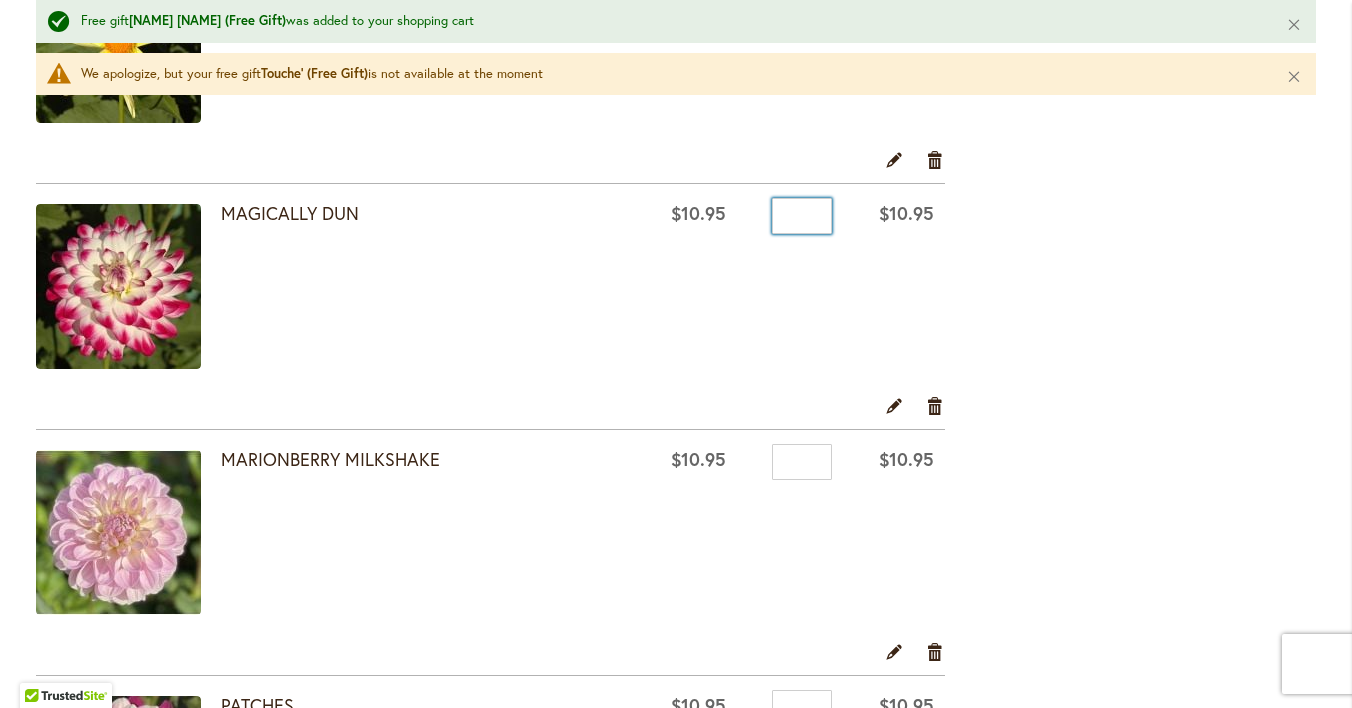 click on "*" at bounding box center [802, 216] 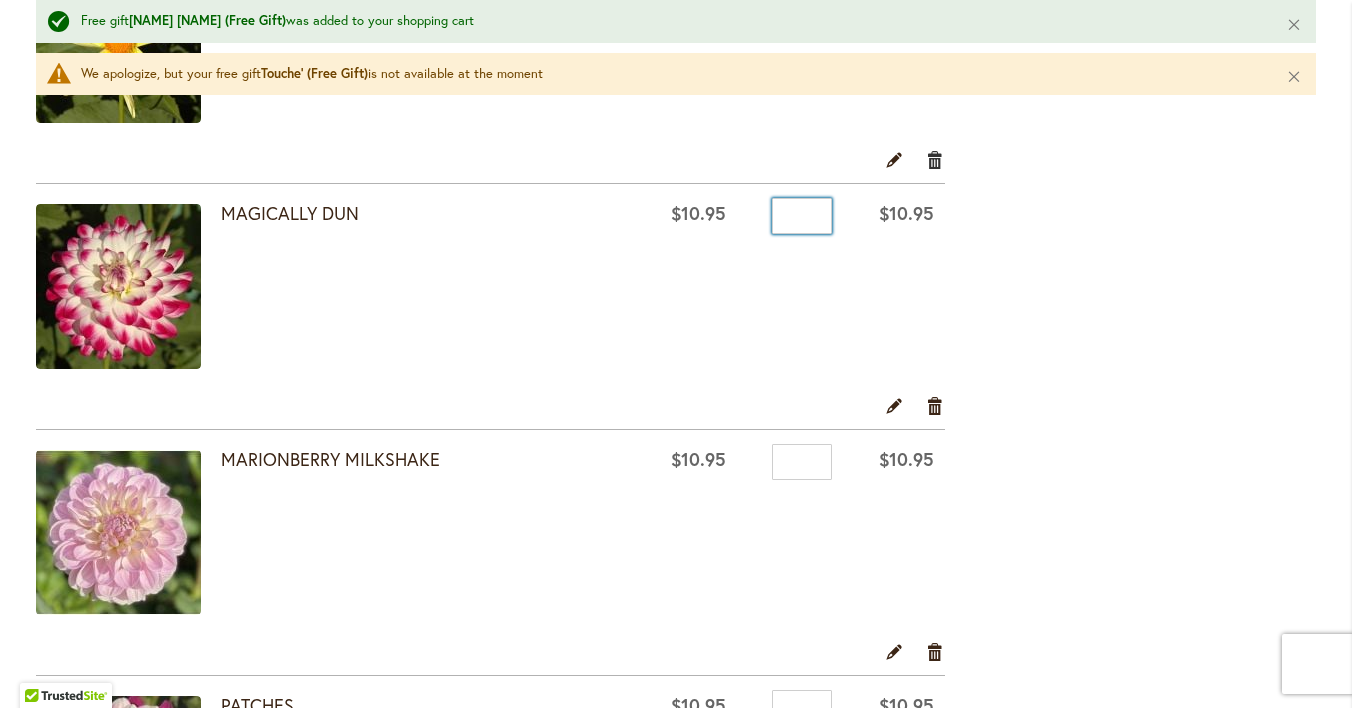 type 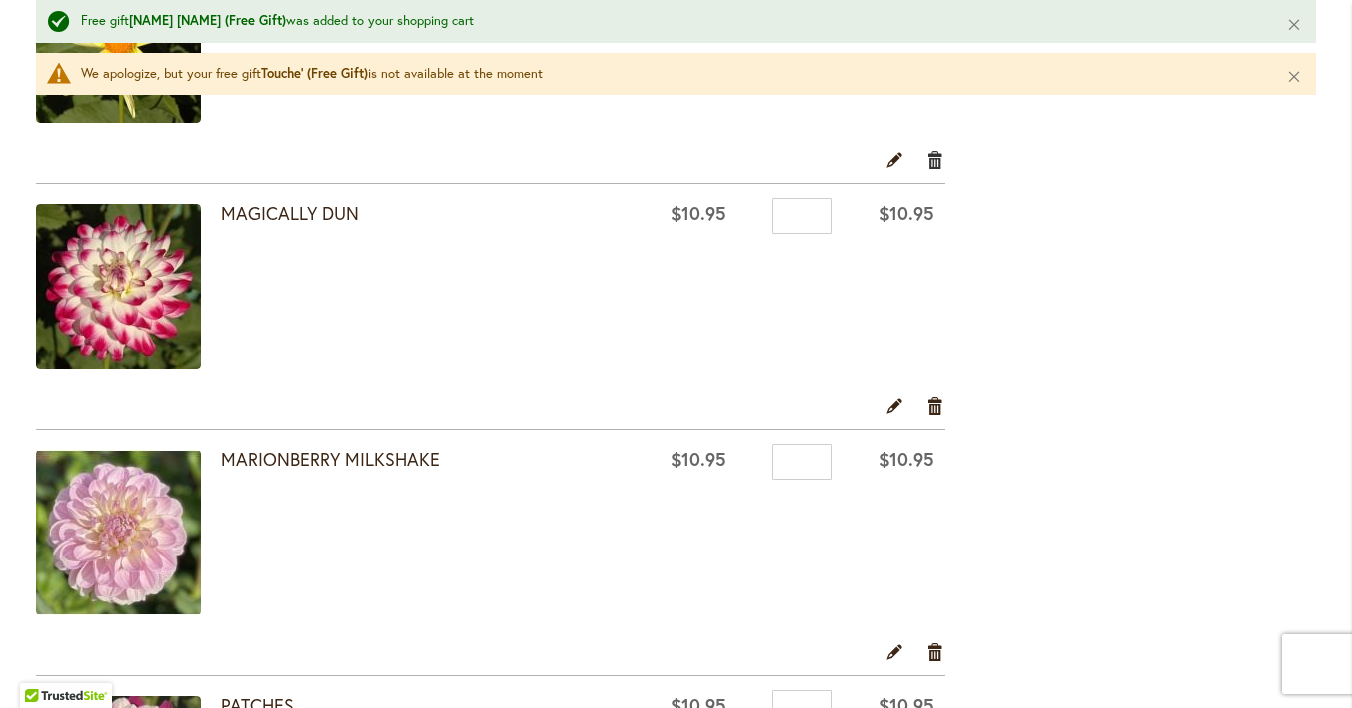 click on "Remove item" at bounding box center [935, 159] 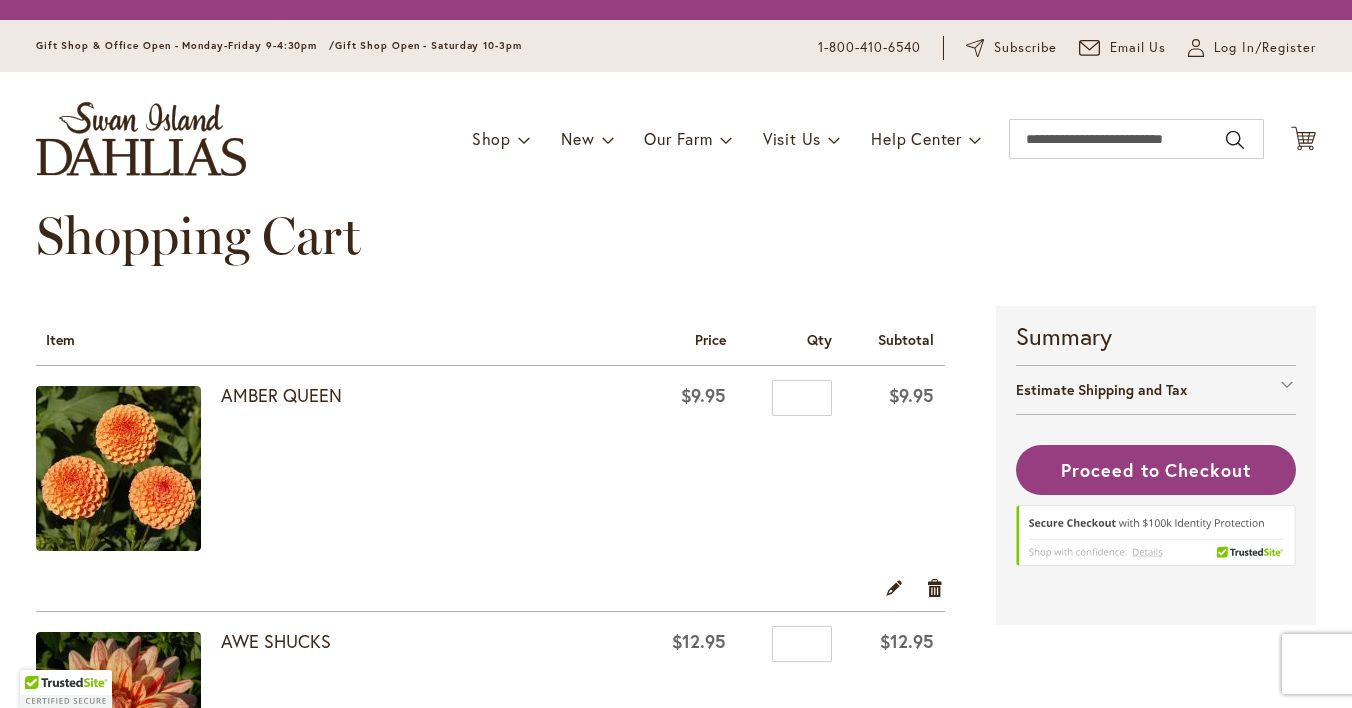 scroll, scrollTop: 0, scrollLeft: 0, axis: both 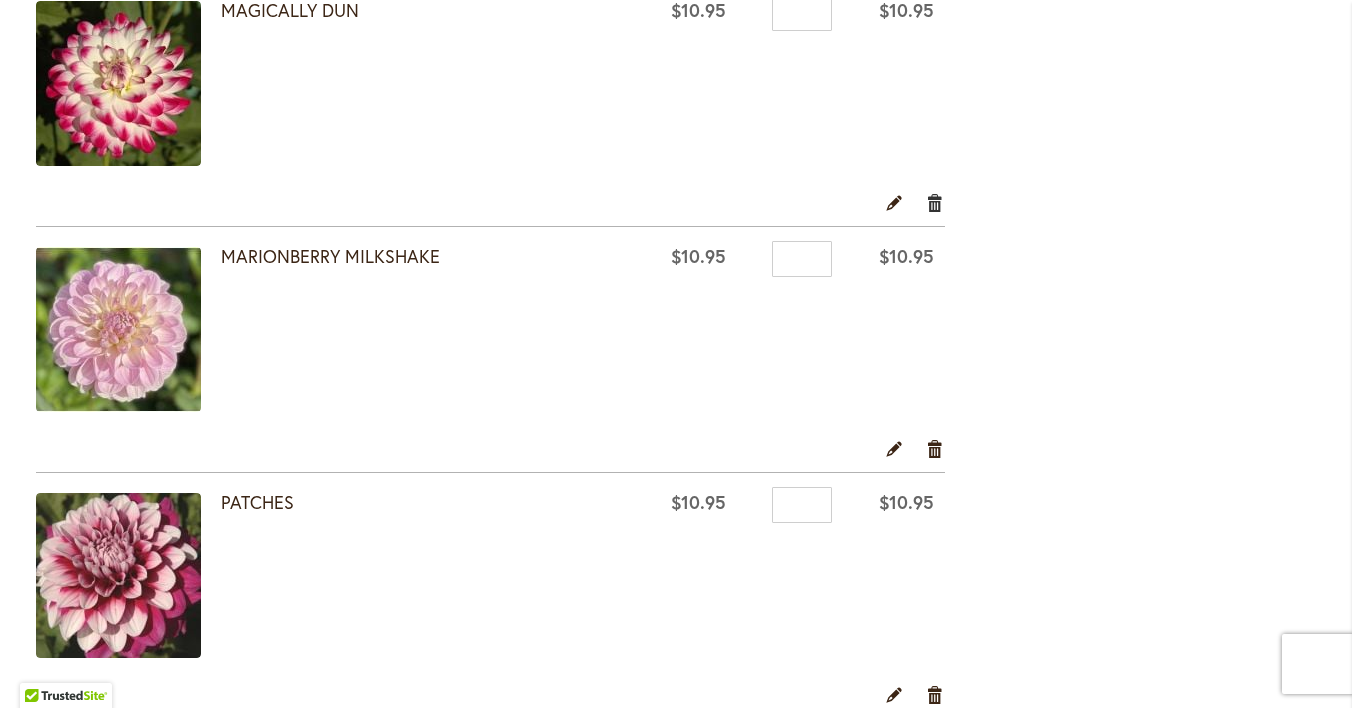 click on "Remove item" at bounding box center [935, 202] 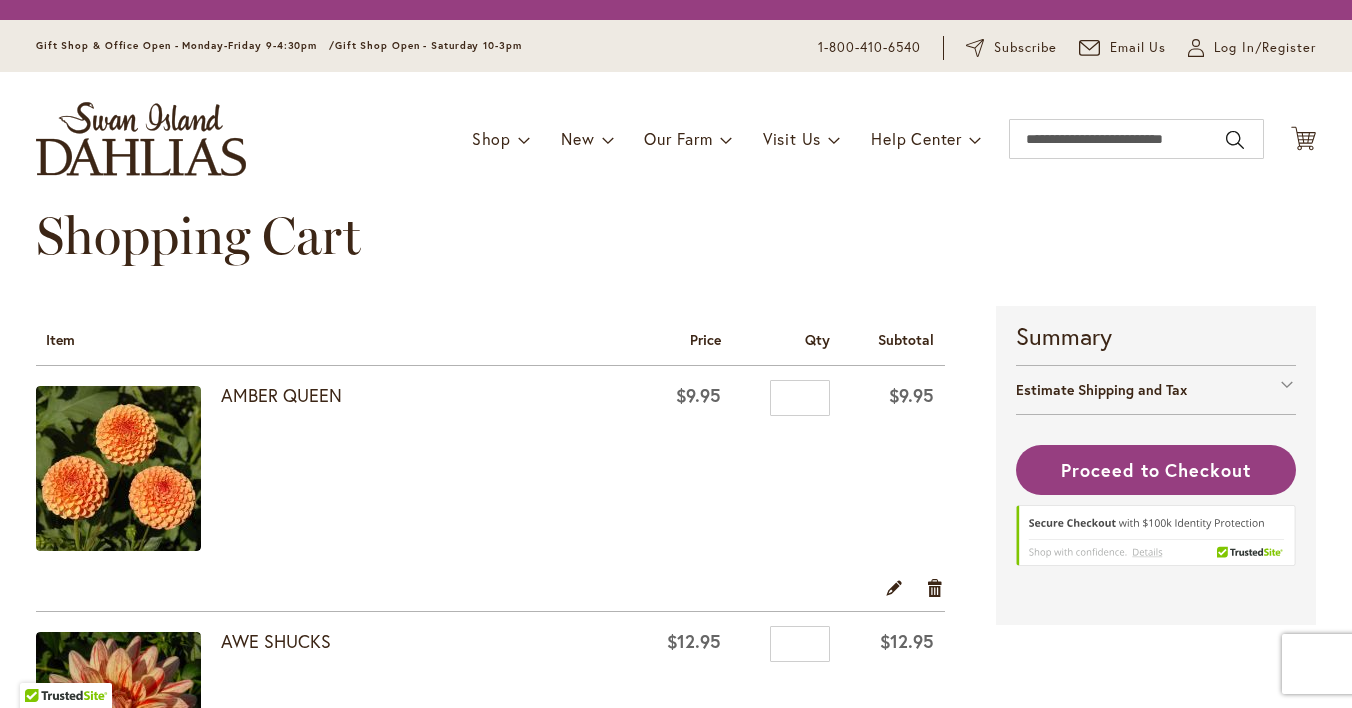 scroll, scrollTop: 0, scrollLeft: 0, axis: both 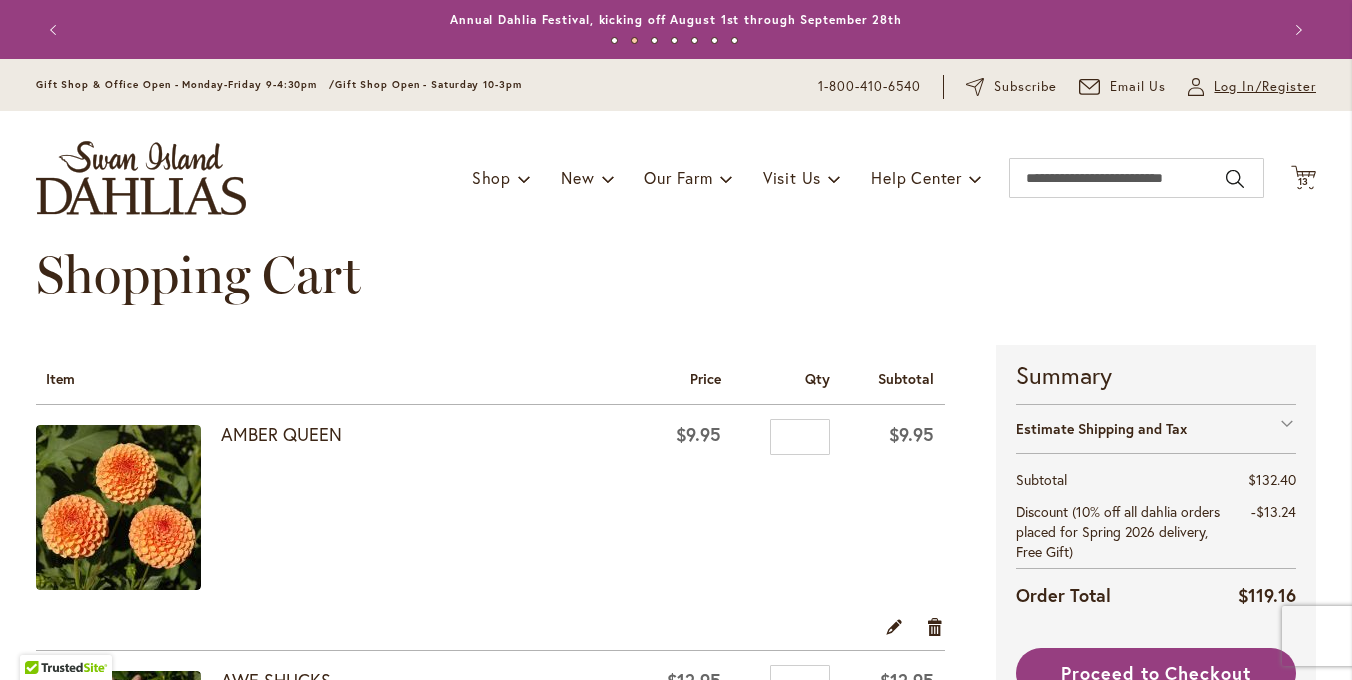 click on "Log In/Register" at bounding box center [1265, 87] 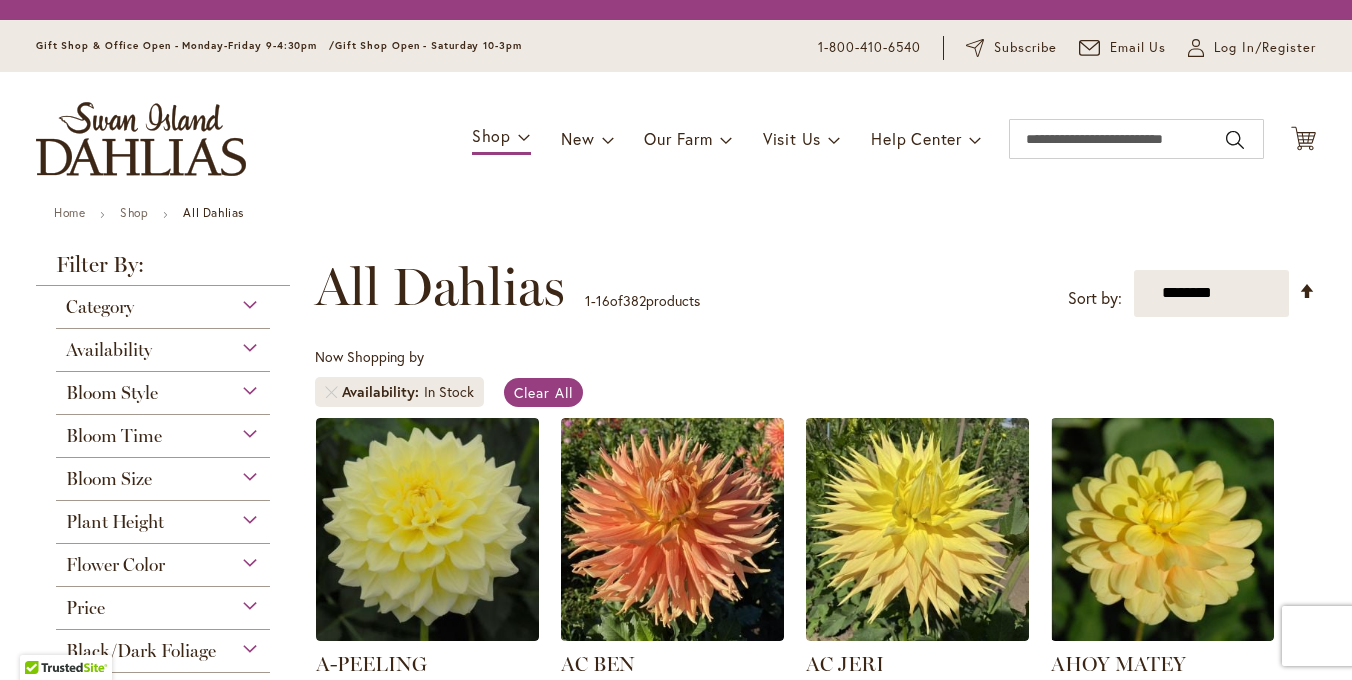 scroll, scrollTop: 0, scrollLeft: 0, axis: both 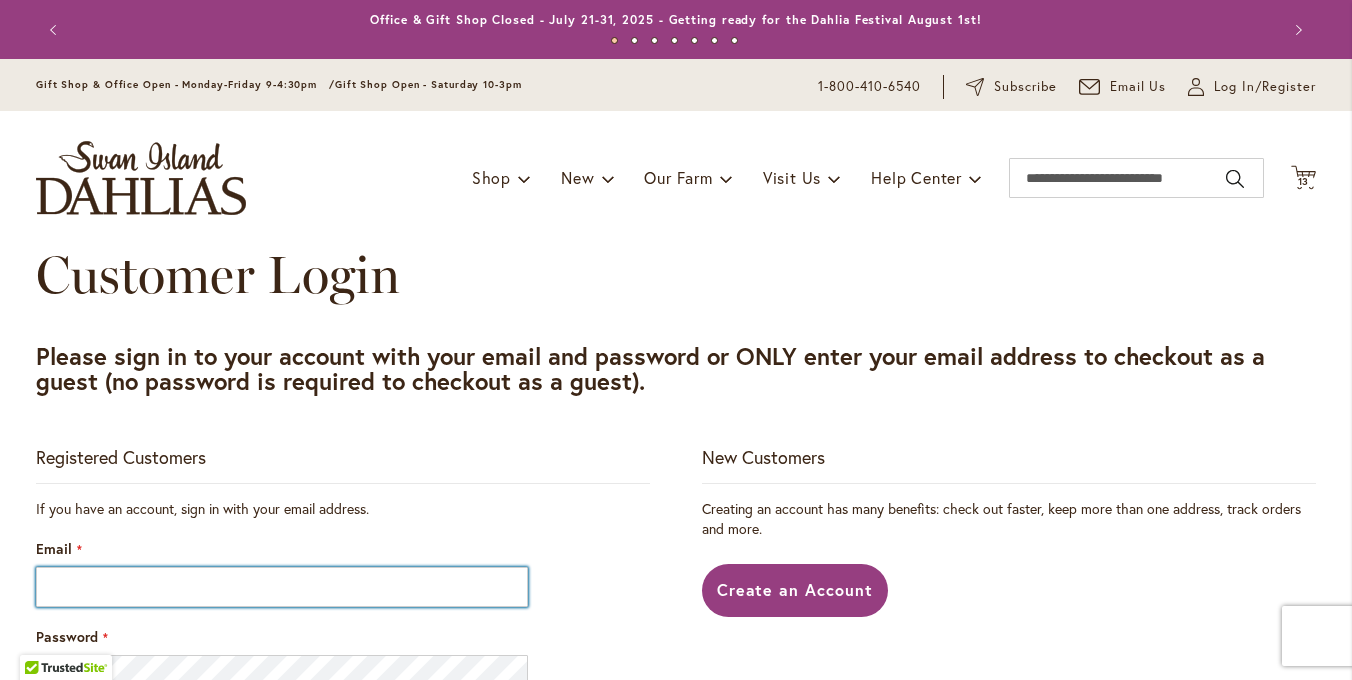 type on "**********" 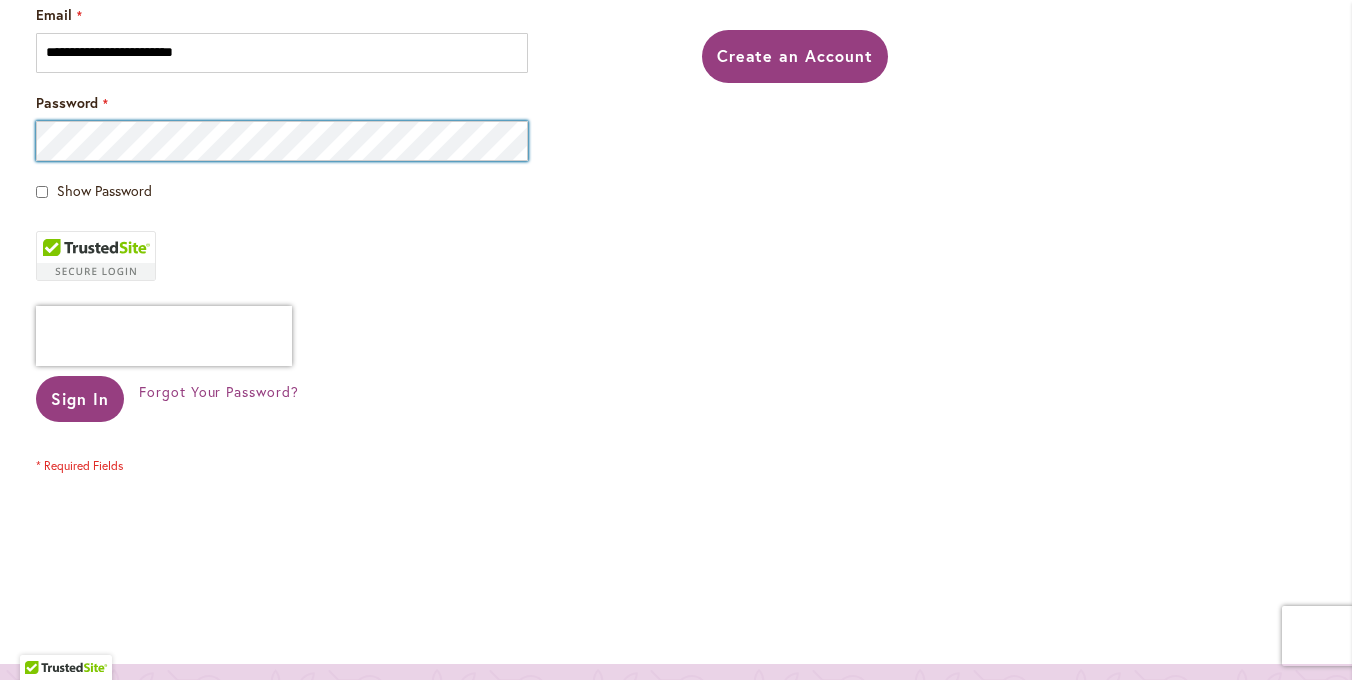 scroll, scrollTop: 535, scrollLeft: 0, axis: vertical 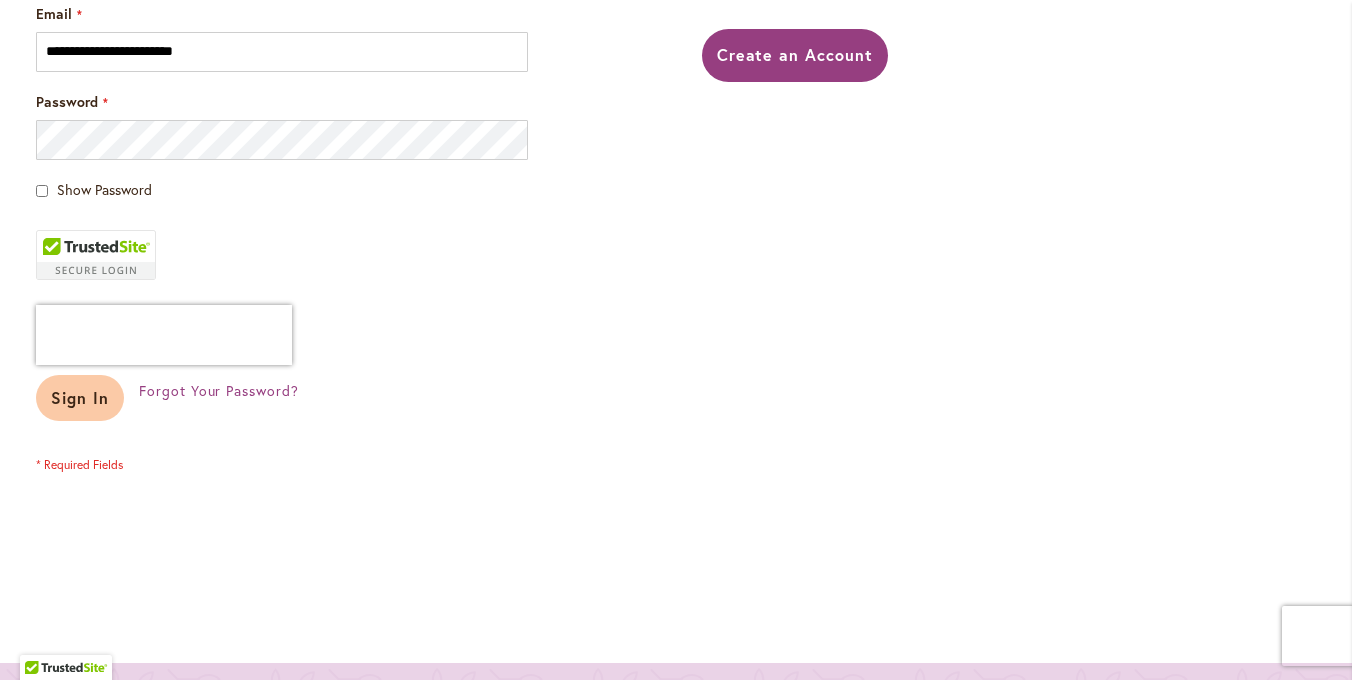 click on "Sign In" at bounding box center (80, 397) 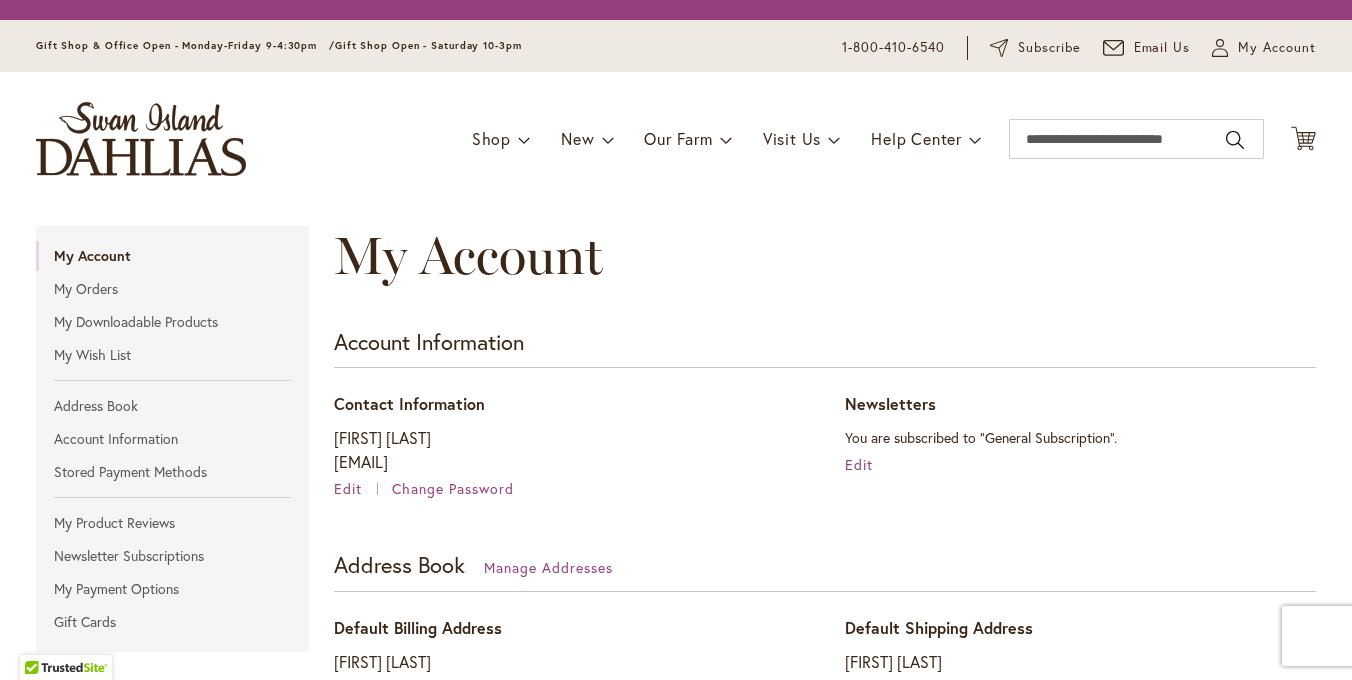 scroll, scrollTop: 0, scrollLeft: 0, axis: both 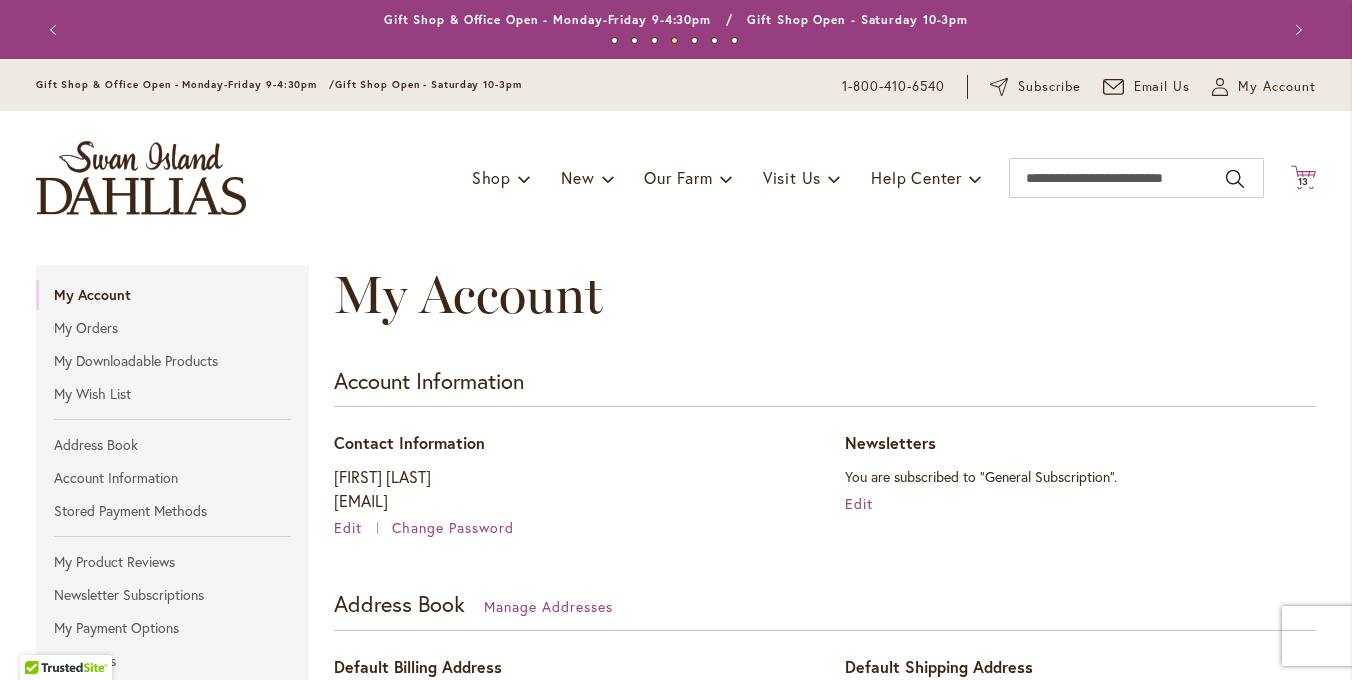 click 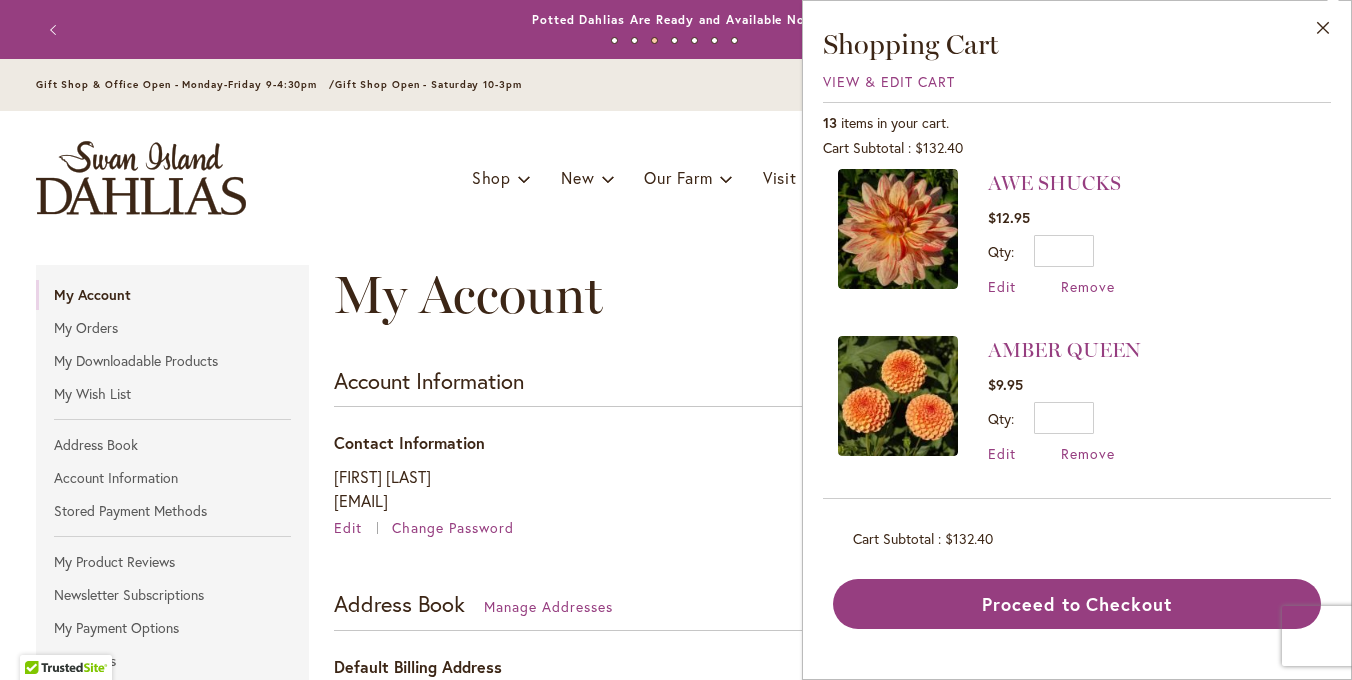 scroll, scrollTop: 1866, scrollLeft: 0, axis: vertical 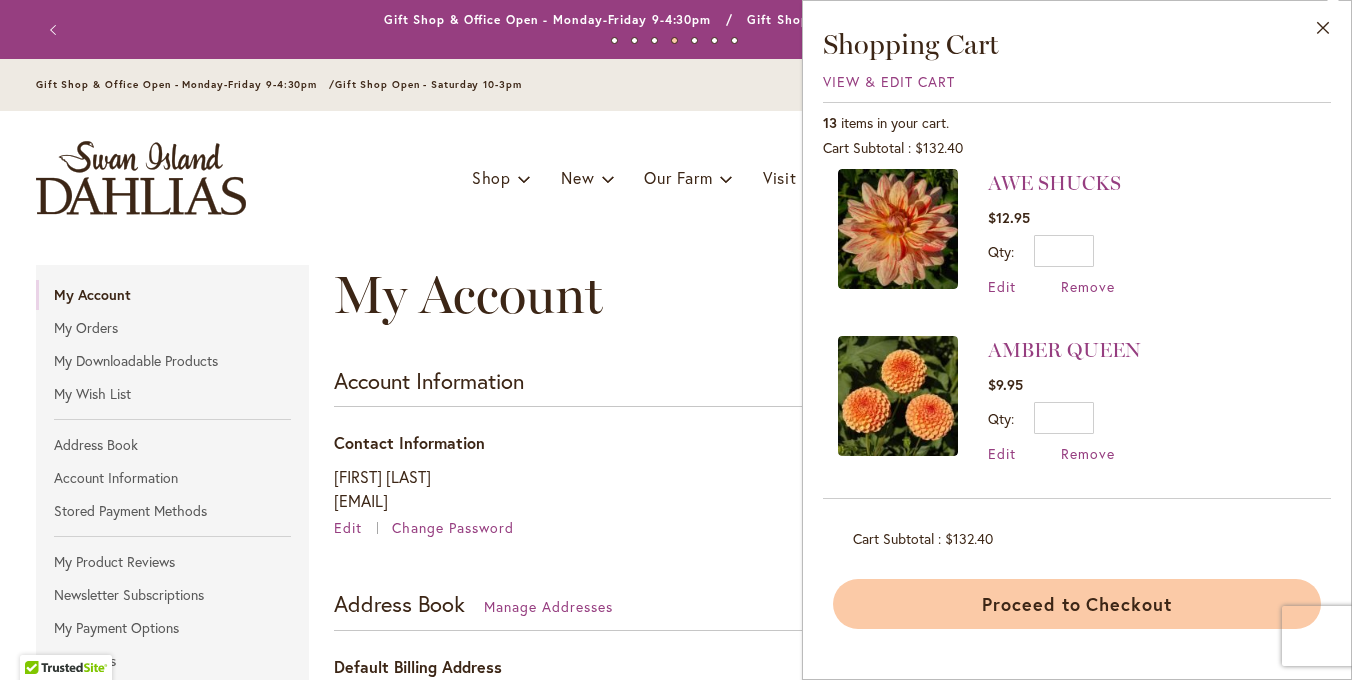 click on "Proceed to Checkout" at bounding box center (1077, 604) 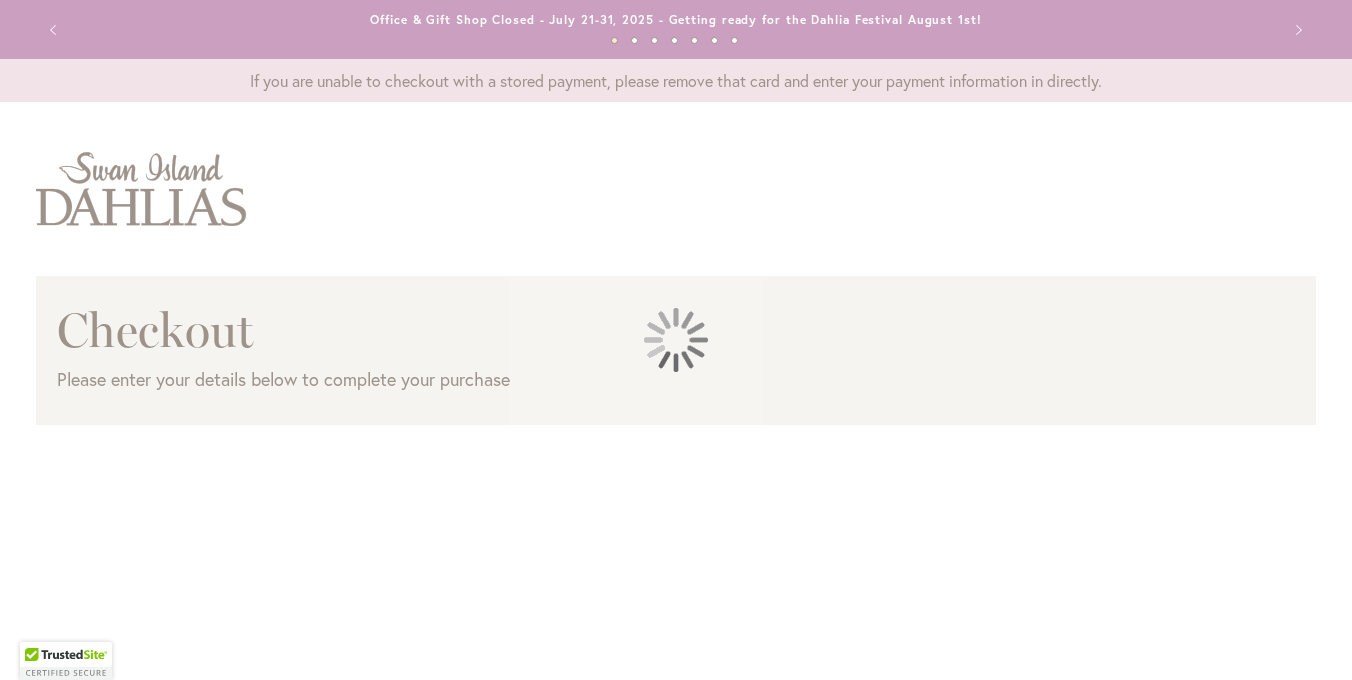 scroll, scrollTop: 0, scrollLeft: 0, axis: both 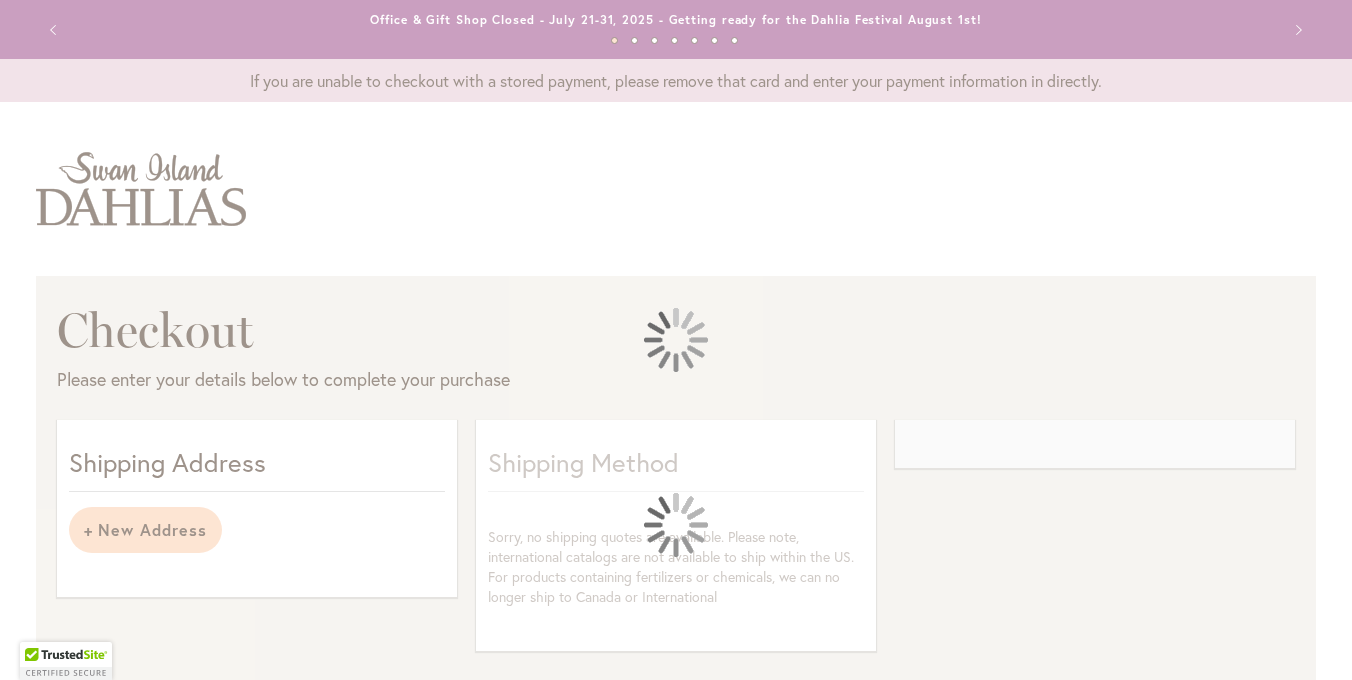 select on "**********" 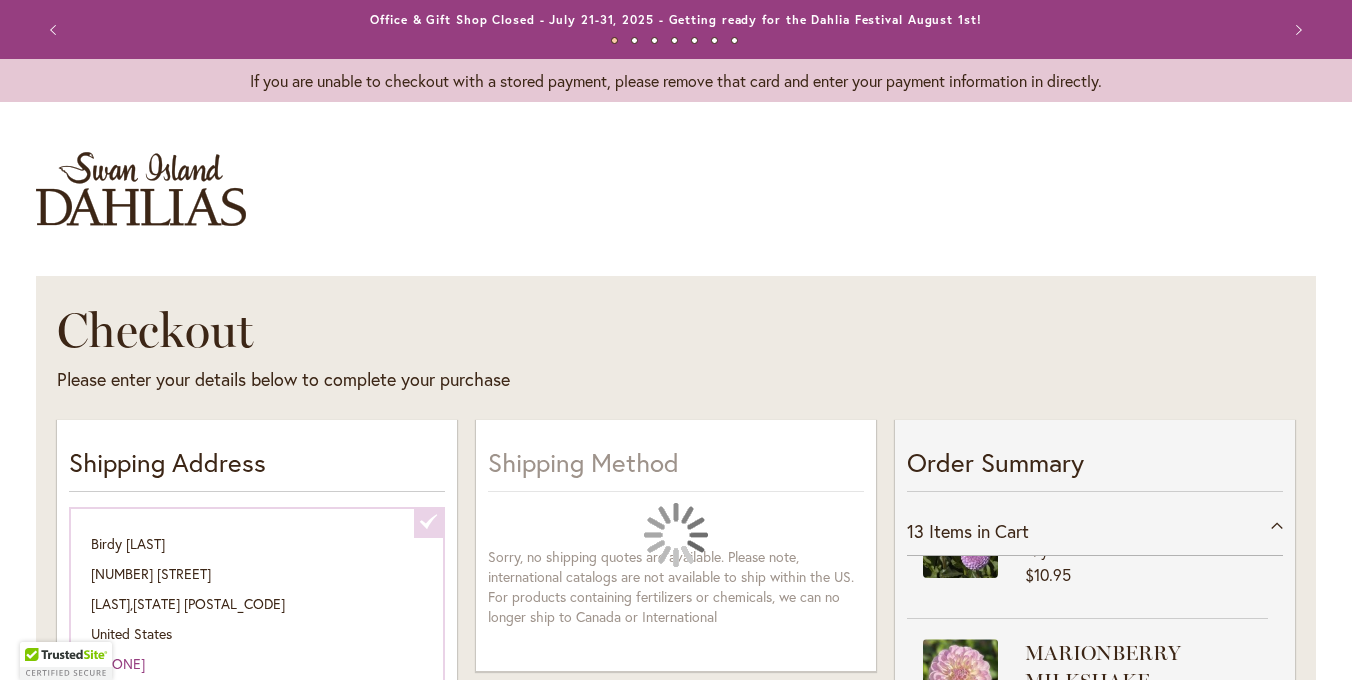 scroll, scrollTop: 887, scrollLeft: 0, axis: vertical 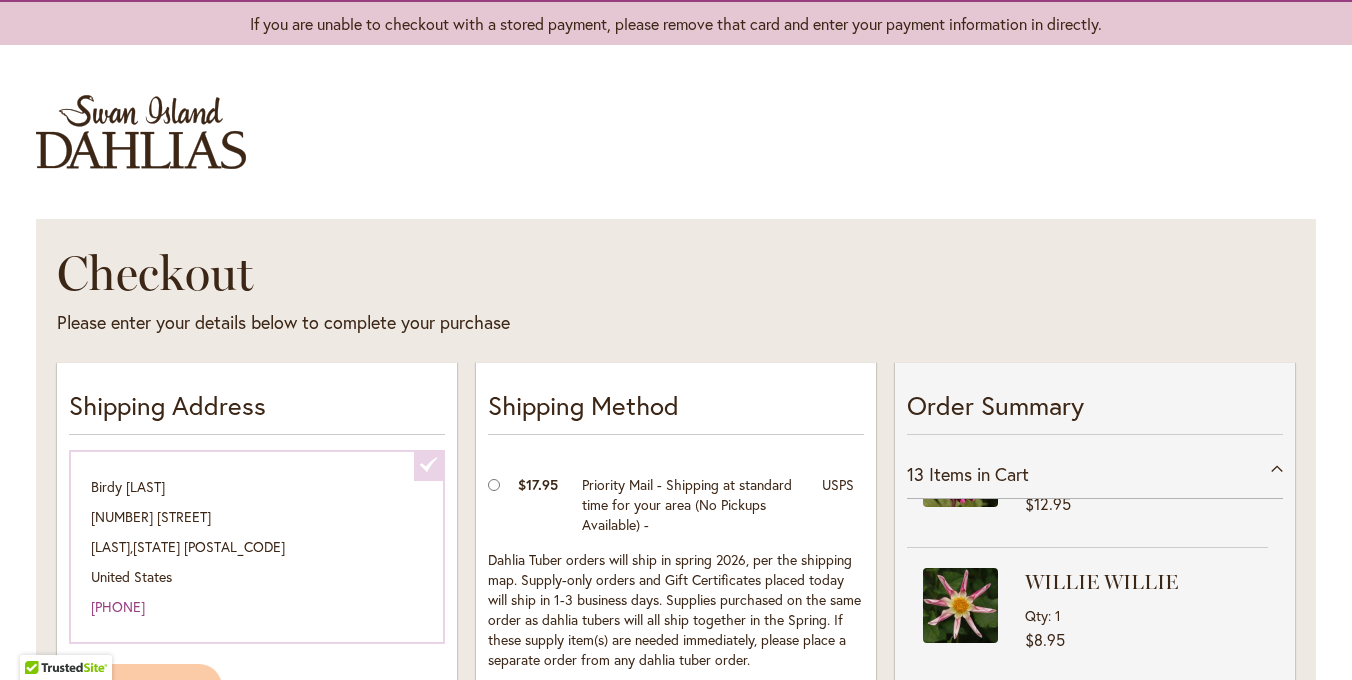 click on "Items in Cart" at bounding box center [979, 474] 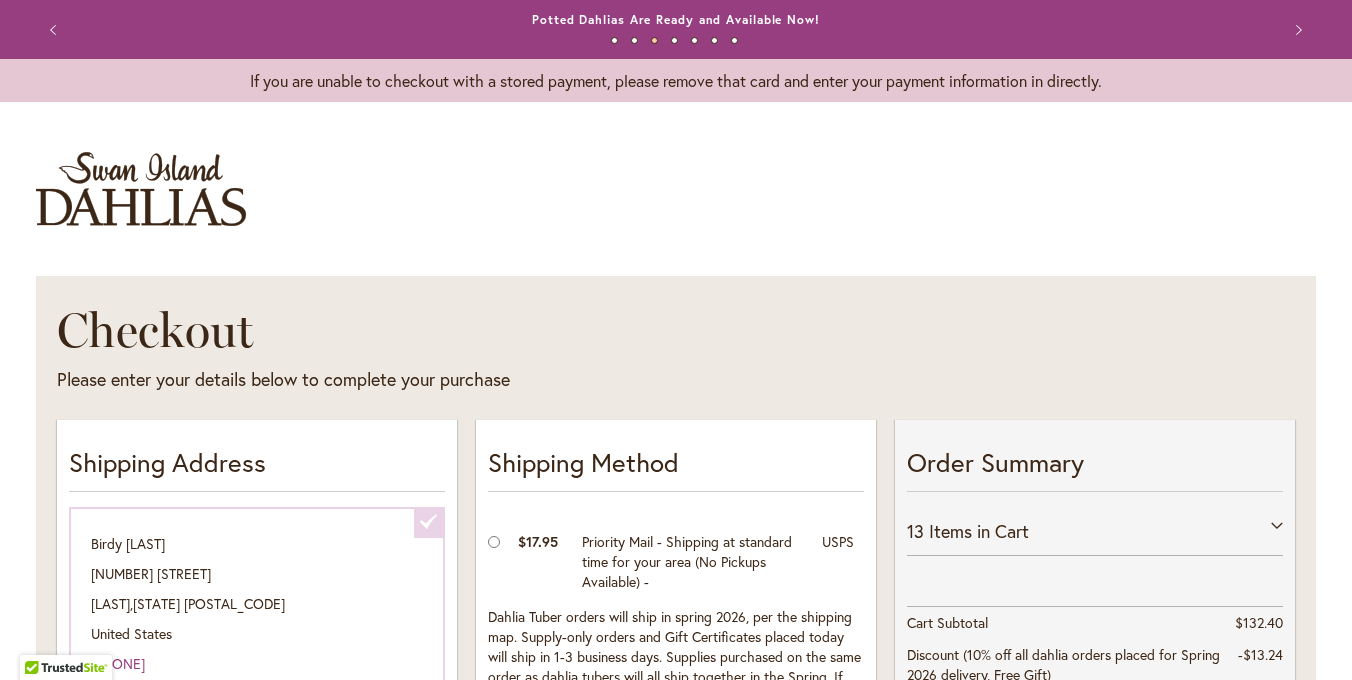 scroll, scrollTop: 0, scrollLeft: 0, axis: both 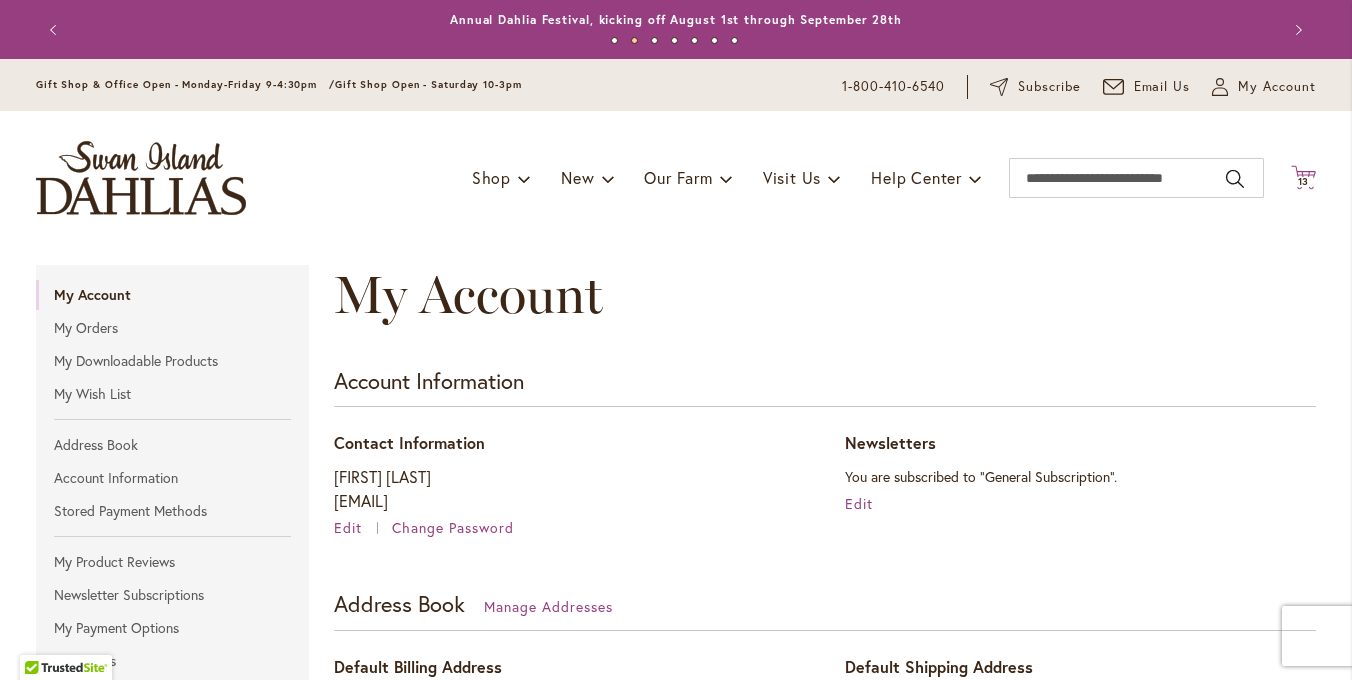 click on "13" at bounding box center (1304, 181) 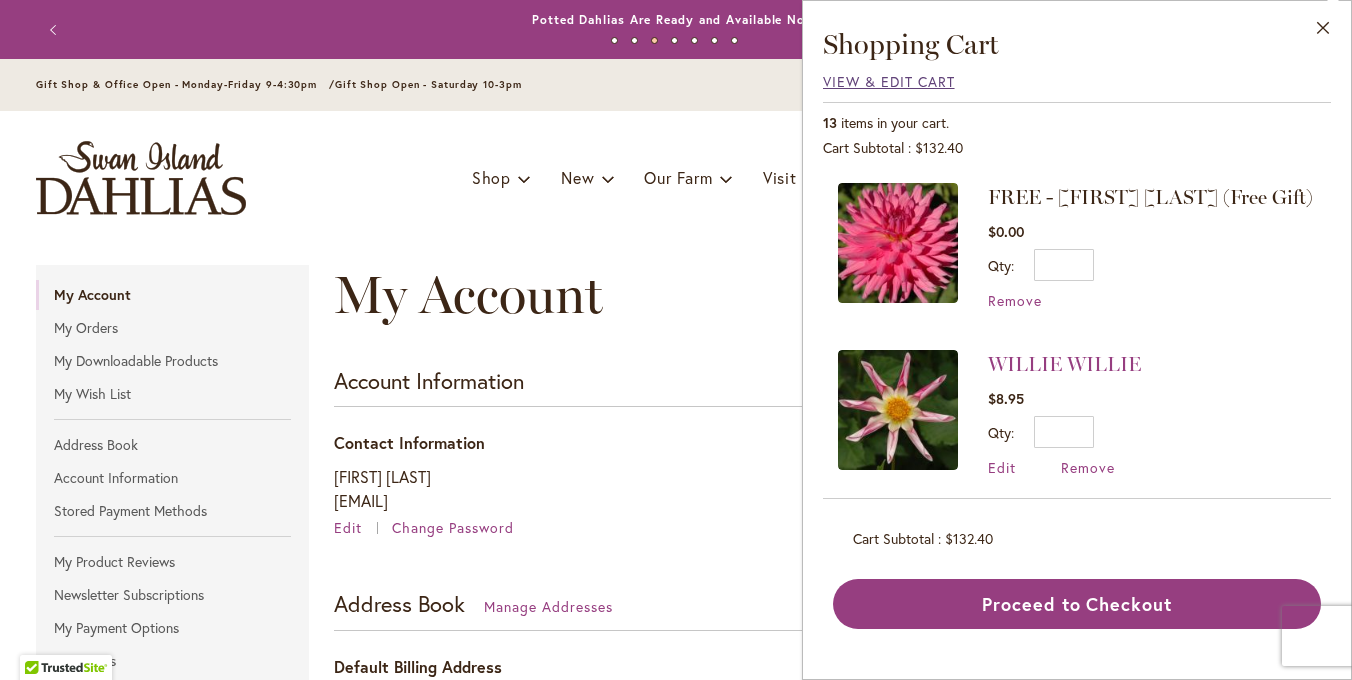 click on "View & Edit Cart" at bounding box center (889, 81) 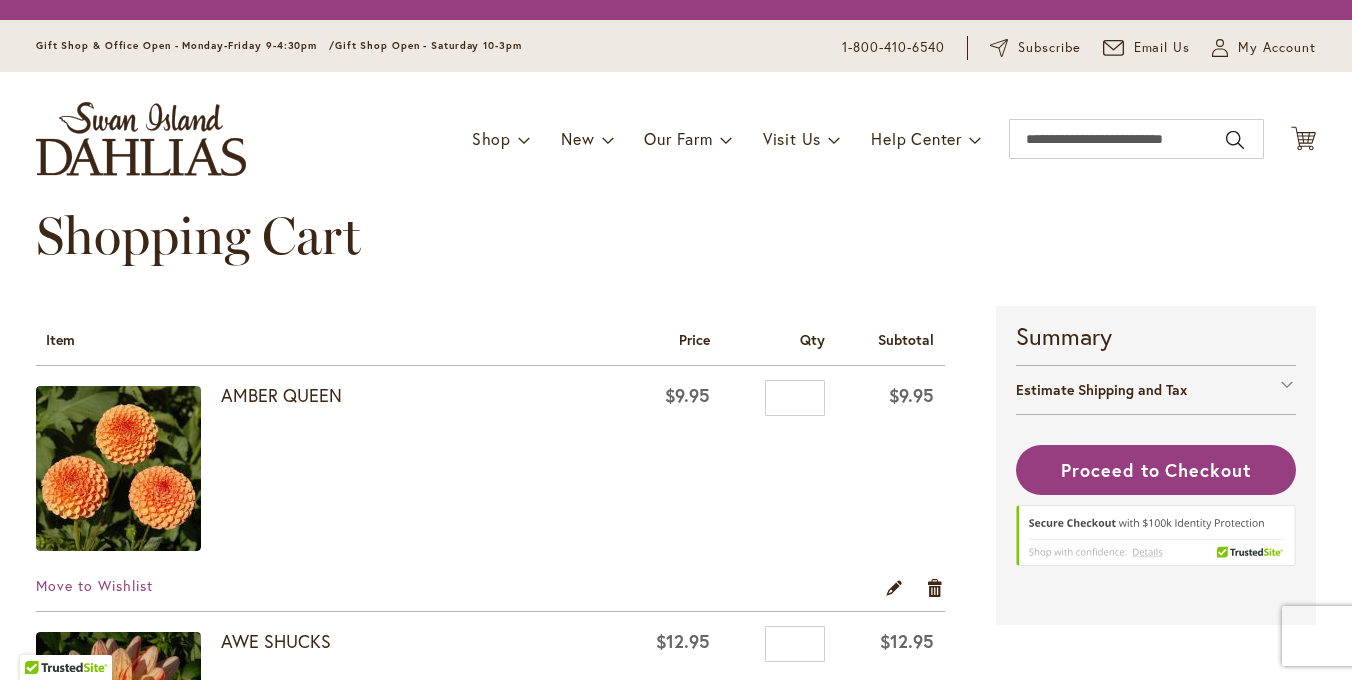 scroll, scrollTop: 0, scrollLeft: 0, axis: both 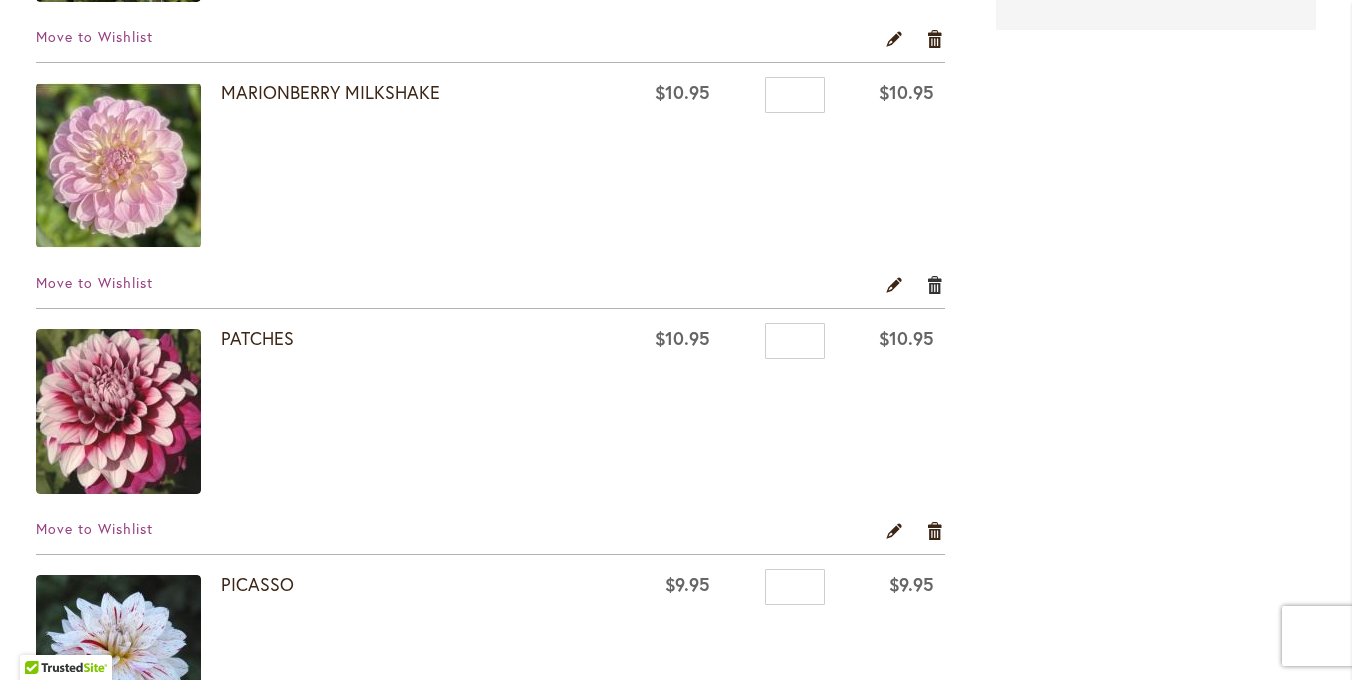 click on "Remove item" at bounding box center (935, 284) 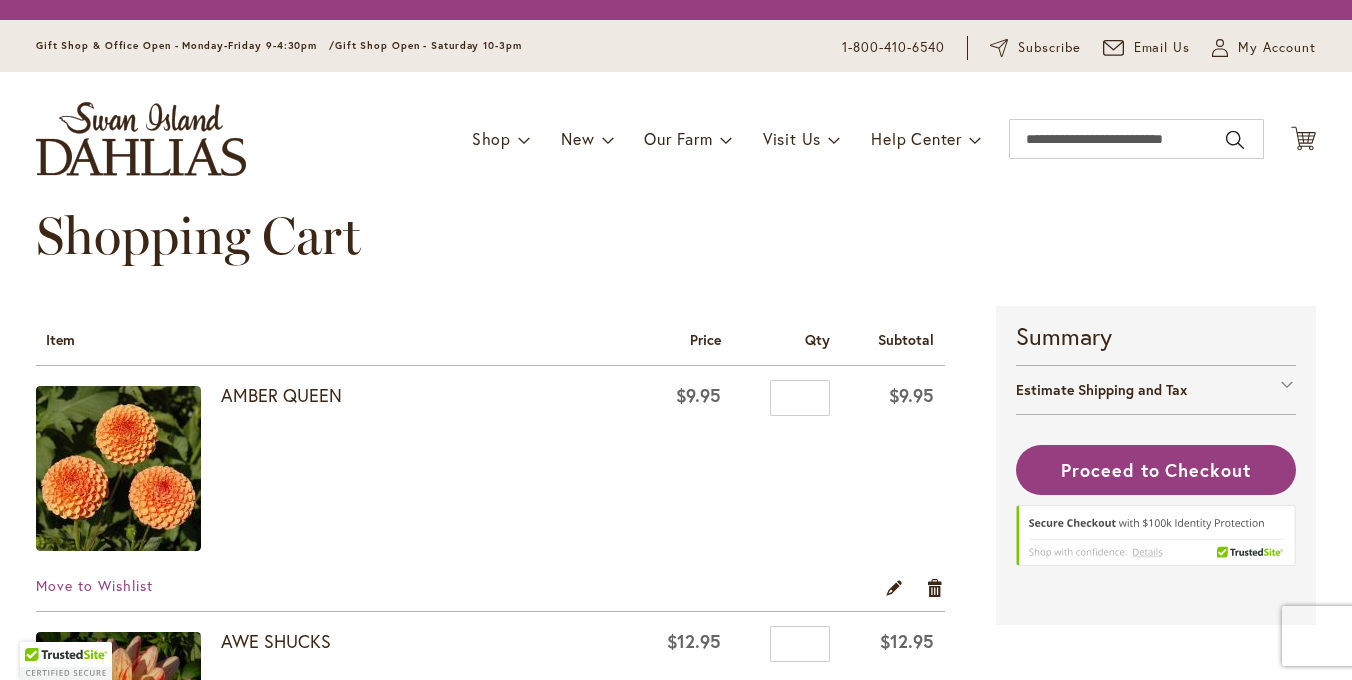 scroll, scrollTop: 0, scrollLeft: 0, axis: both 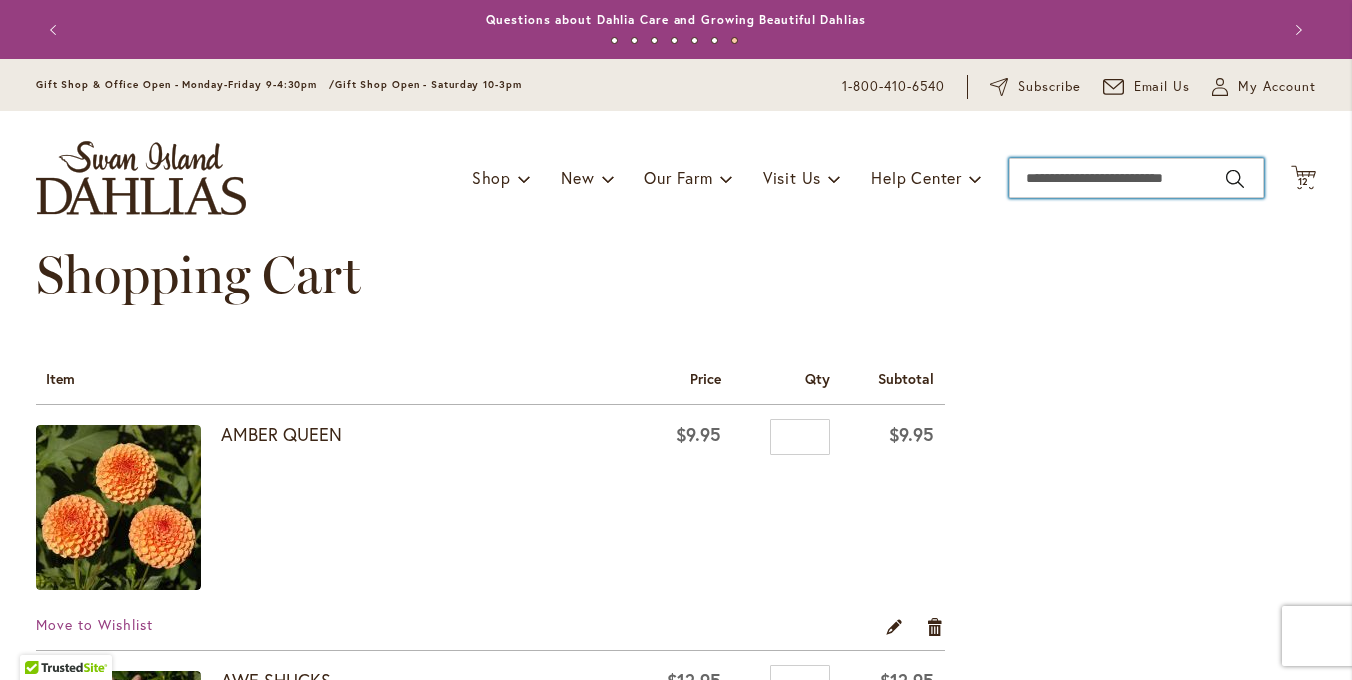 click on "Search" at bounding box center [1136, 178] 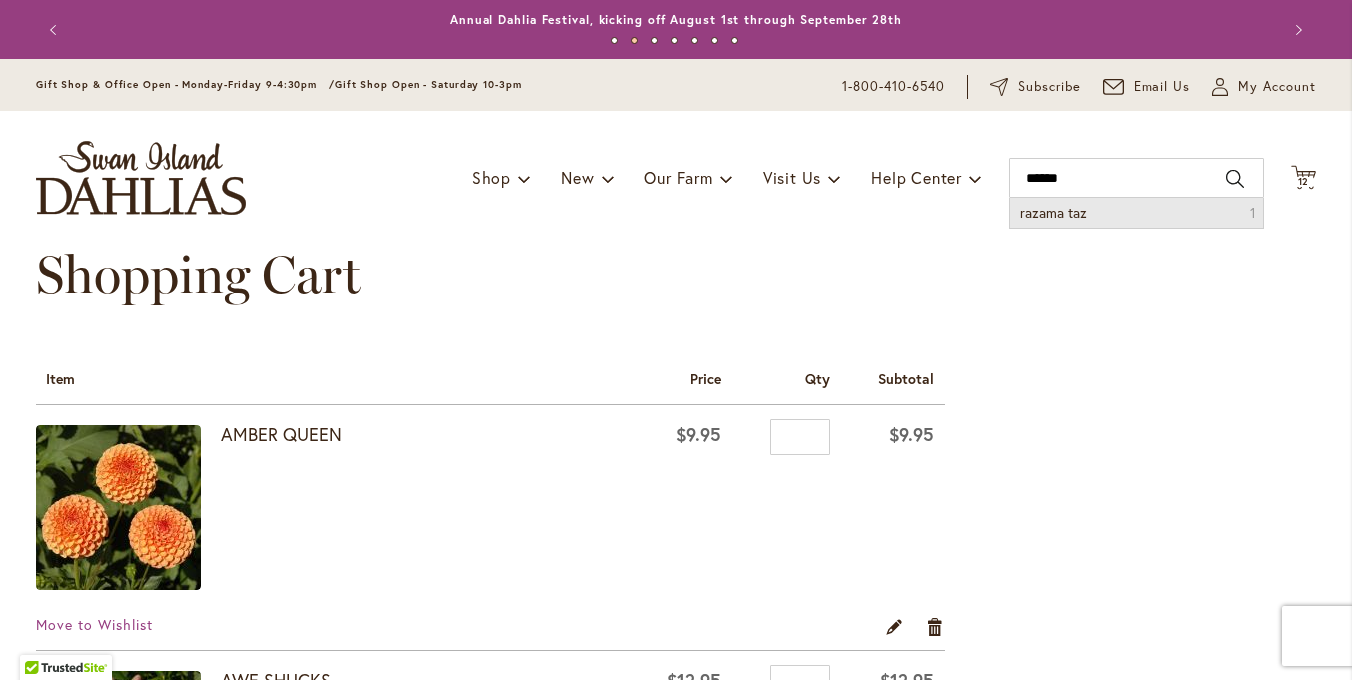 click on "razama taz" at bounding box center (1053, 212) 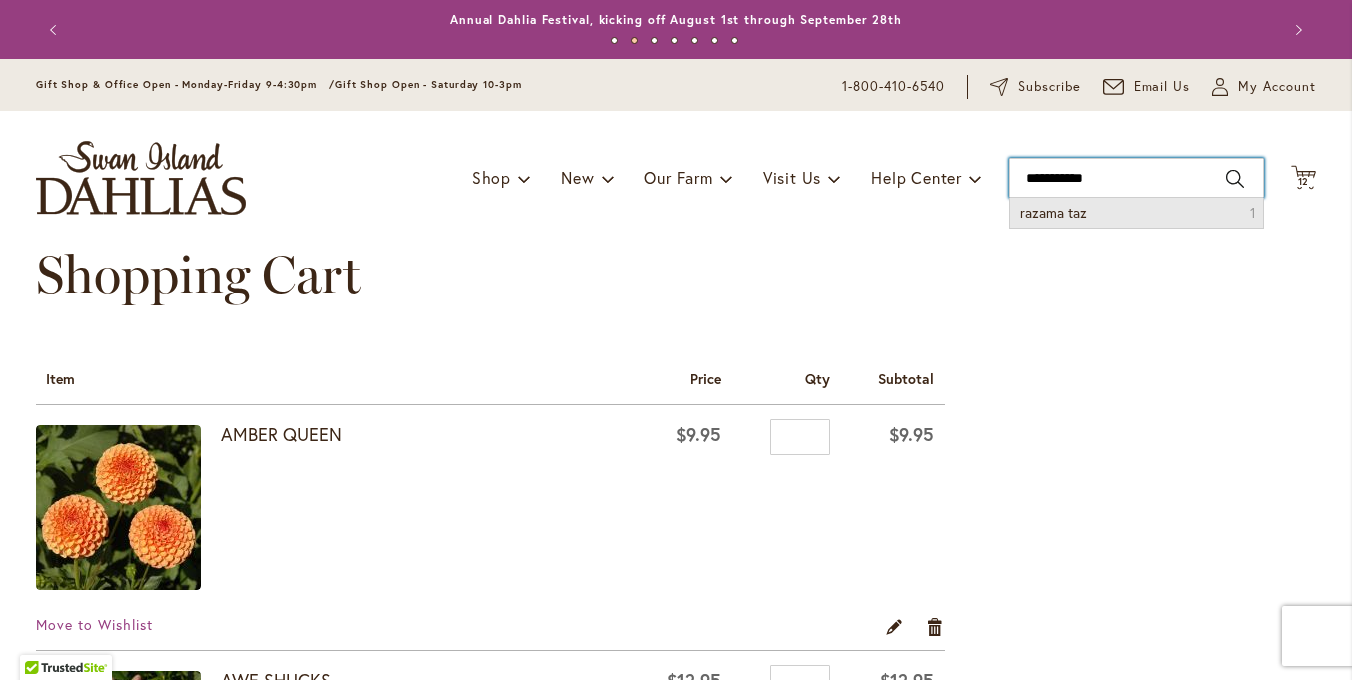 type on "**********" 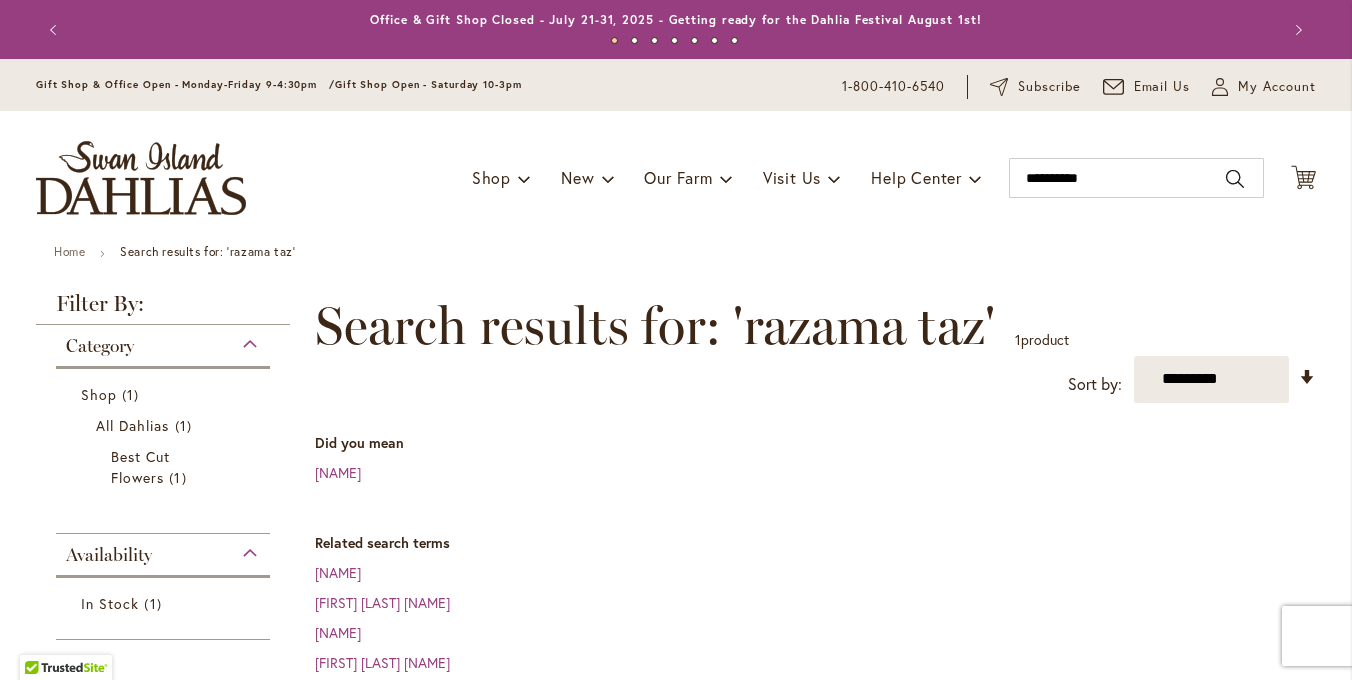 scroll, scrollTop: 0, scrollLeft: 0, axis: both 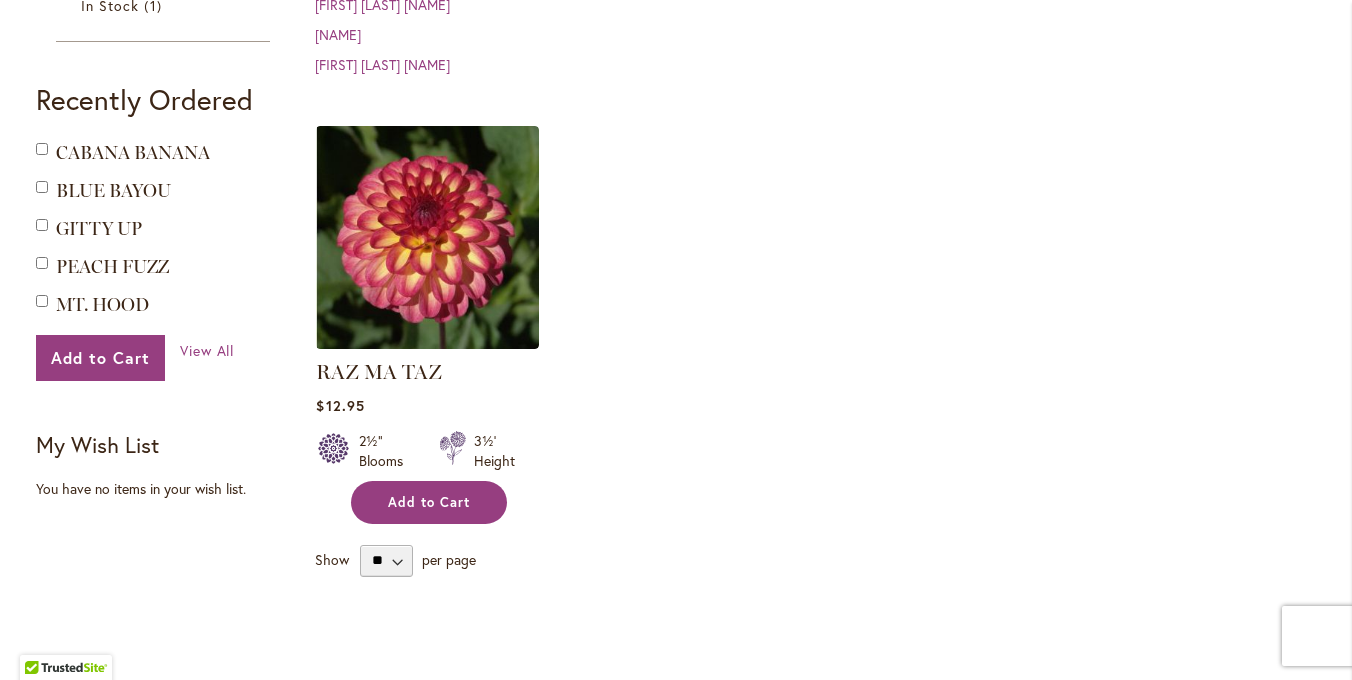 click on "Add to Cart" at bounding box center [429, 502] 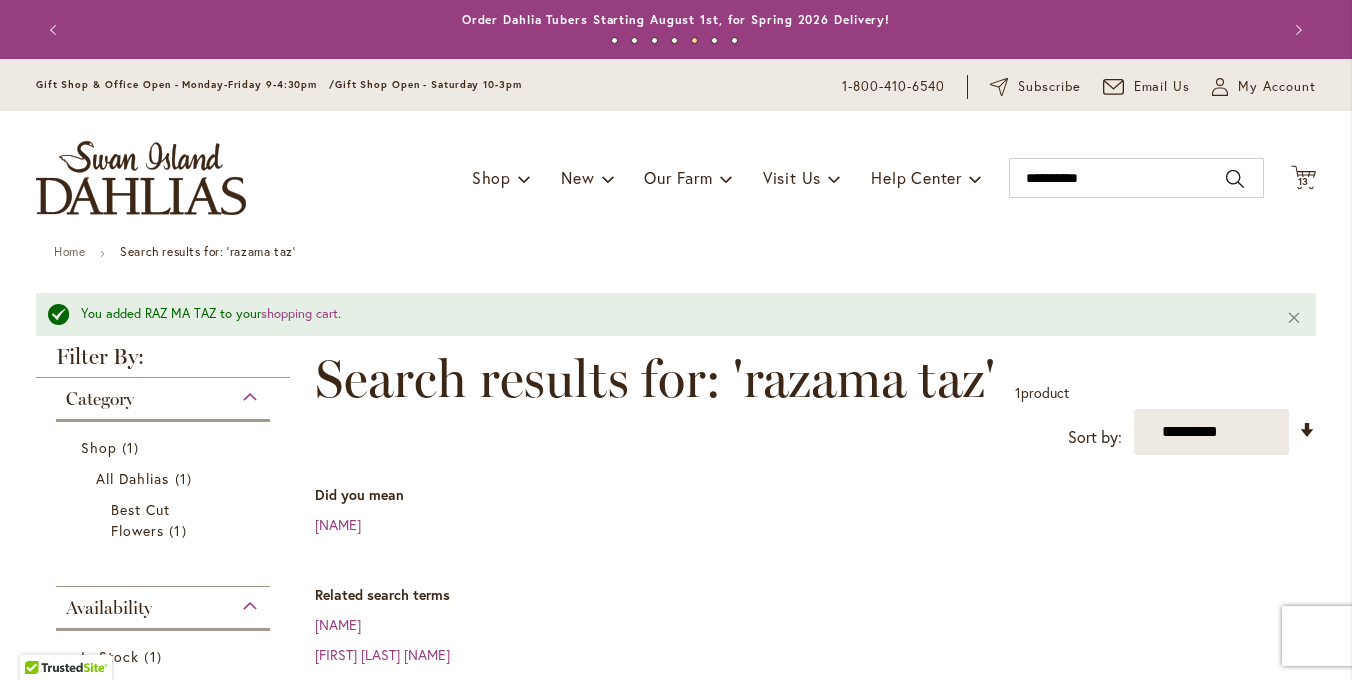 scroll, scrollTop: 0, scrollLeft: 0, axis: both 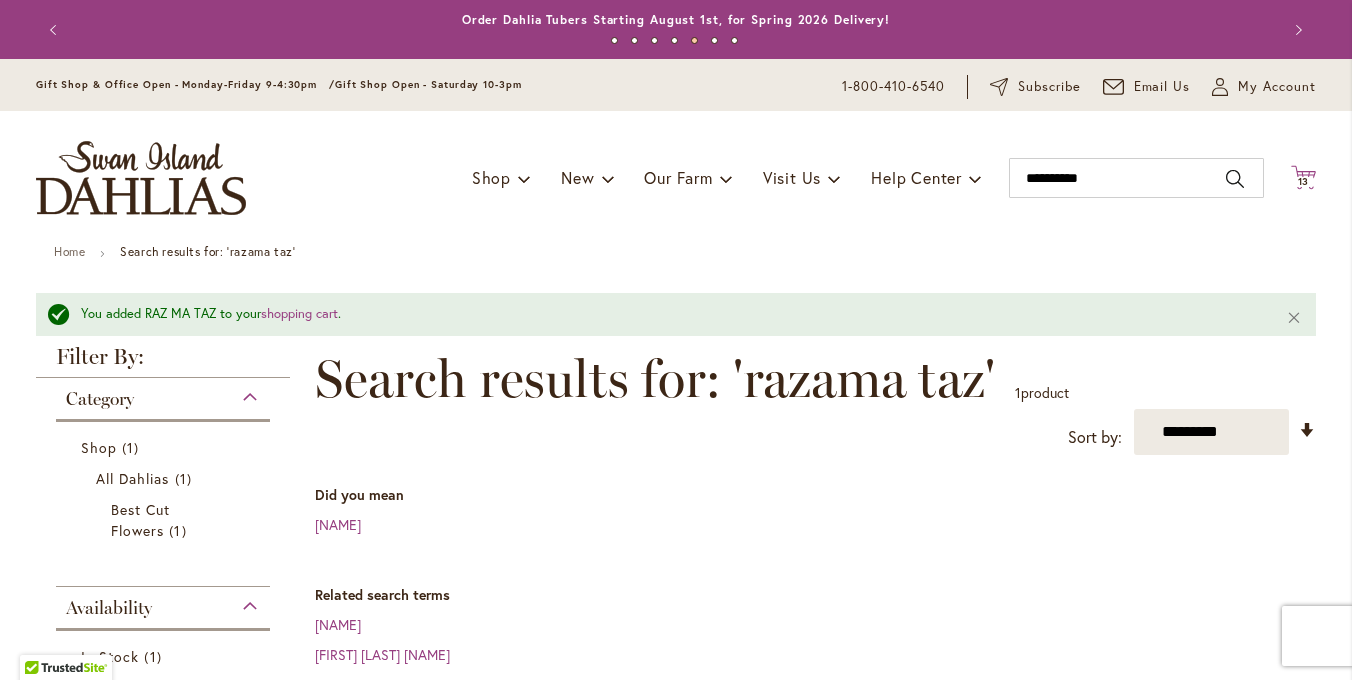 click on "13
13
items" at bounding box center [1304, 182] 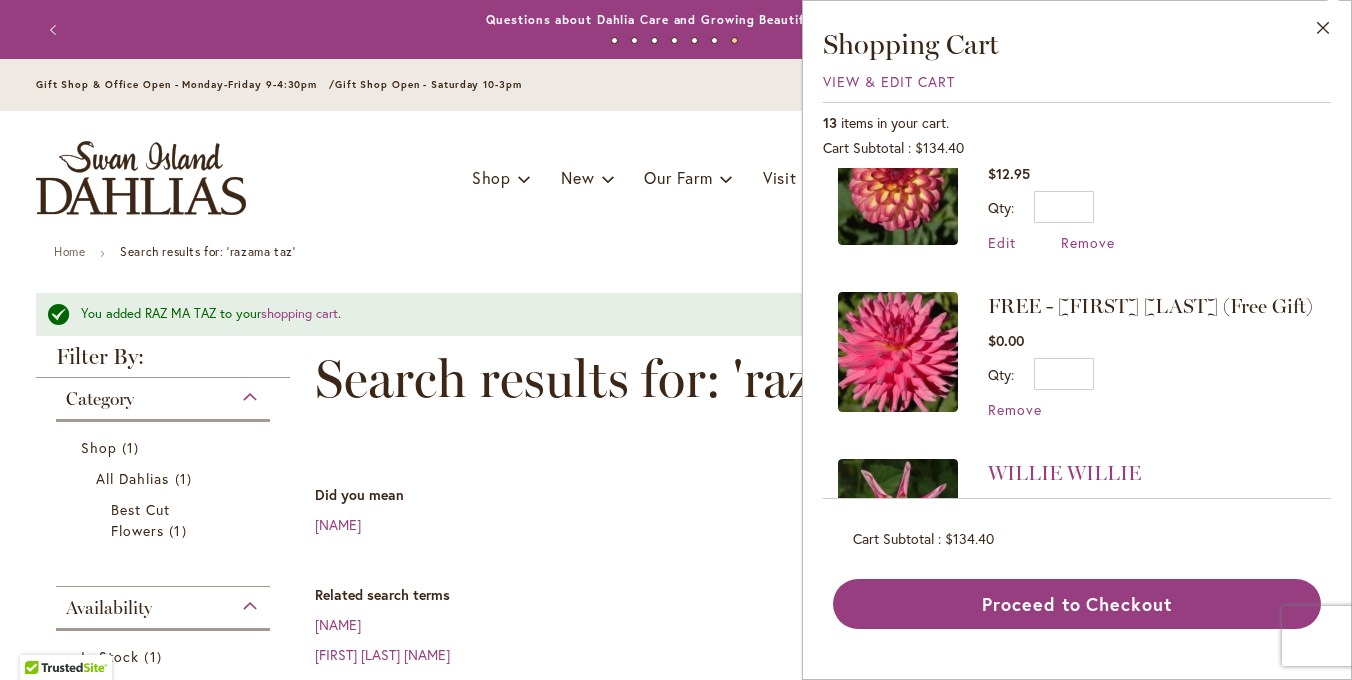 scroll, scrollTop: 91, scrollLeft: 0, axis: vertical 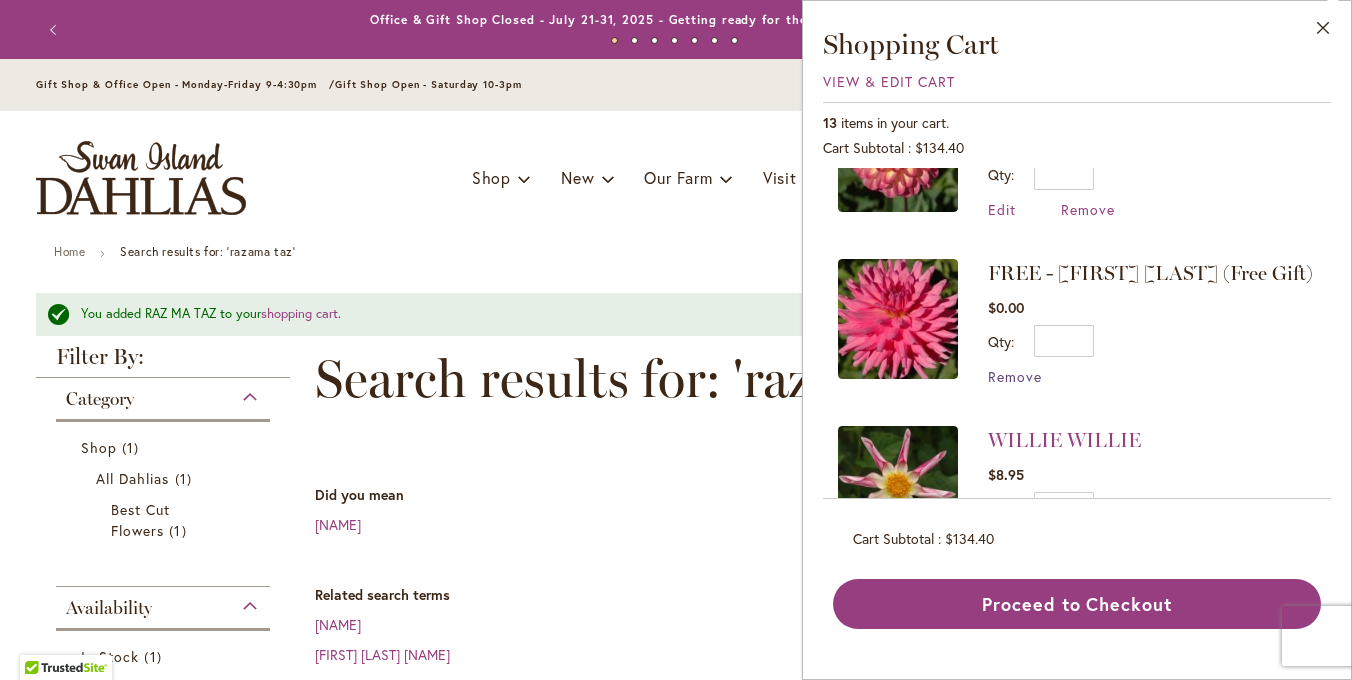 click on "Remove" at bounding box center (1015, 376) 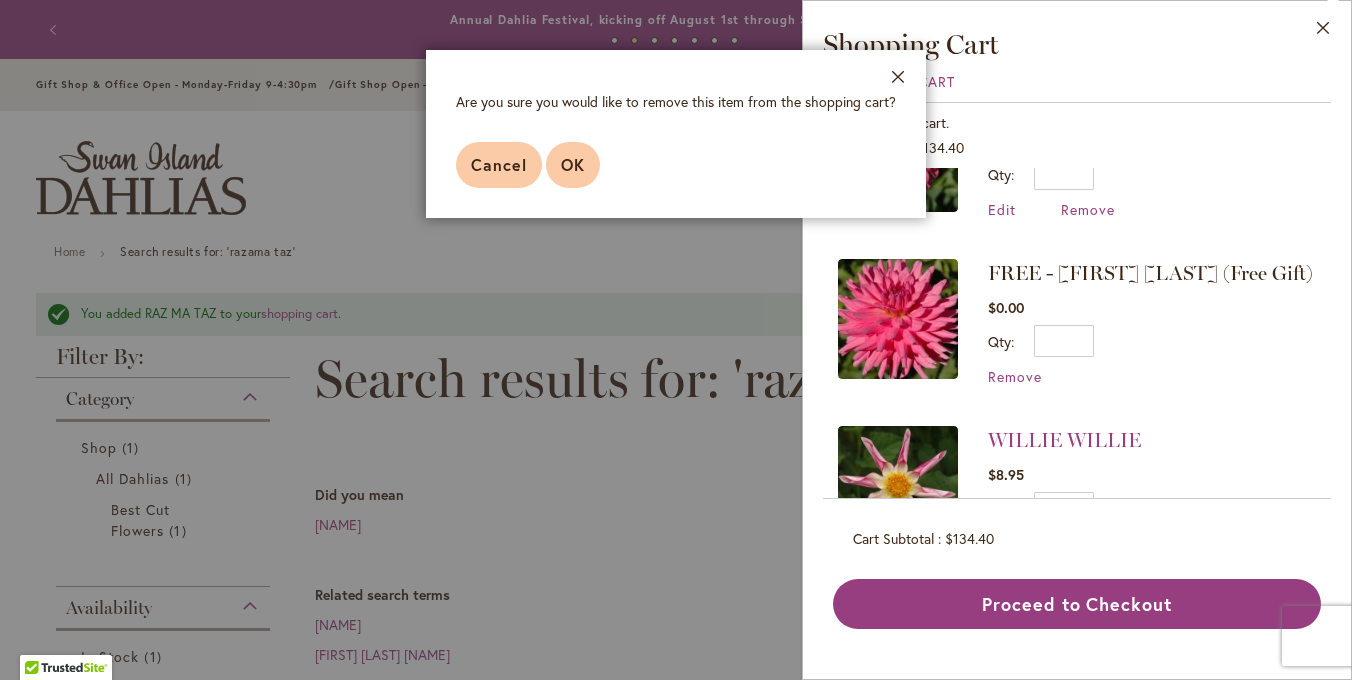 click on "OK" at bounding box center [573, 164] 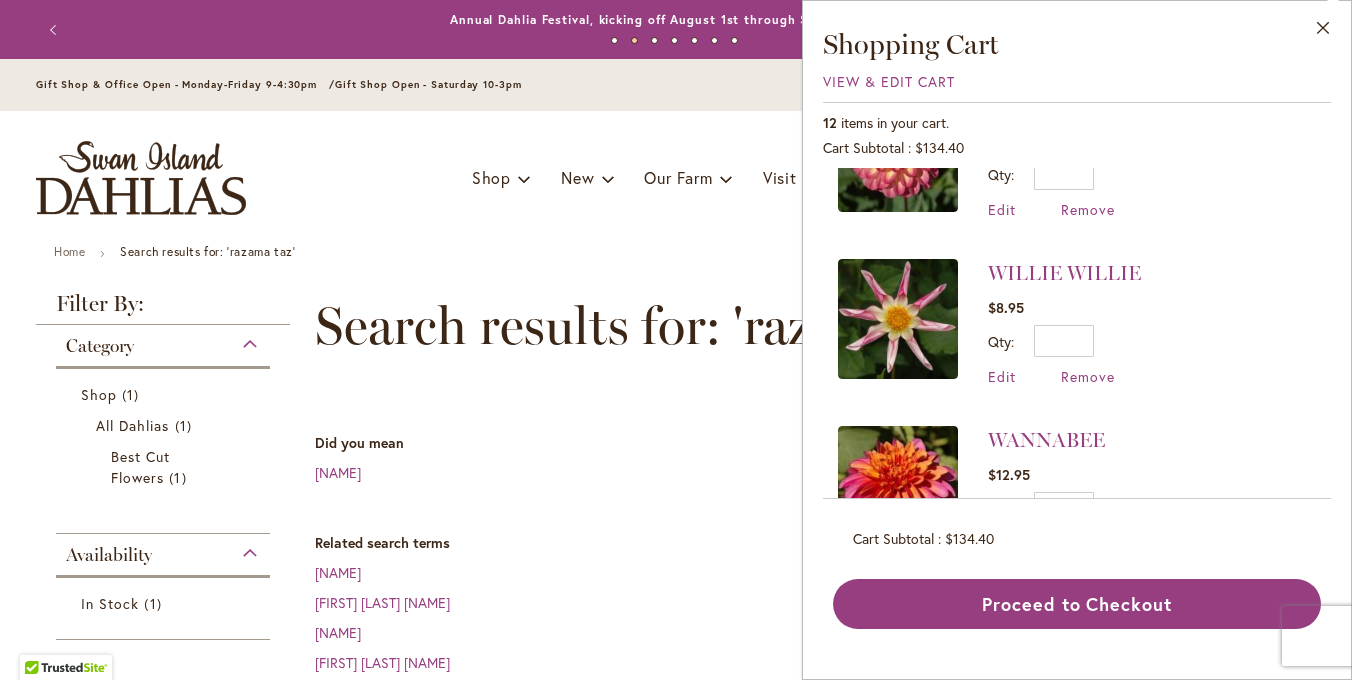 scroll, scrollTop: 0, scrollLeft: 0, axis: both 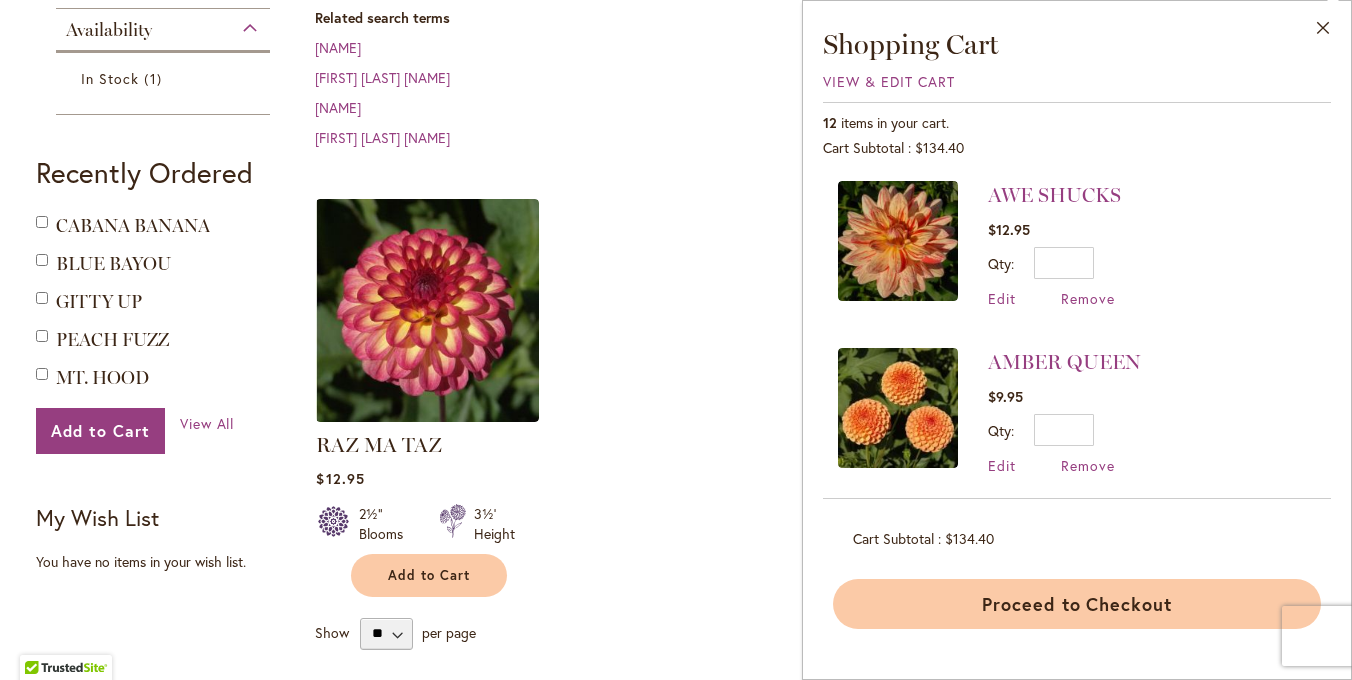 click on "Proceed to Checkout" at bounding box center (1077, 604) 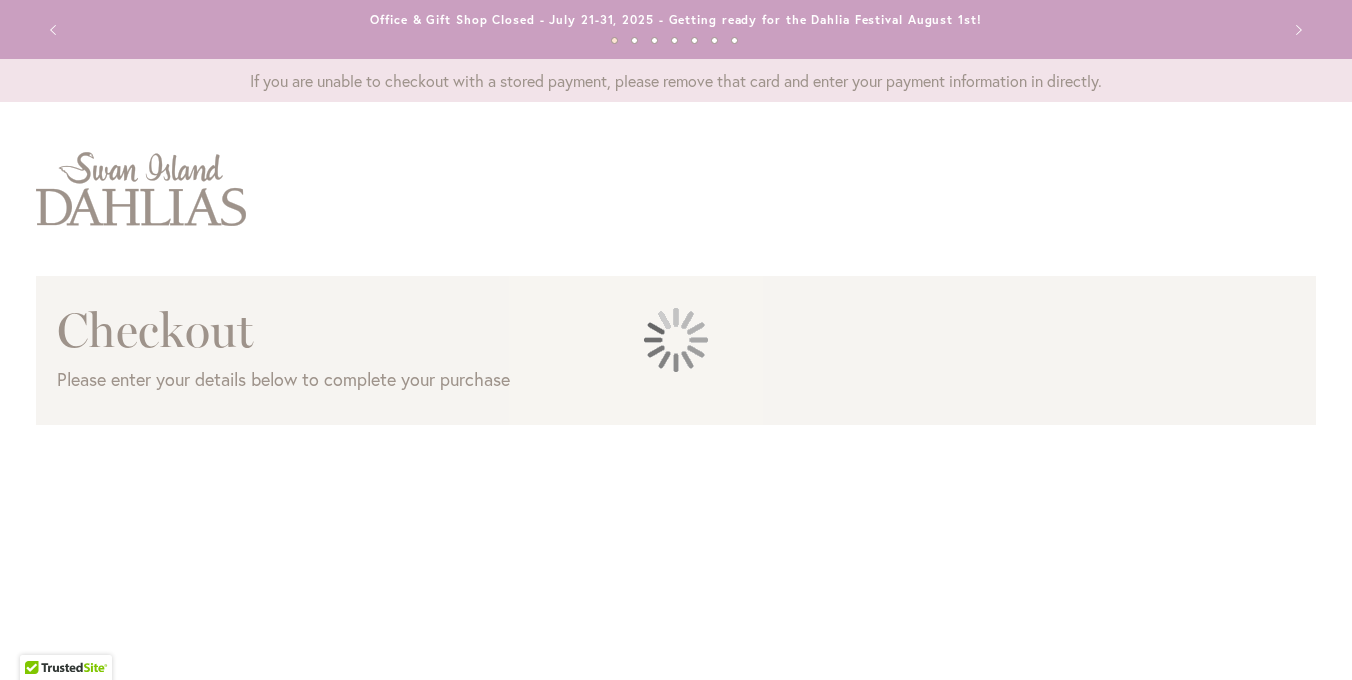 scroll, scrollTop: 0, scrollLeft: 0, axis: both 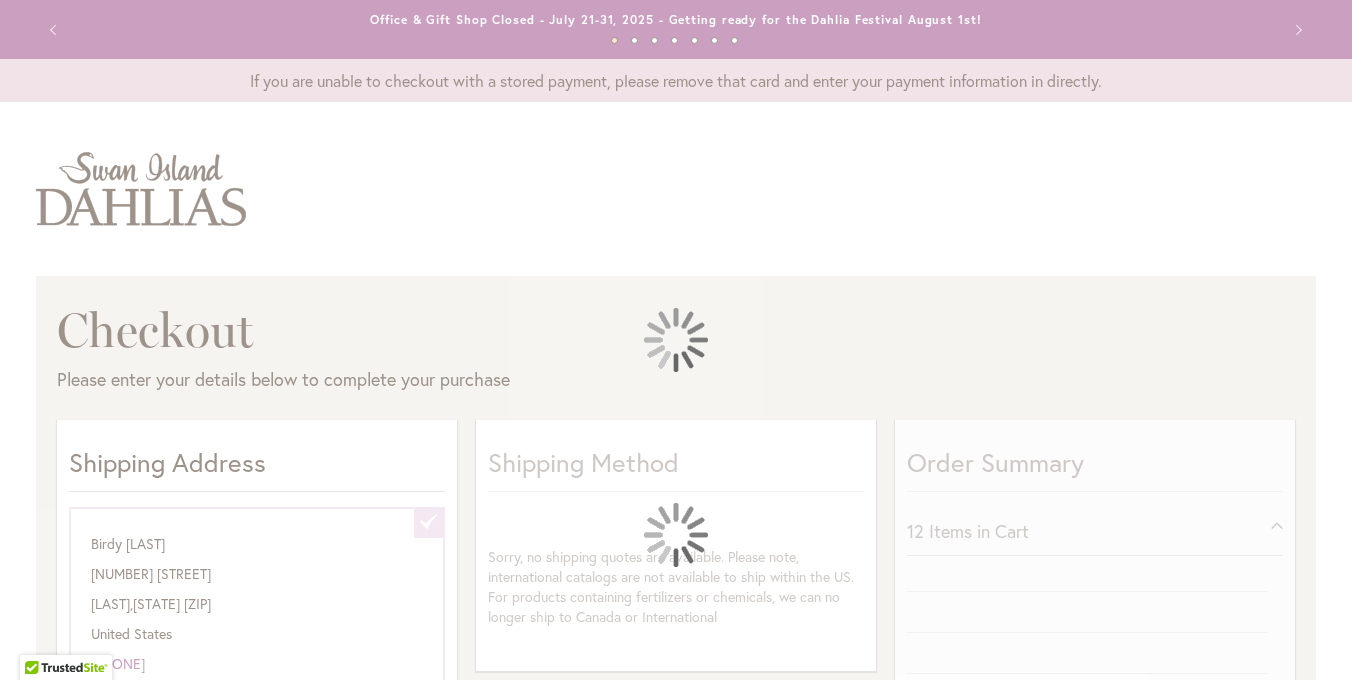 select on "**********" 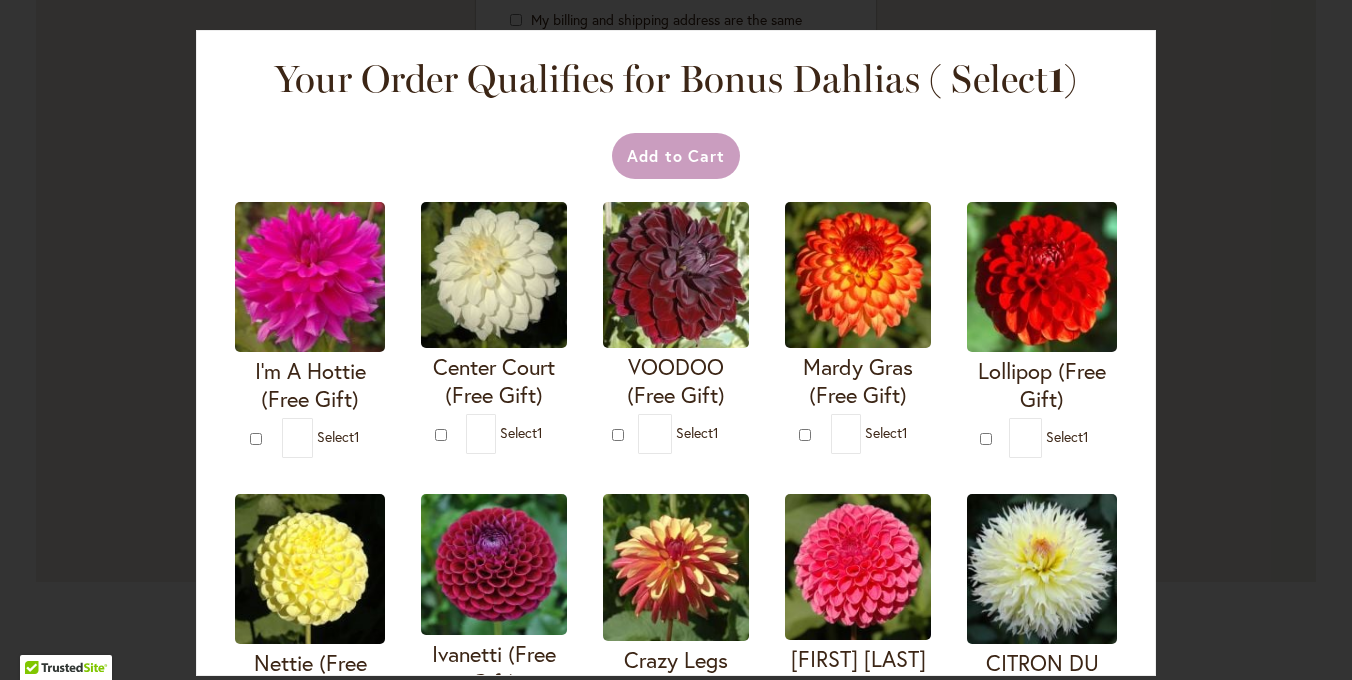 scroll, scrollTop: 1413, scrollLeft: 0, axis: vertical 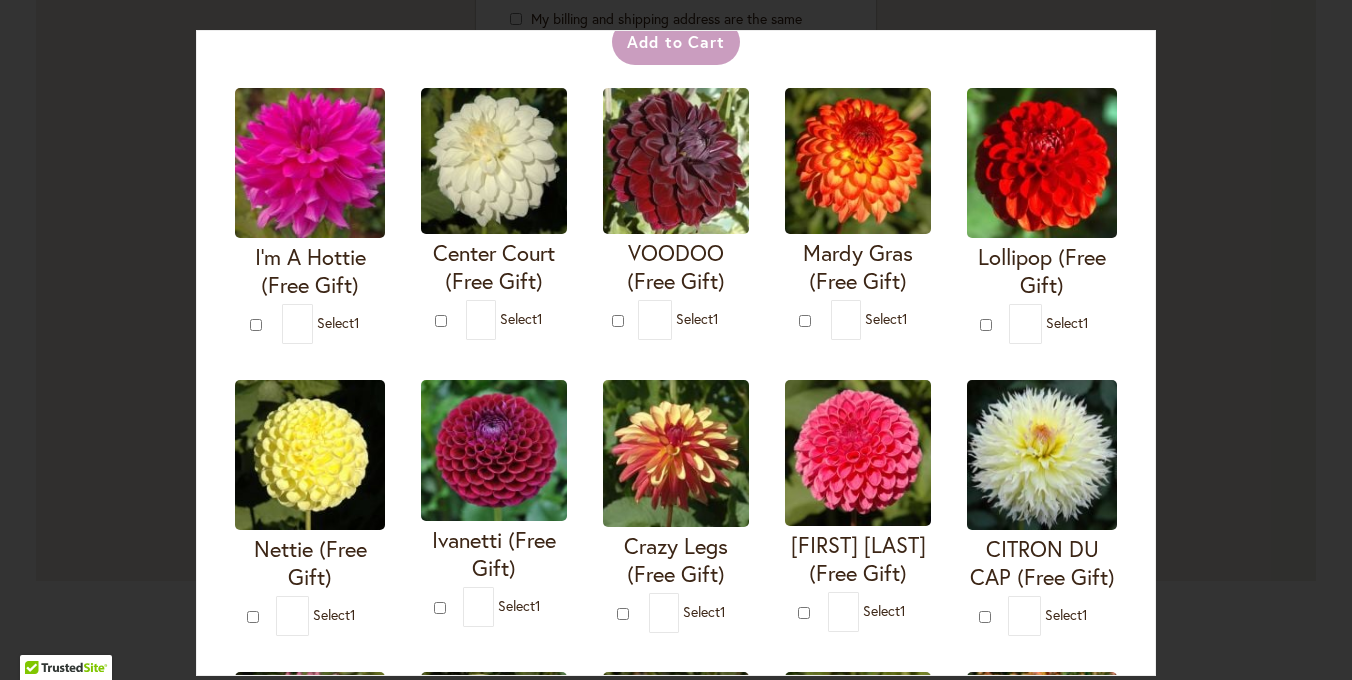click at bounding box center [310, 455] 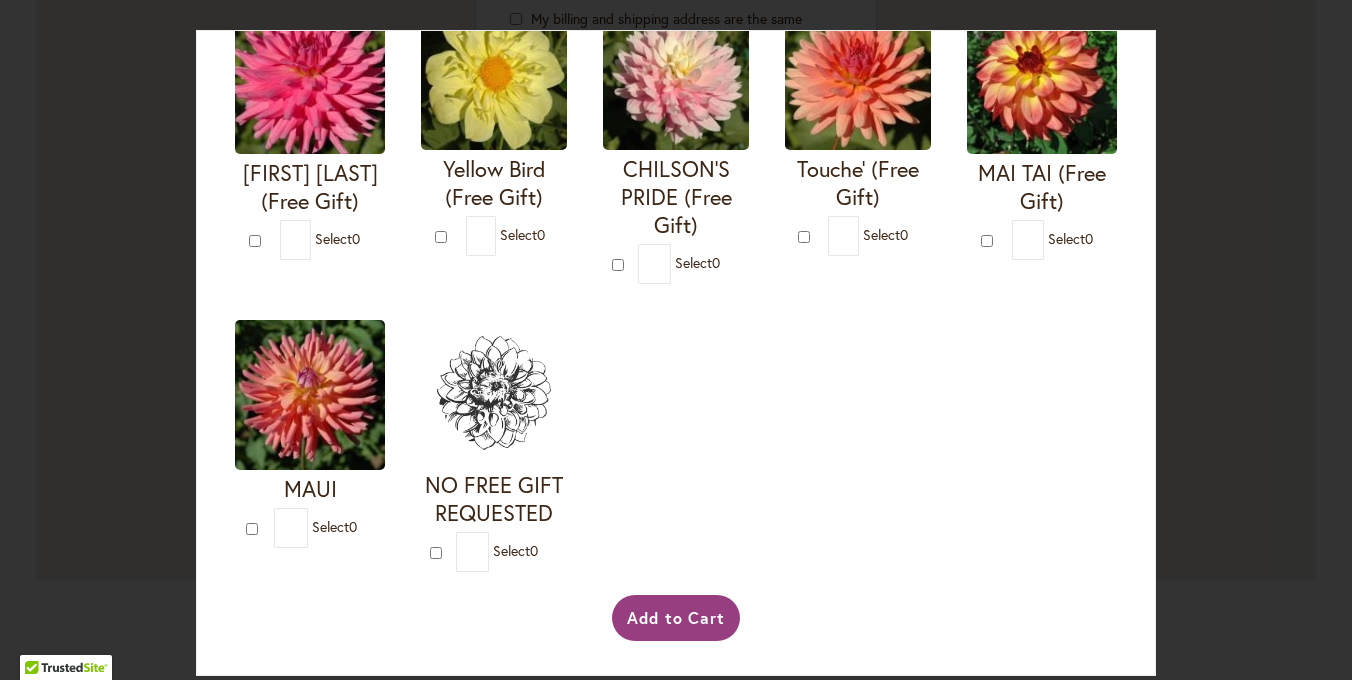 scroll, scrollTop: 781, scrollLeft: 0, axis: vertical 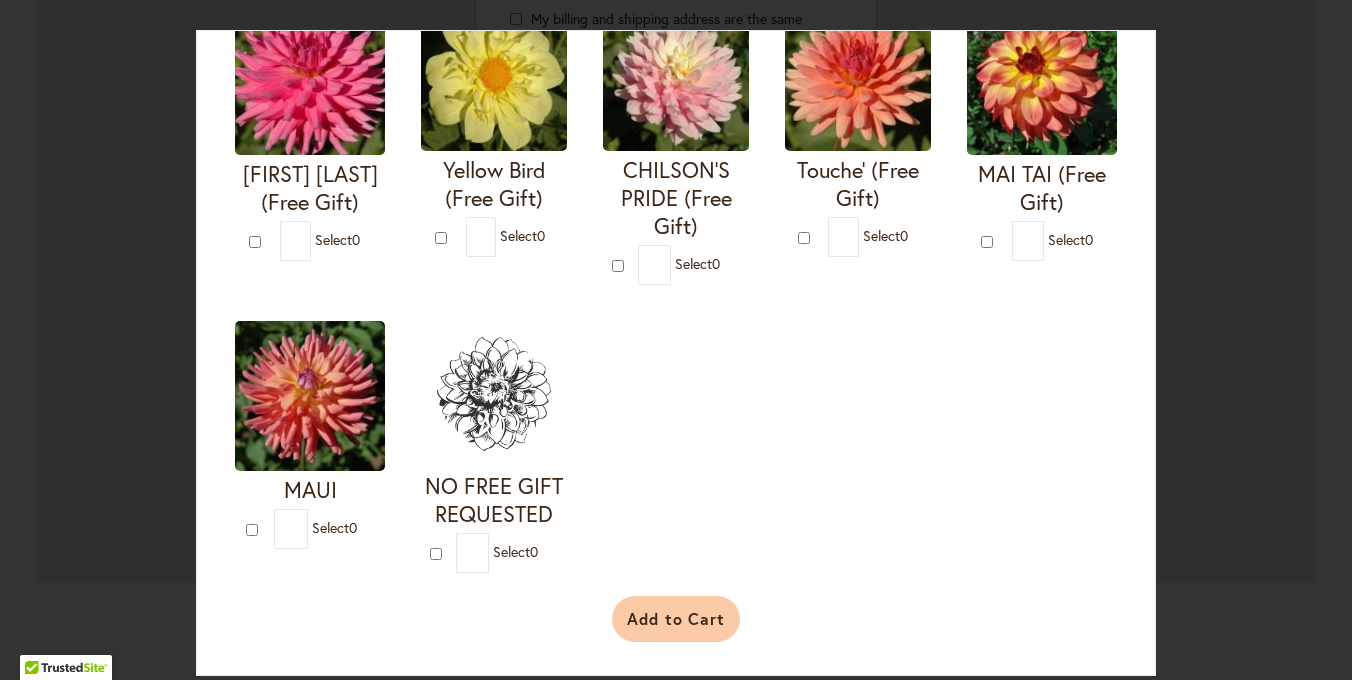 click on "Add to Cart" at bounding box center [676, 619] 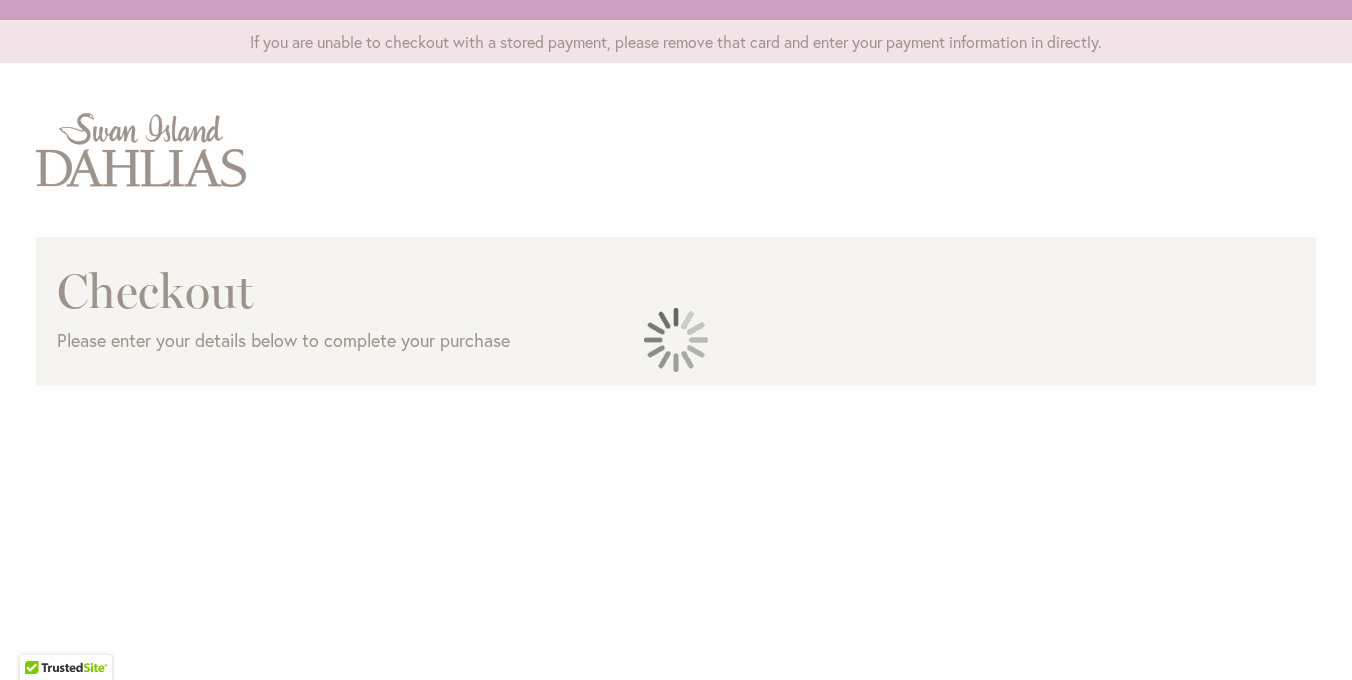 scroll, scrollTop: 0, scrollLeft: 0, axis: both 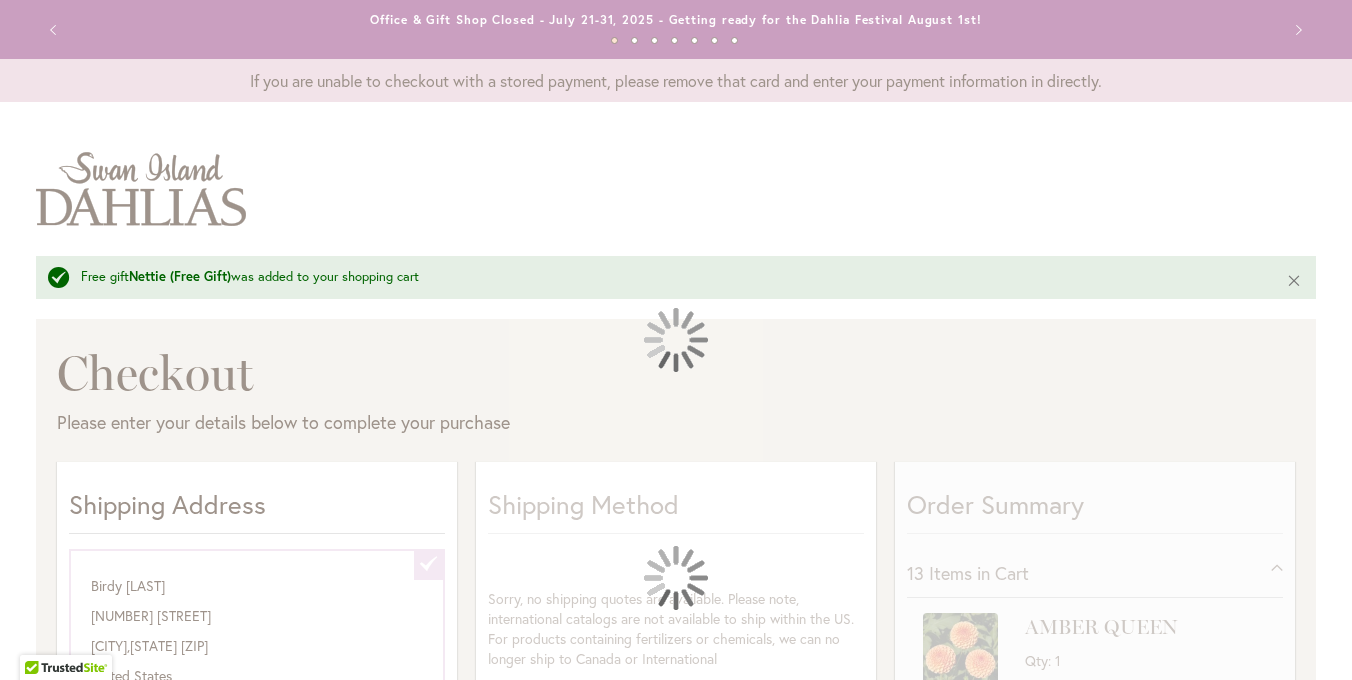 select on "**********" 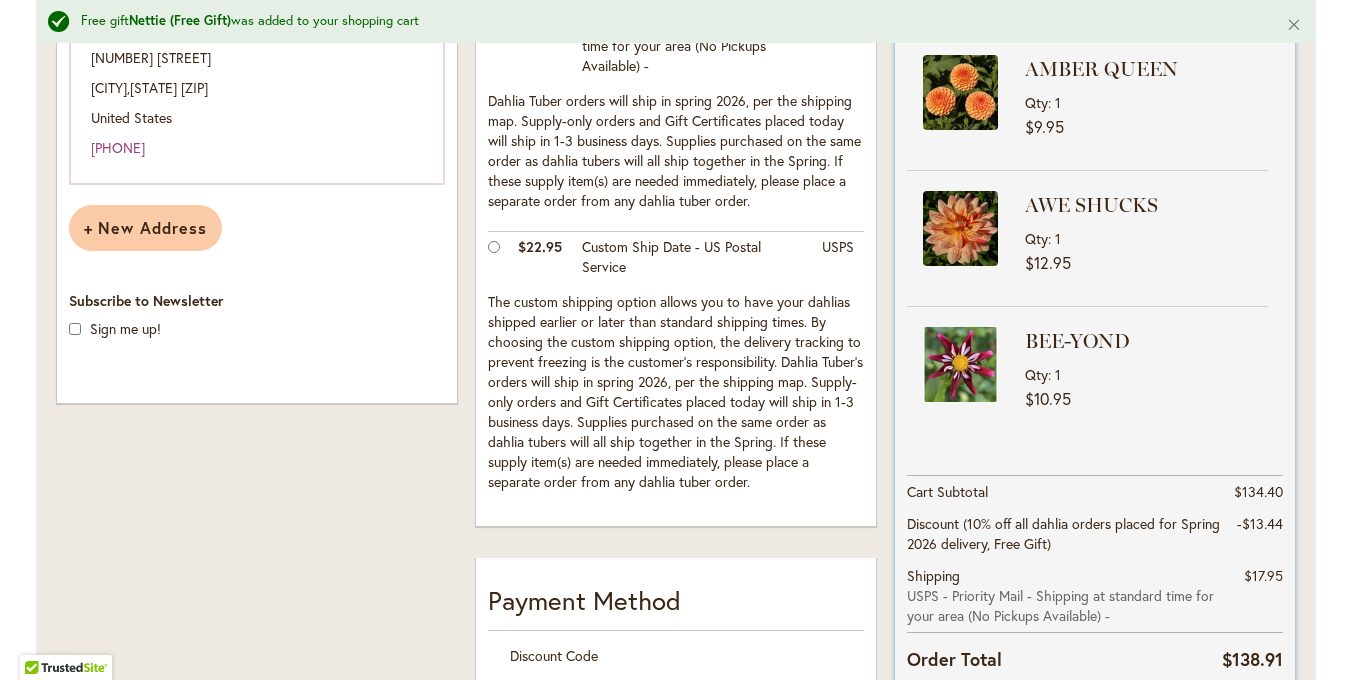 scroll, scrollTop: 560, scrollLeft: 0, axis: vertical 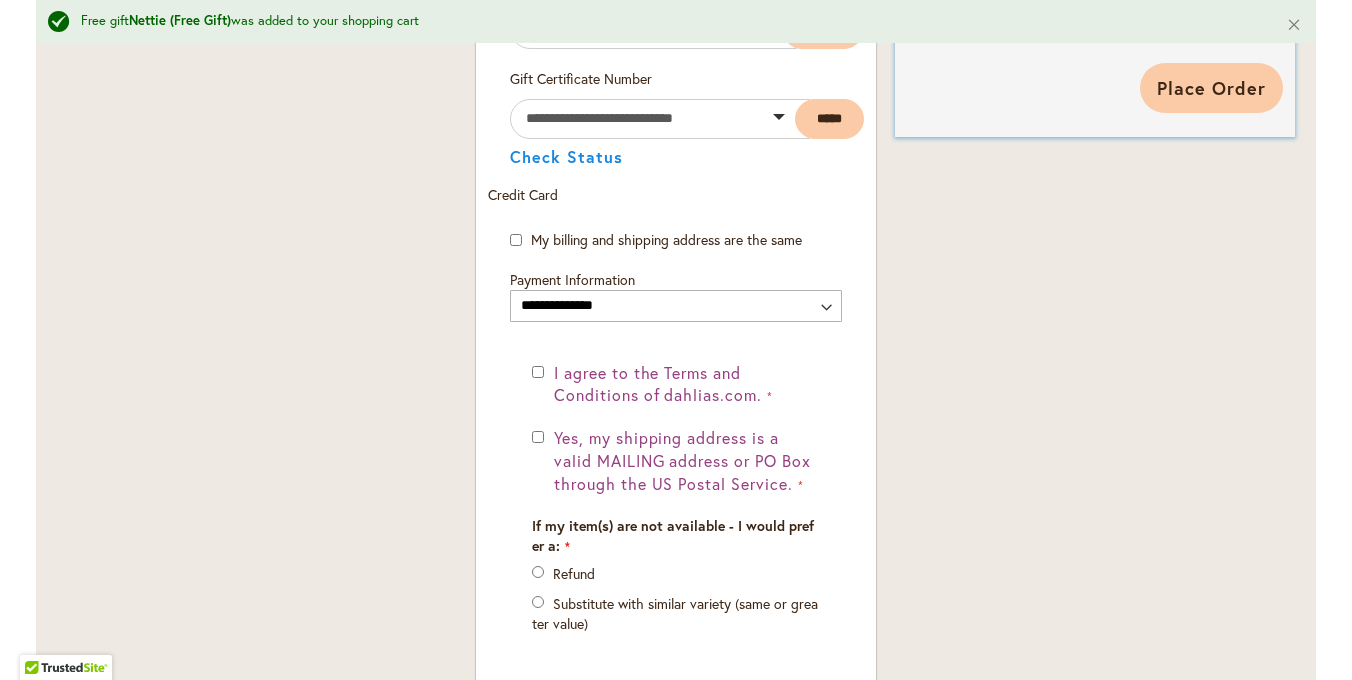 click on "Place Order" at bounding box center (1211, 88) 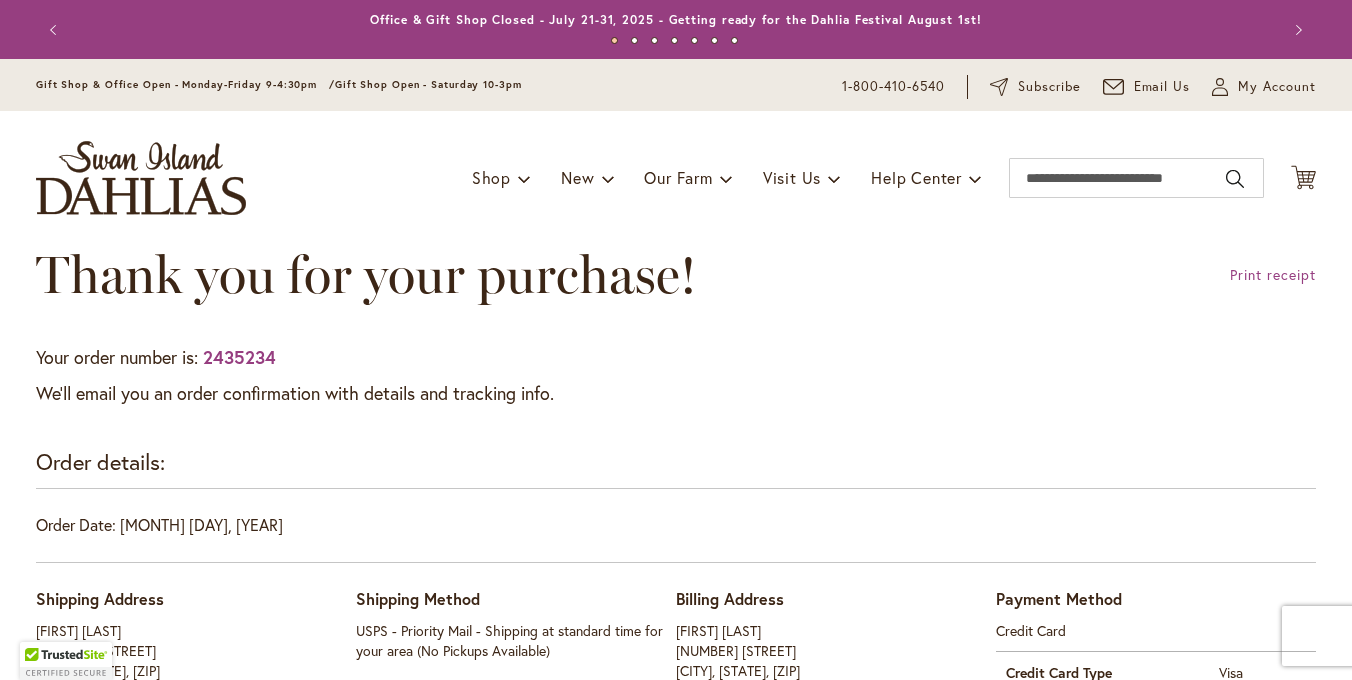 scroll, scrollTop: 0, scrollLeft: 0, axis: both 